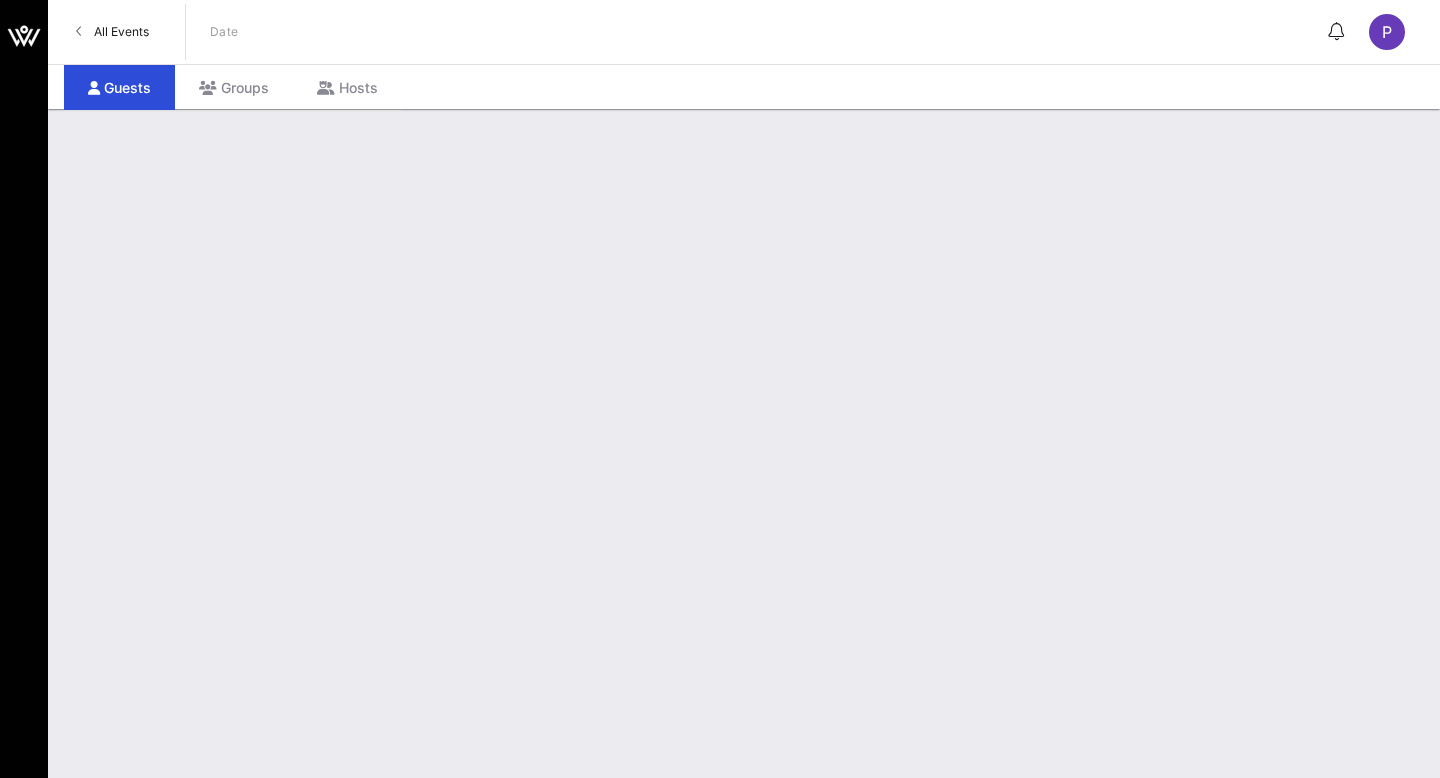 scroll, scrollTop: 0, scrollLeft: 0, axis: both 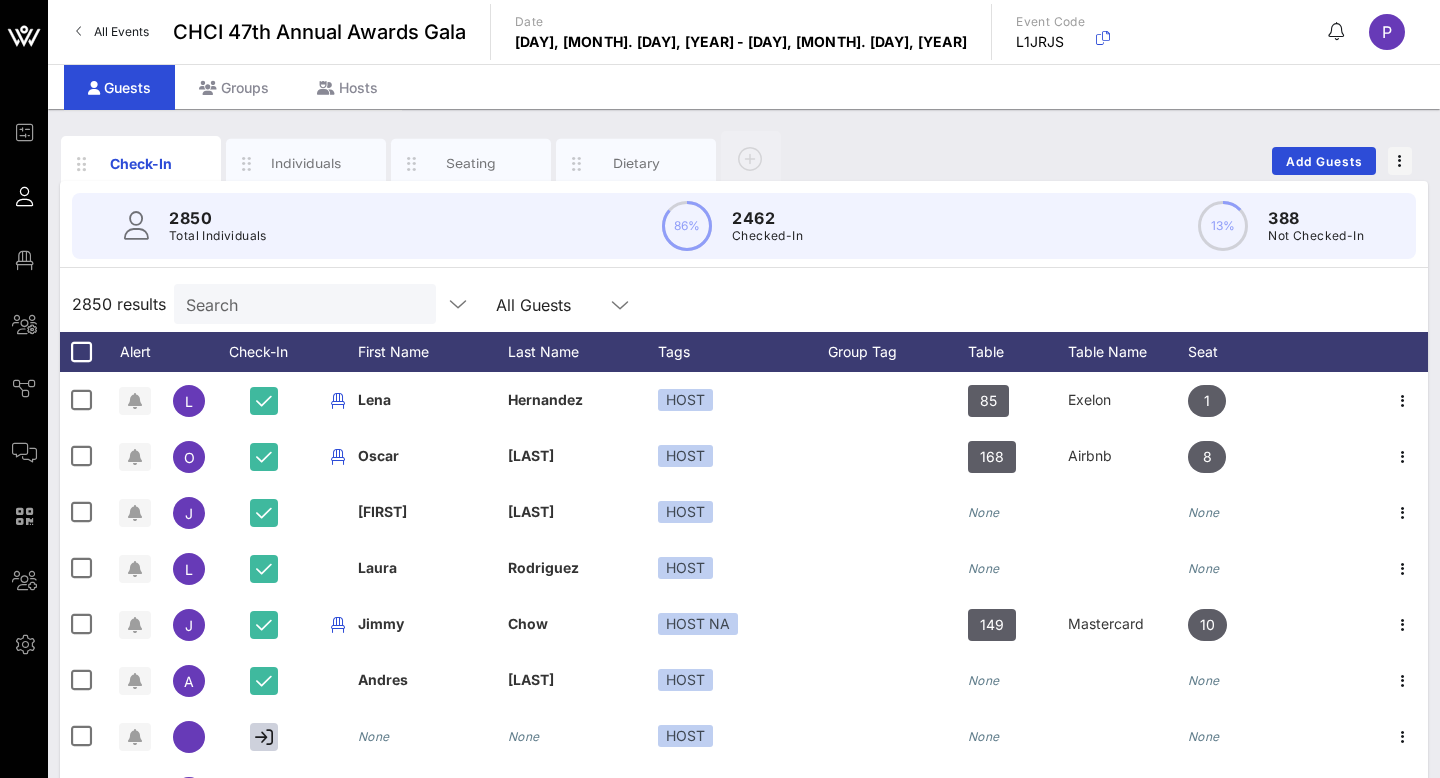 click on "CHCI 47th Annual Awards Gala" at bounding box center (319, 32) 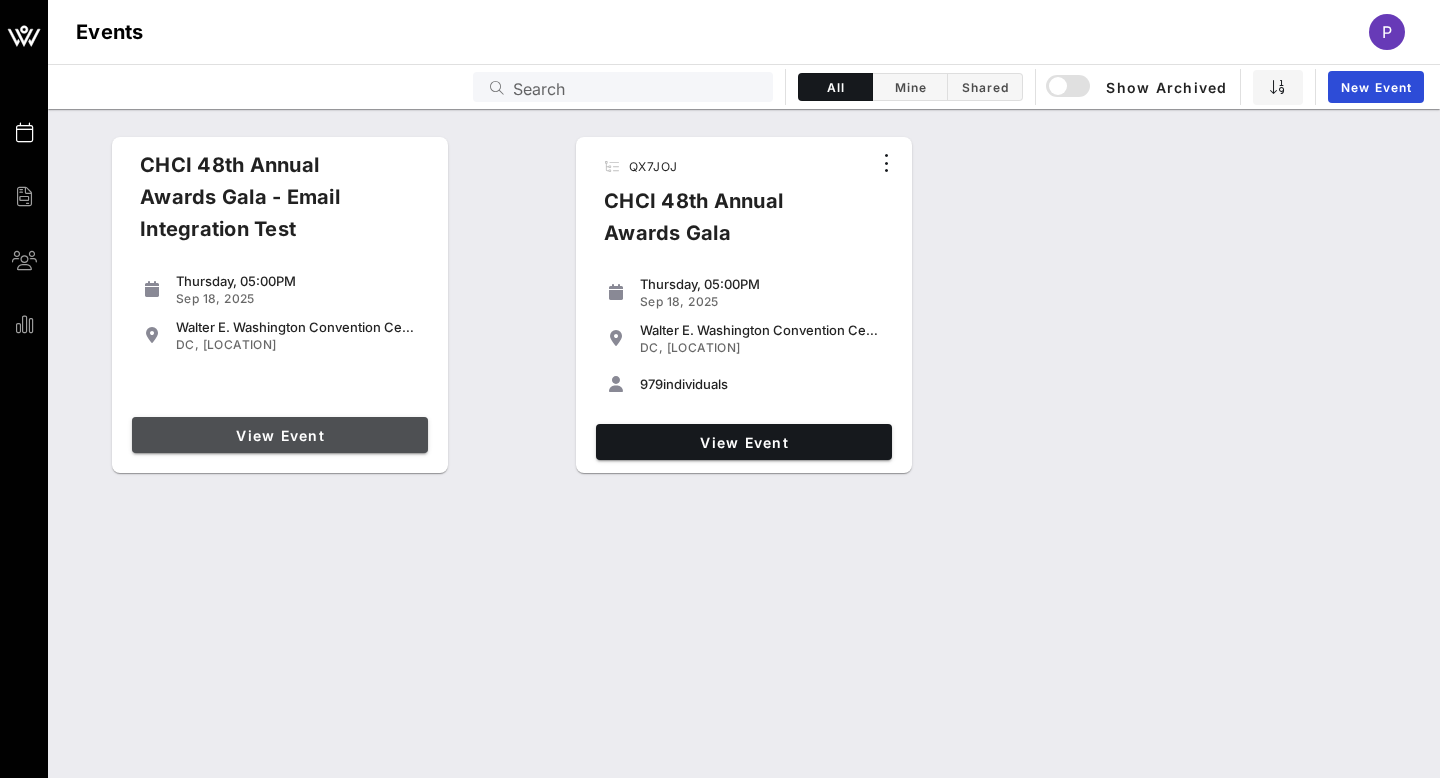 click on "View Event" at bounding box center [280, 435] 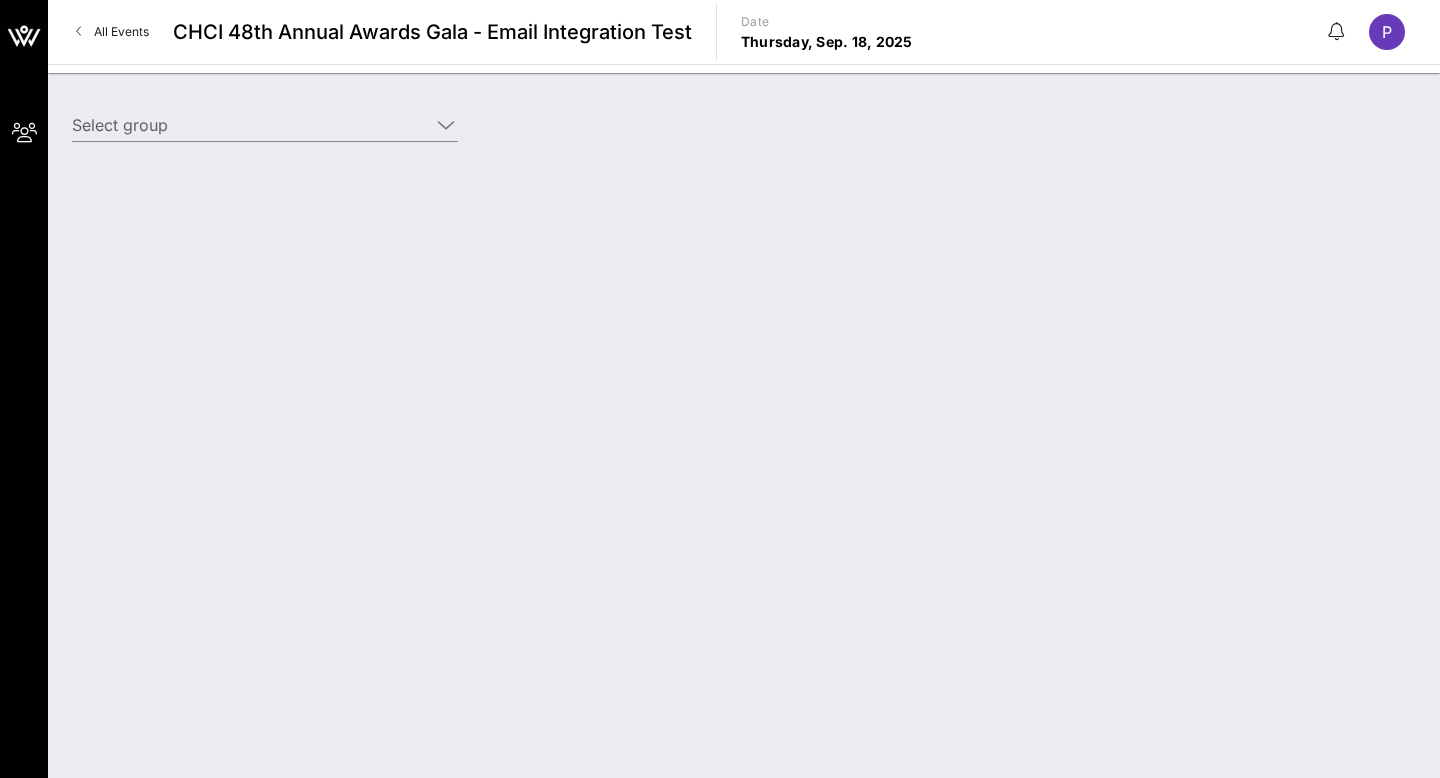 type on "CHCI - Test (Sponsor) [[FIRST] [LAST], [EMAIL]]" 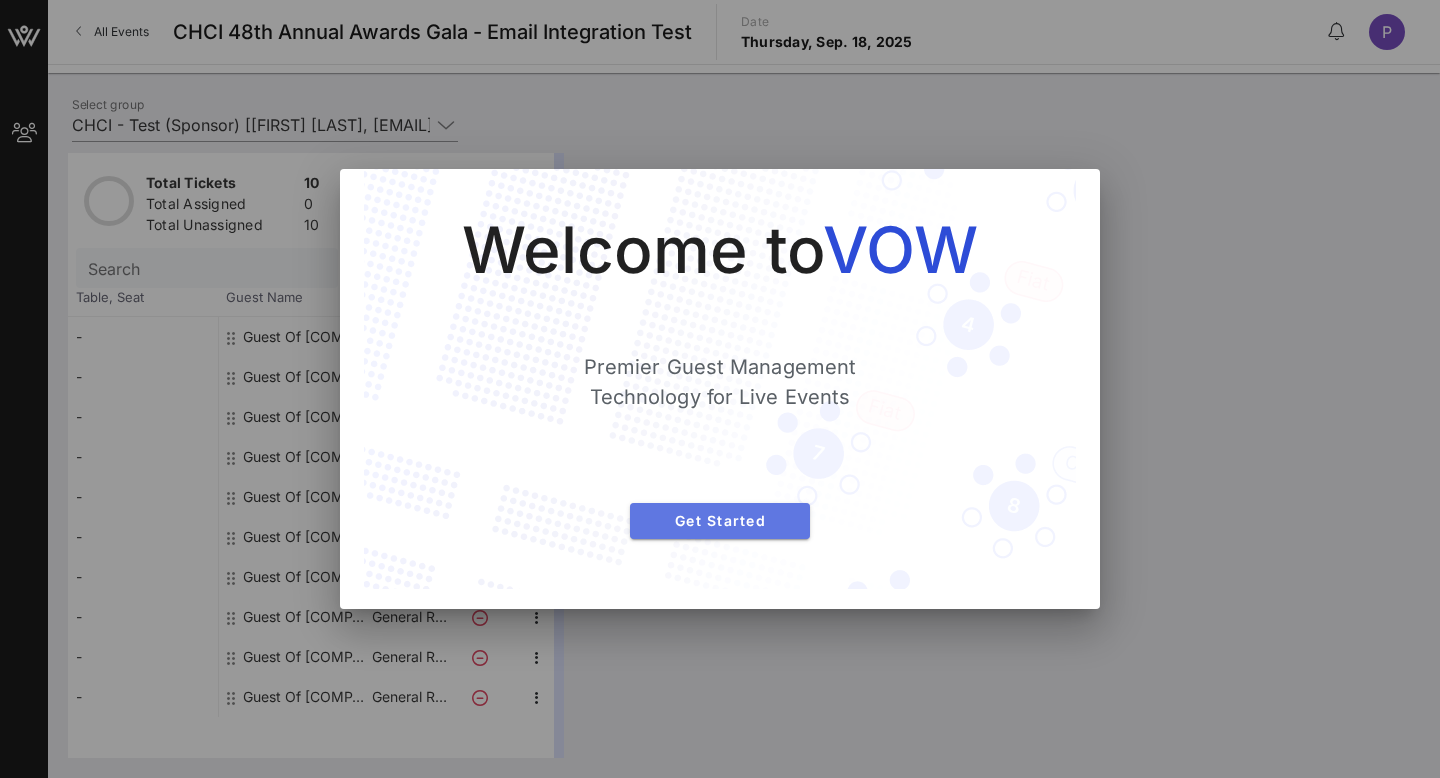 click on "Get Started" at bounding box center (720, 521) 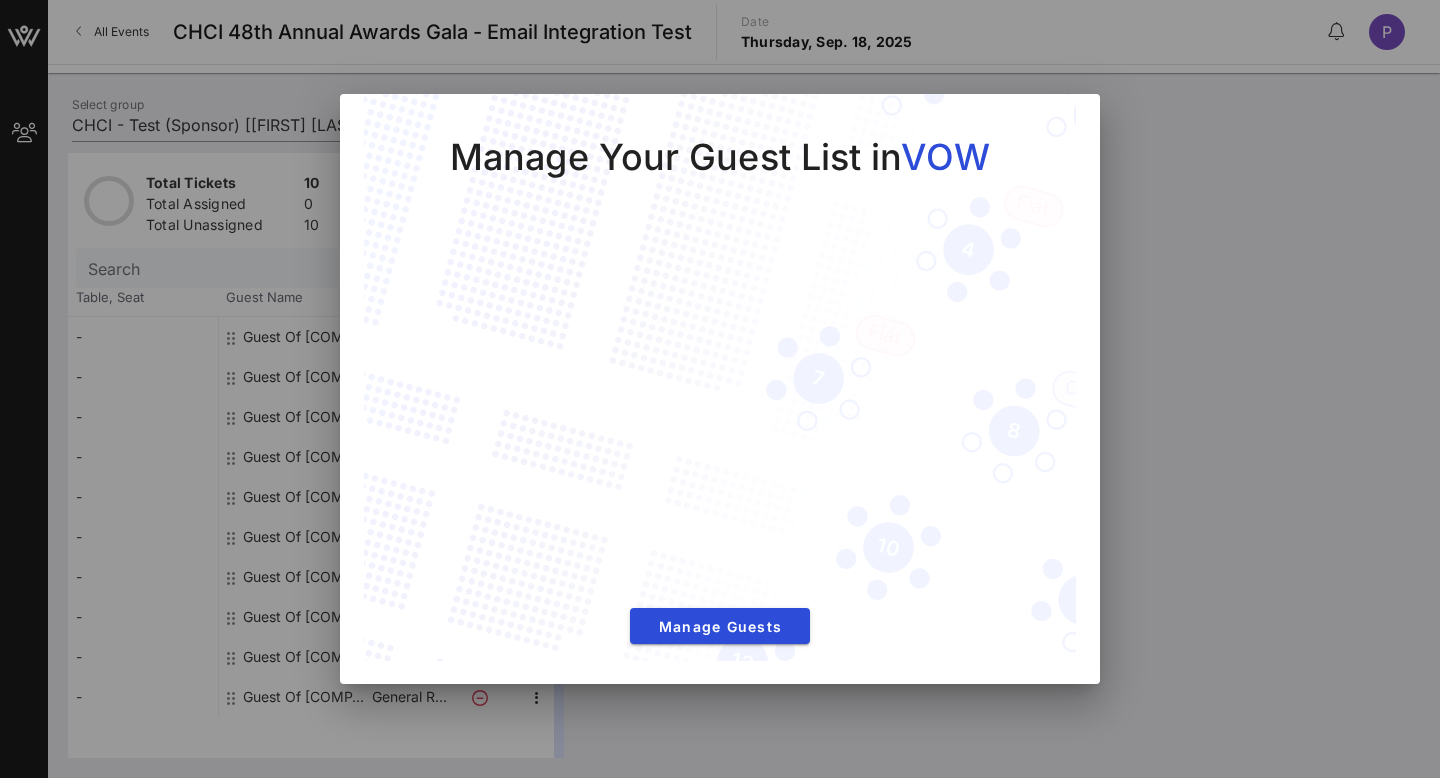 click on "Manage Your Guest List in  VOW
Manage Guests" at bounding box center [720, 379] 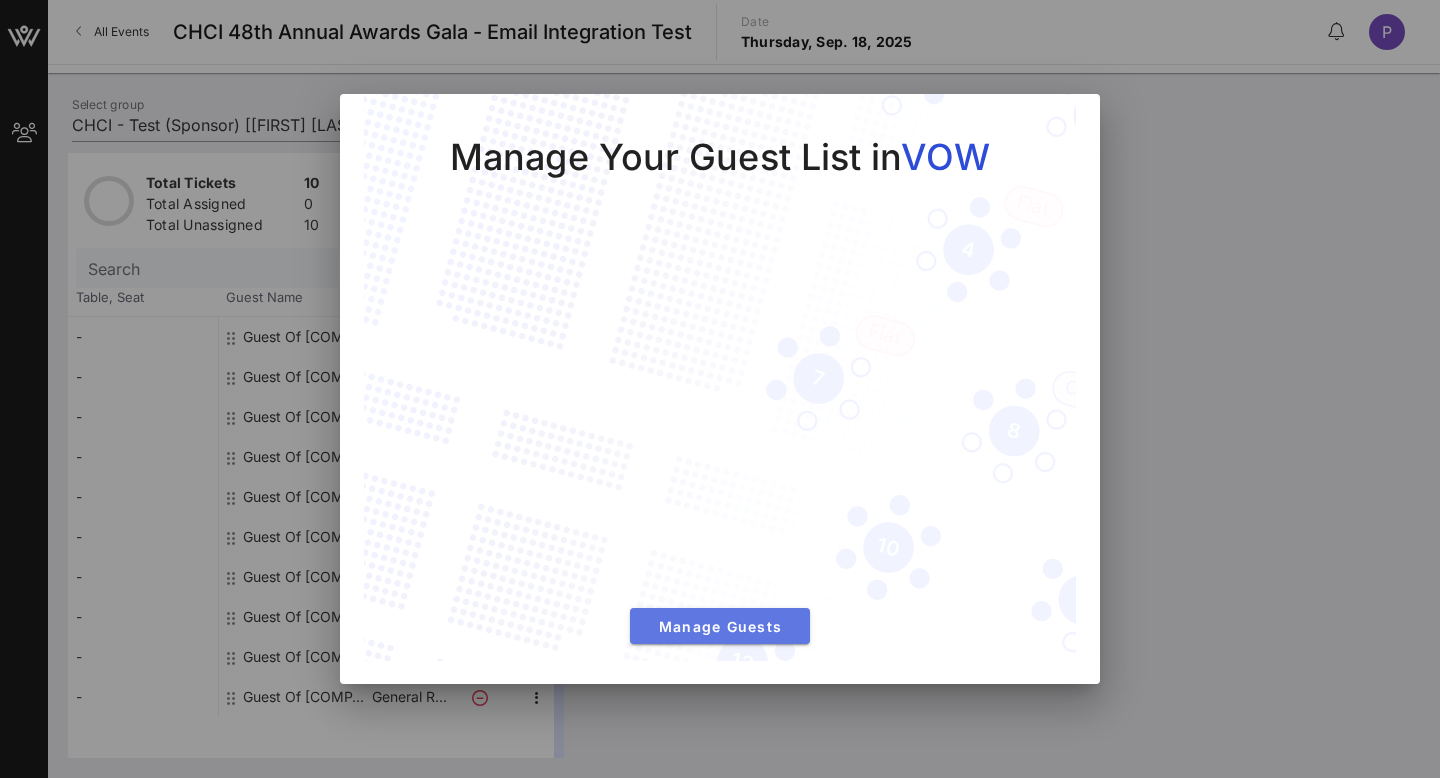 click on "Manage Guests" at bounding box center [720, 626] 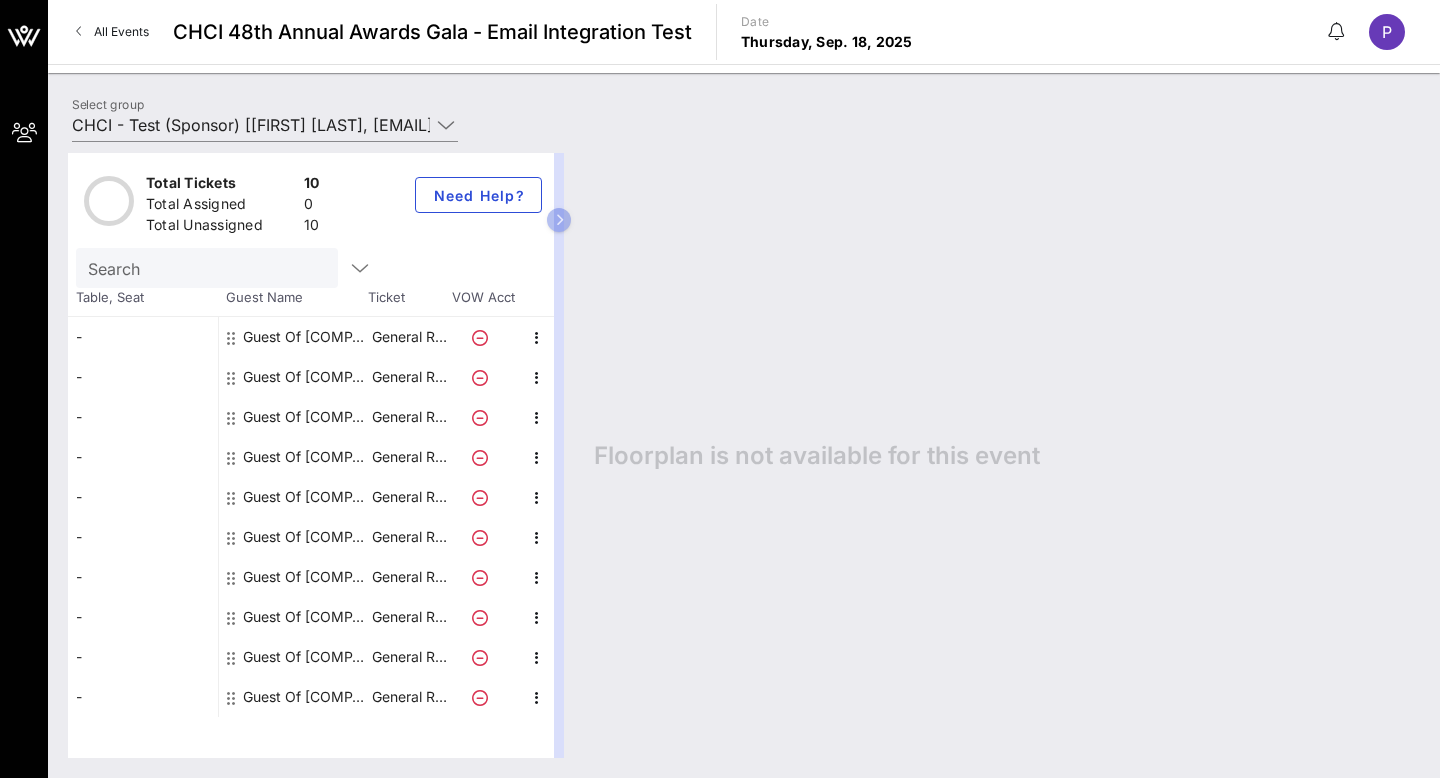 click on "All Events" at bounding box center [112, 32] 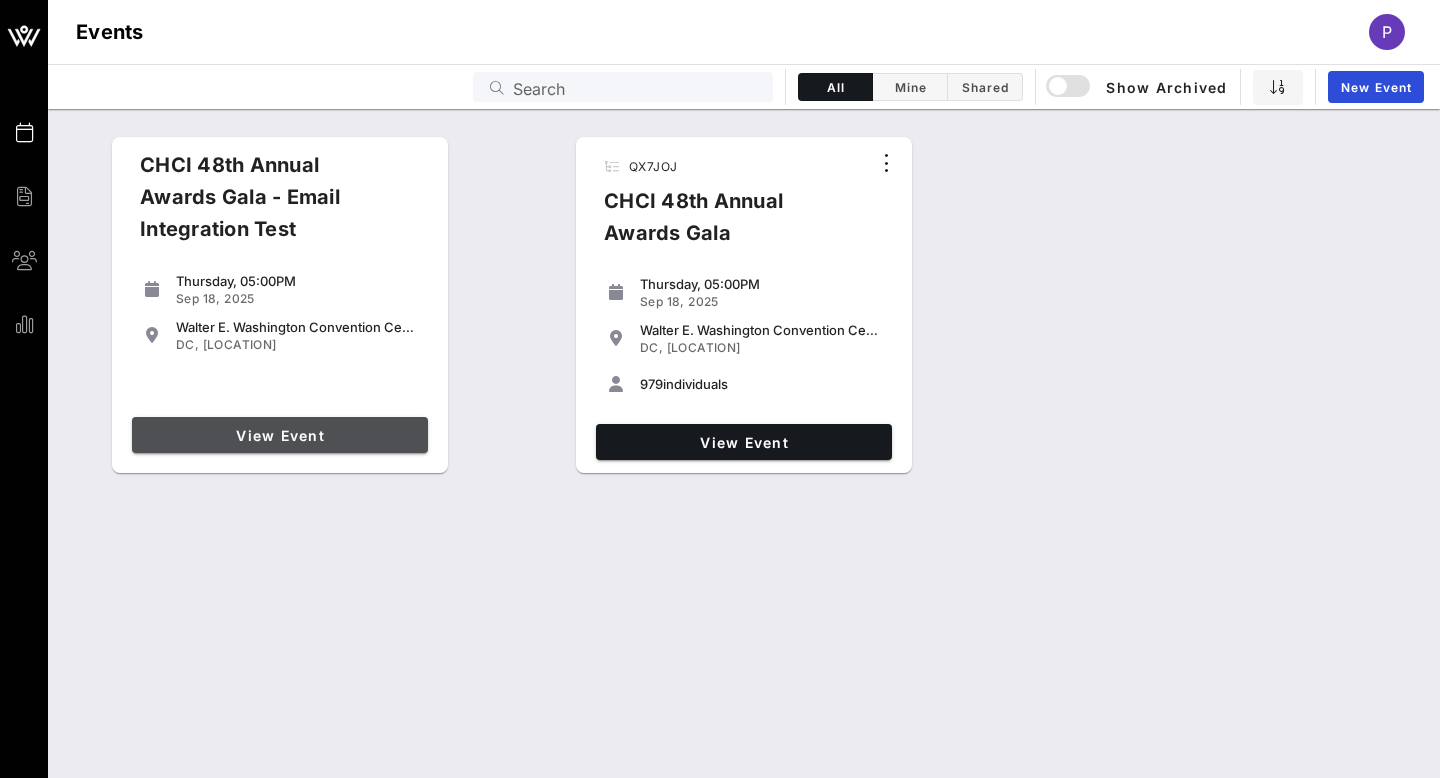 click on "View Event" at bounding box center (280, 435) 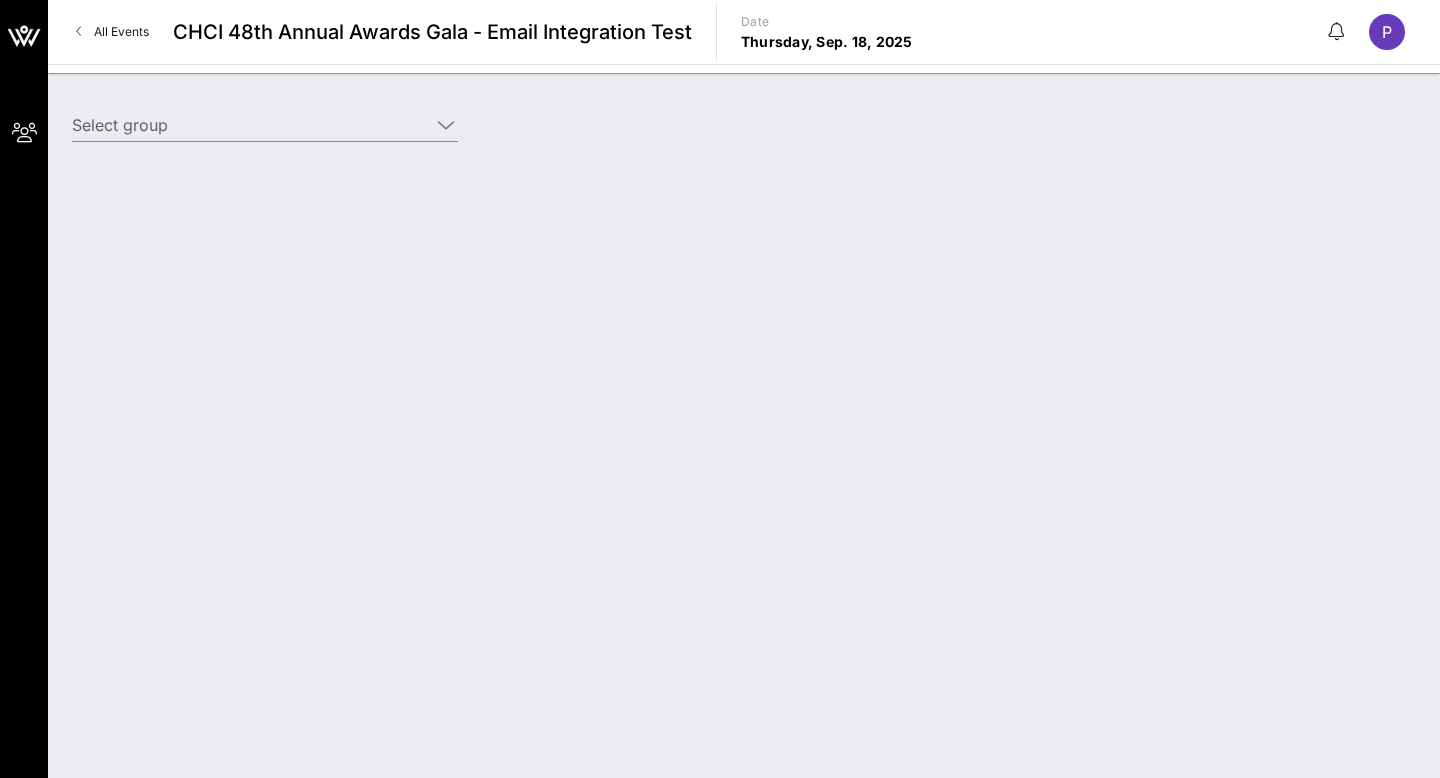type on "CHCI - Test (Sponsor) [[FIRST] [LAST], [EMAIL]]" 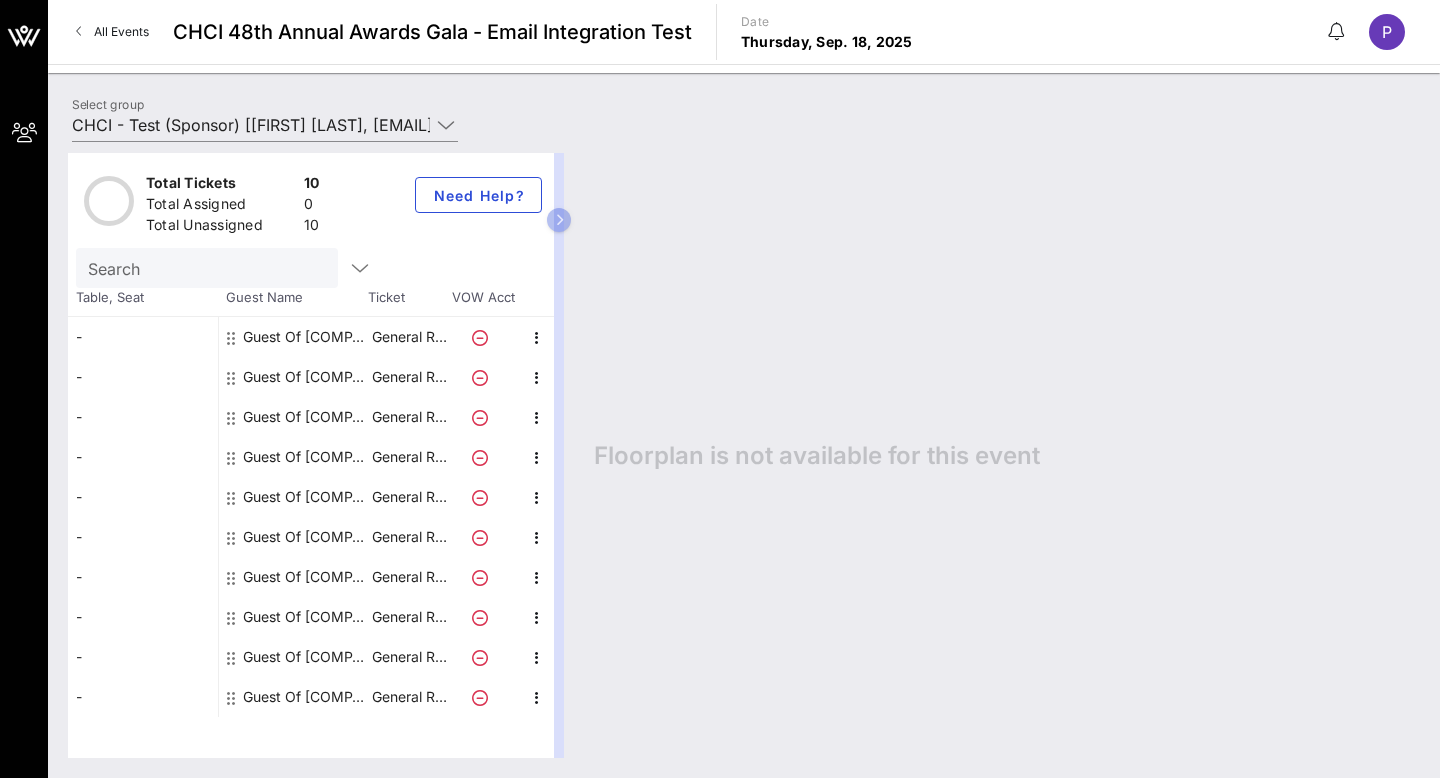 click on "All Events" at bounding box center (121, 31) 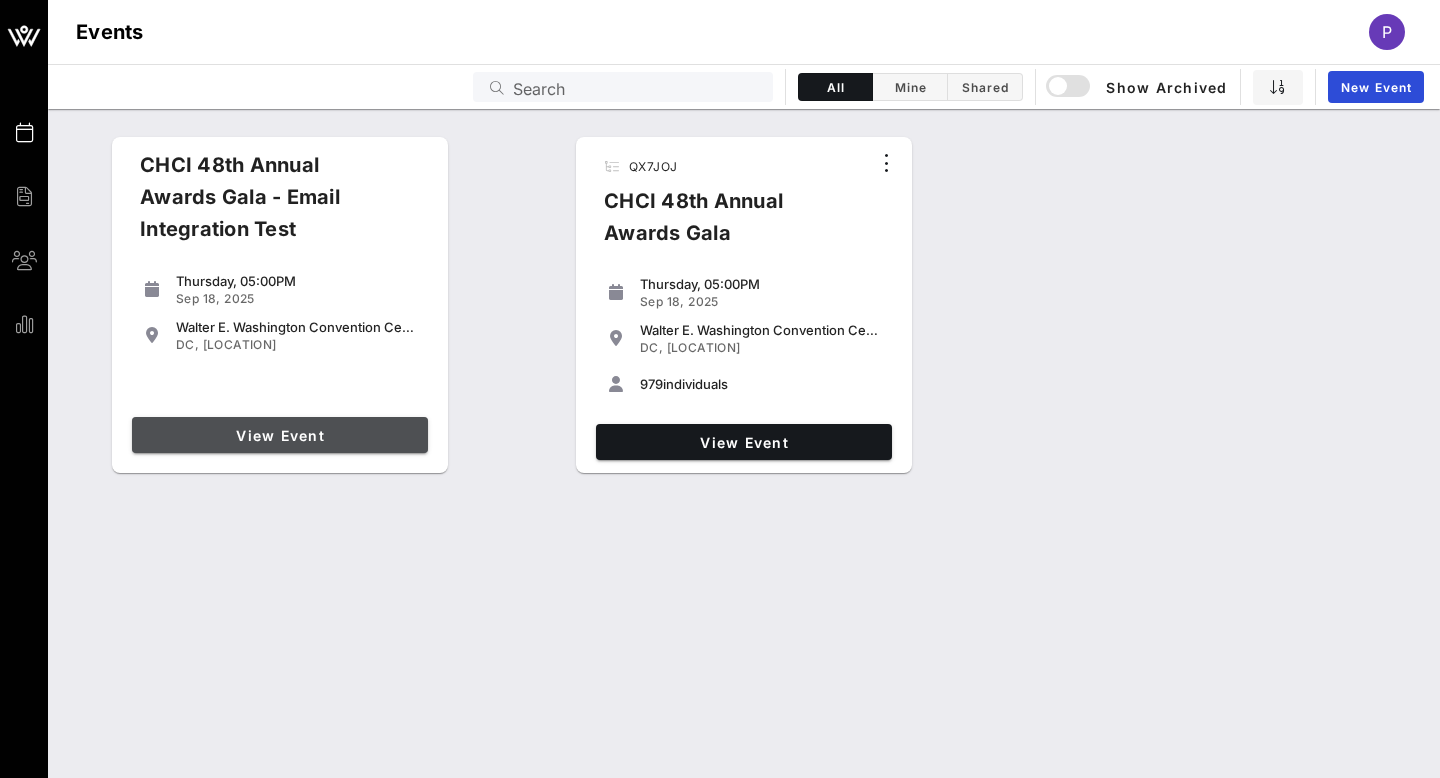 click on "View Event" at bounding box center (280, 435) 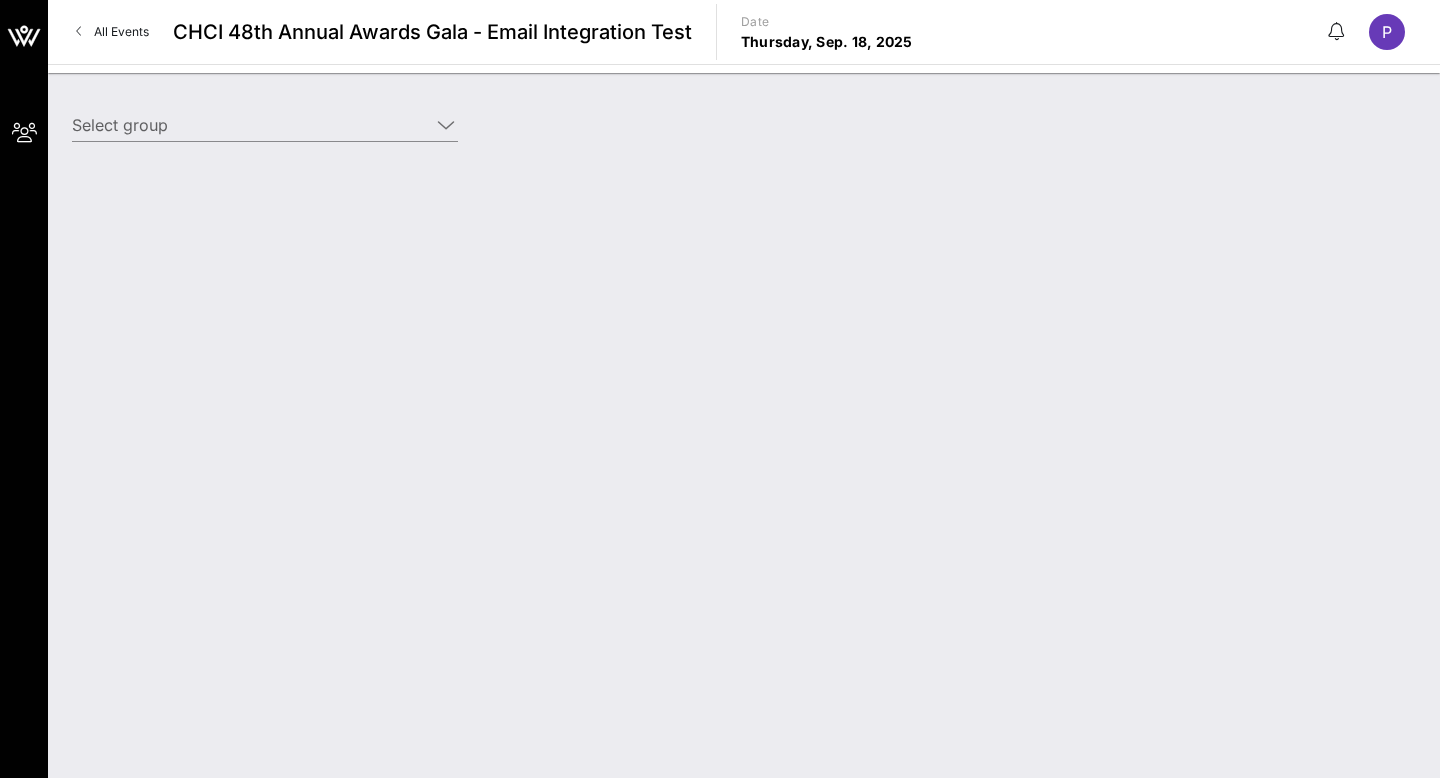 type on "CHCI - Test (Sponsor) [[FIRST] [LAST], [EMAIL]]" 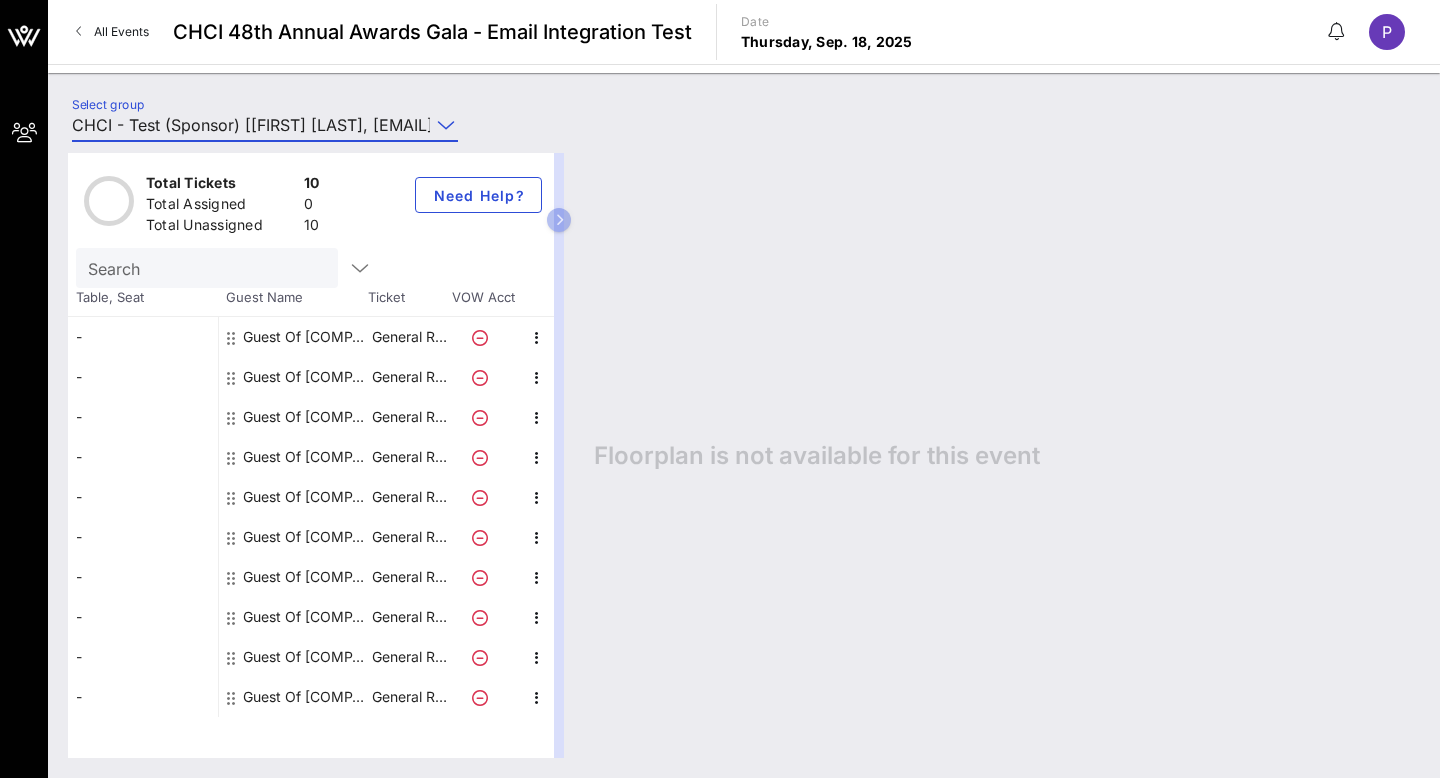 click on "CHCI - Test (Sponsor) [[FIRST] [LAST], [EMAIL]]" at bounding box center (251, 125) 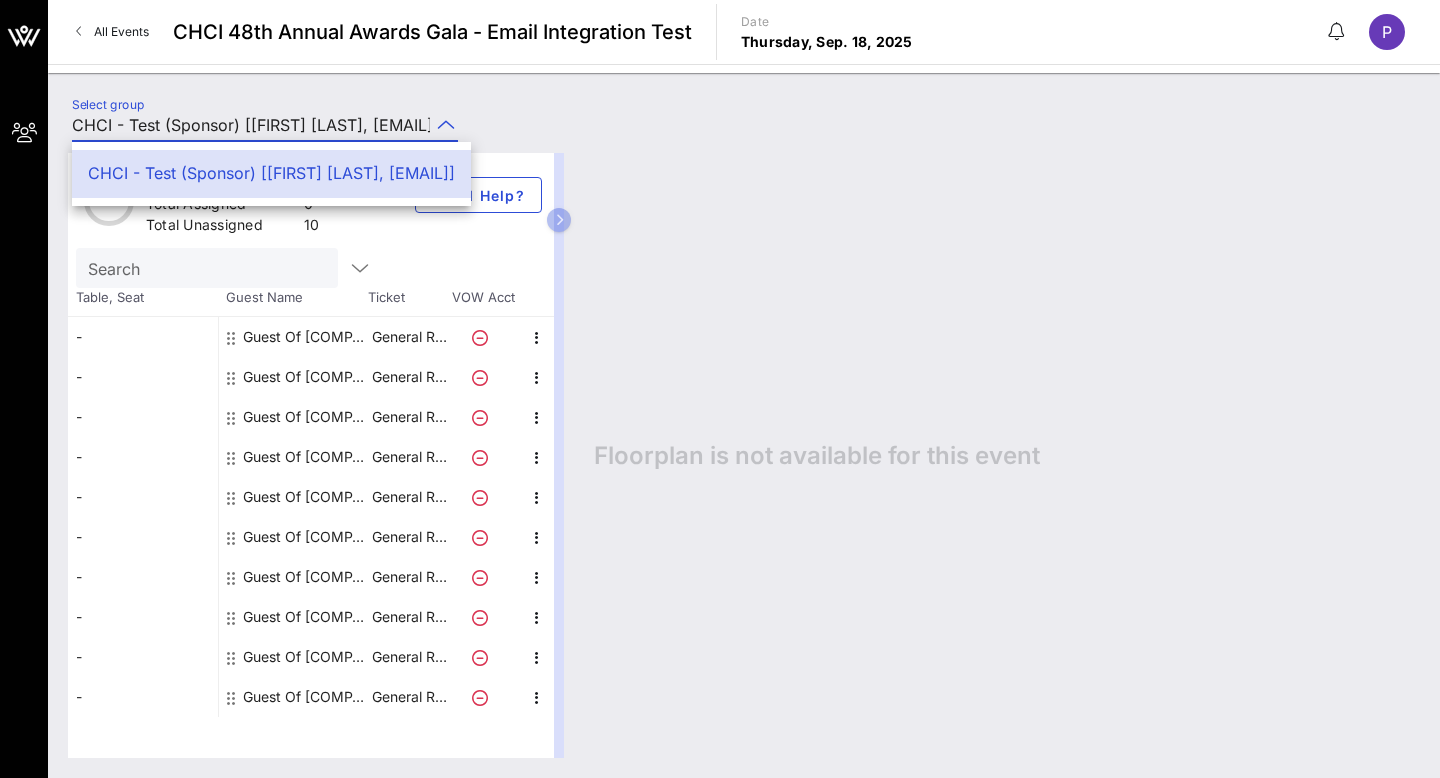 click on "Select group CHCI - Test (Sponsor) [[FIRST] [LAST], [EMAIL]]" at bounding box center (275, 128) 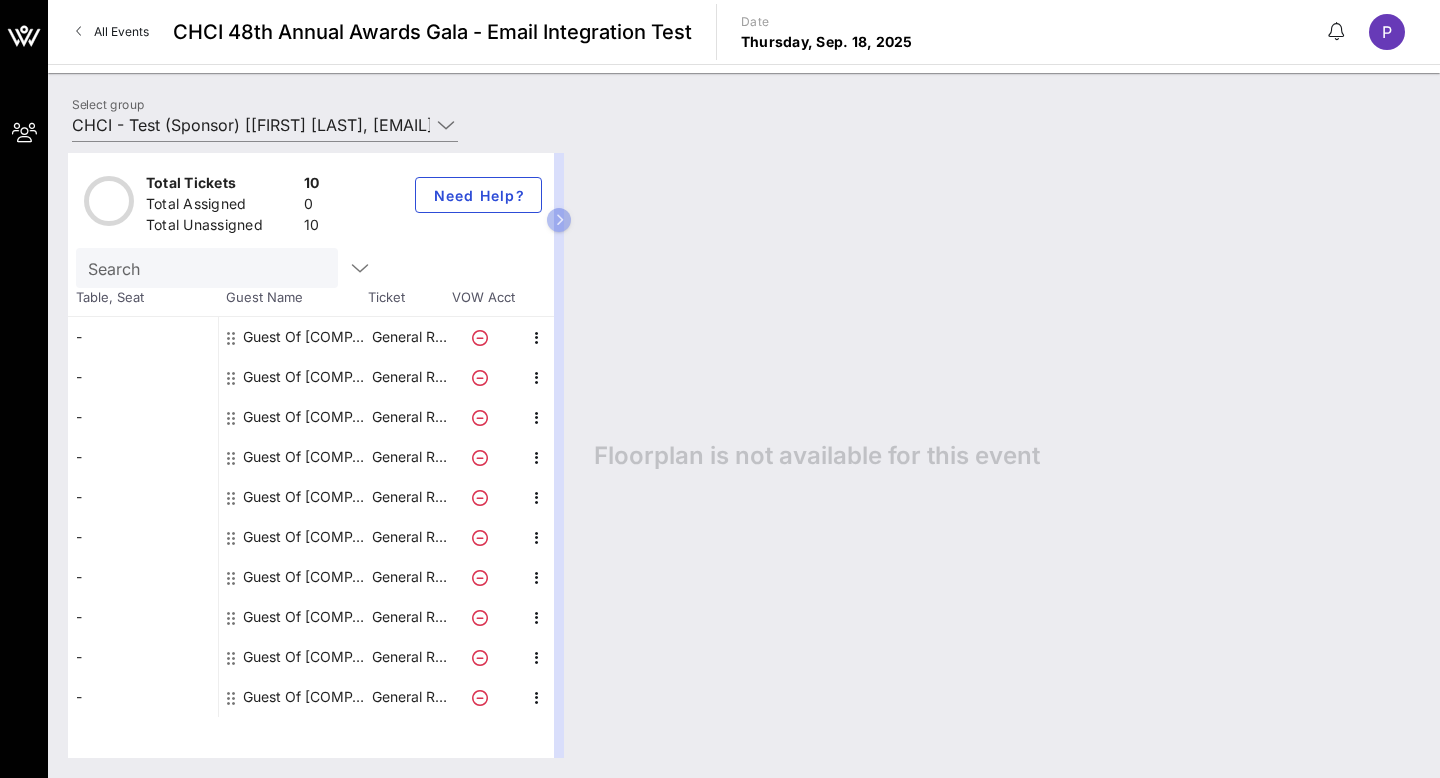 click on "All Events" at bounding box center [112, 32] 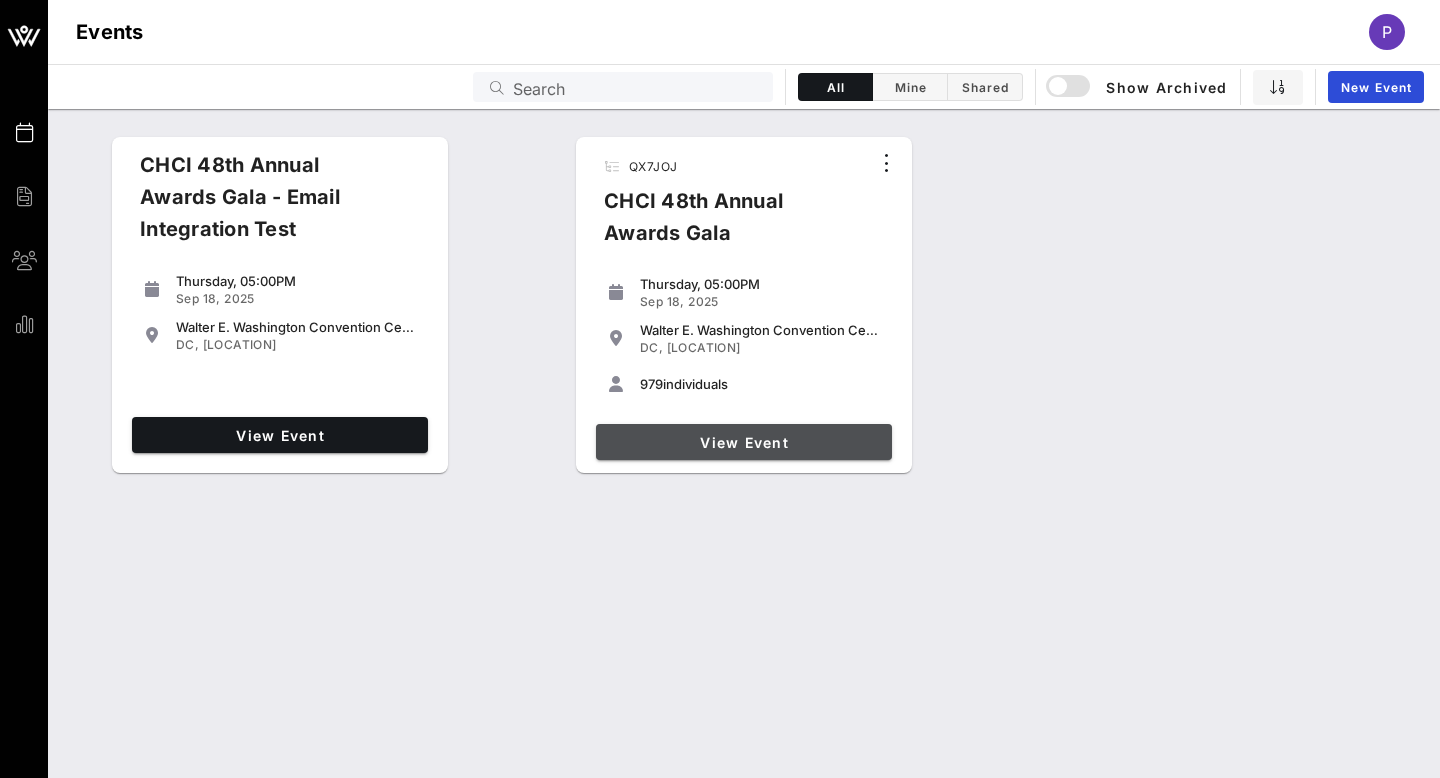 click on "View Event" at bounding box center [744, 442] 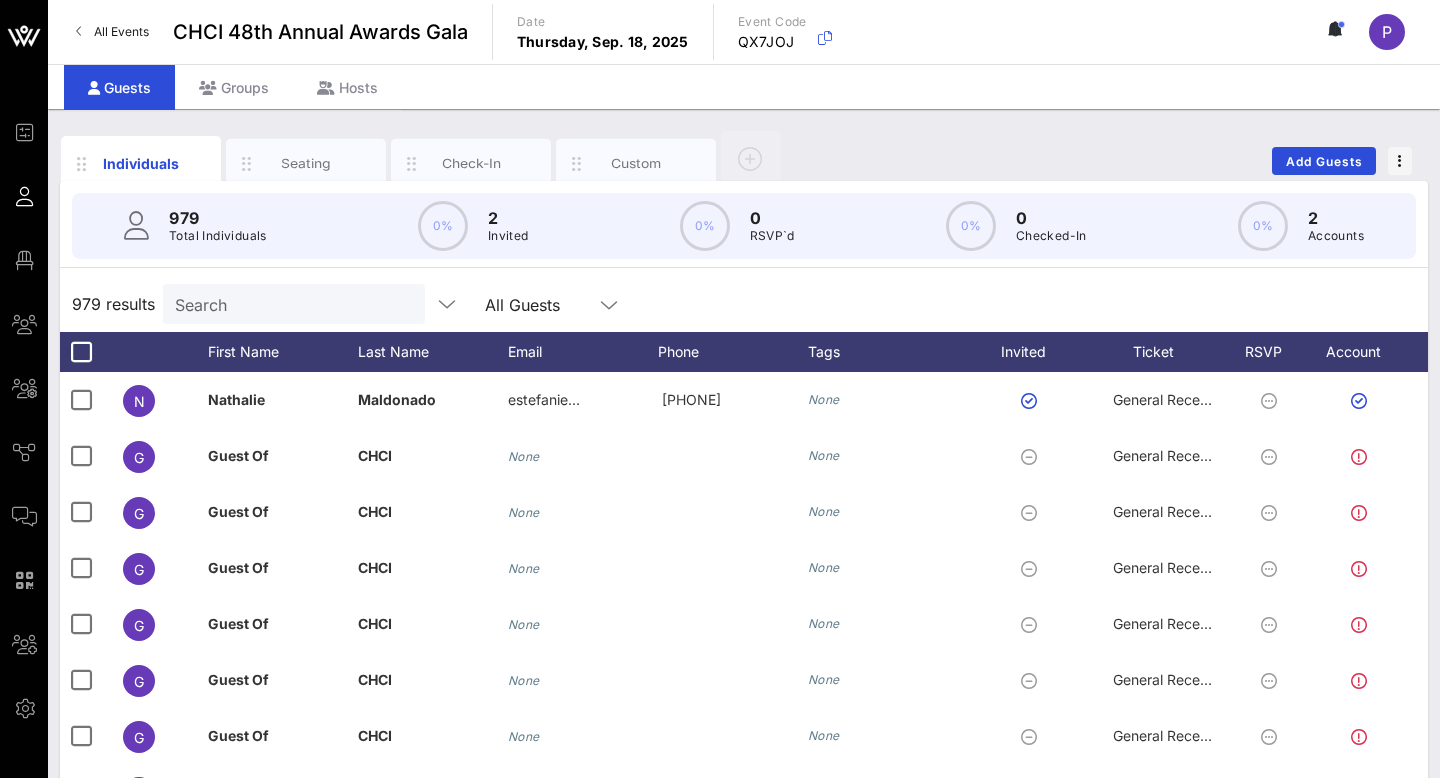 click on "Search" at bounding box center [292, 304] 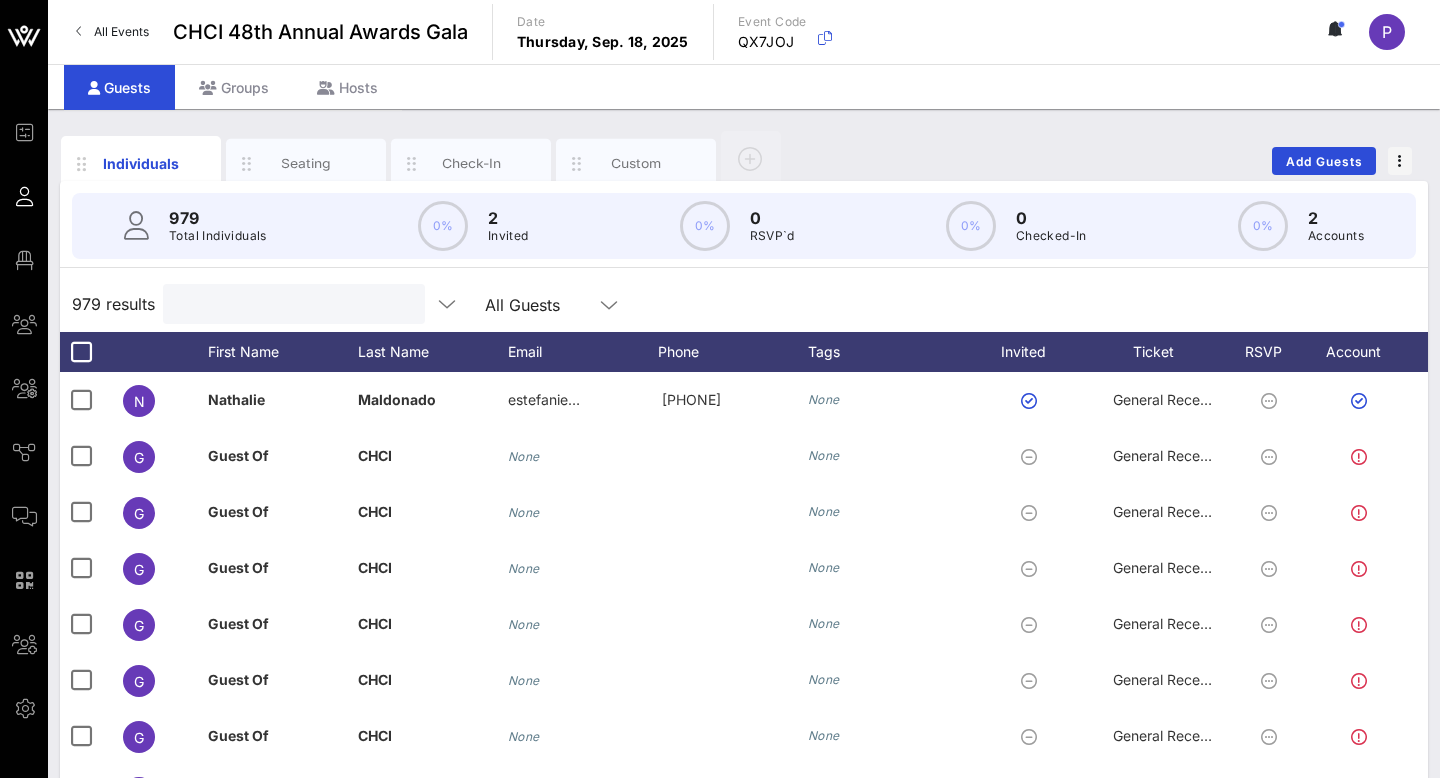 type on "K" 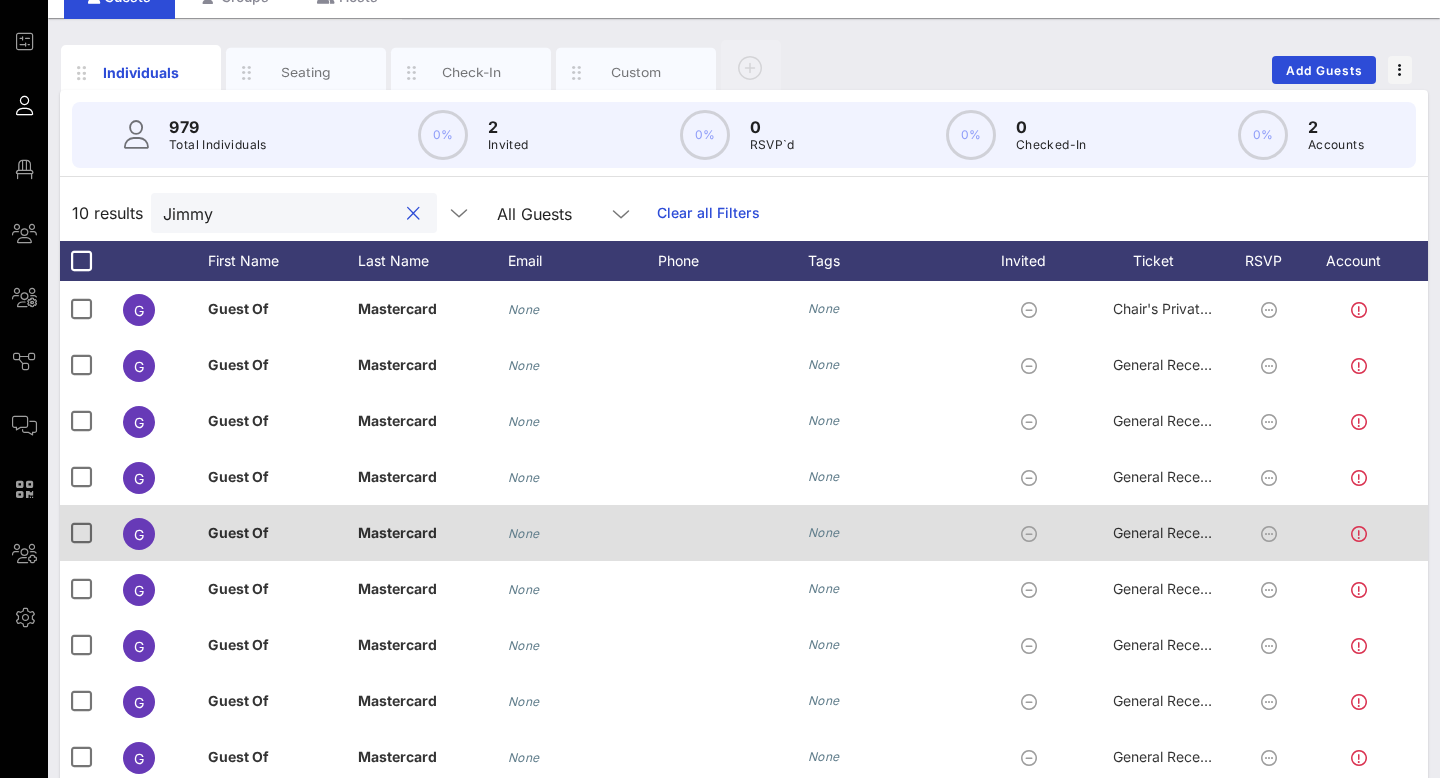 scroll, scrollTop: 88, scrollLeft: 0, axis: vertical 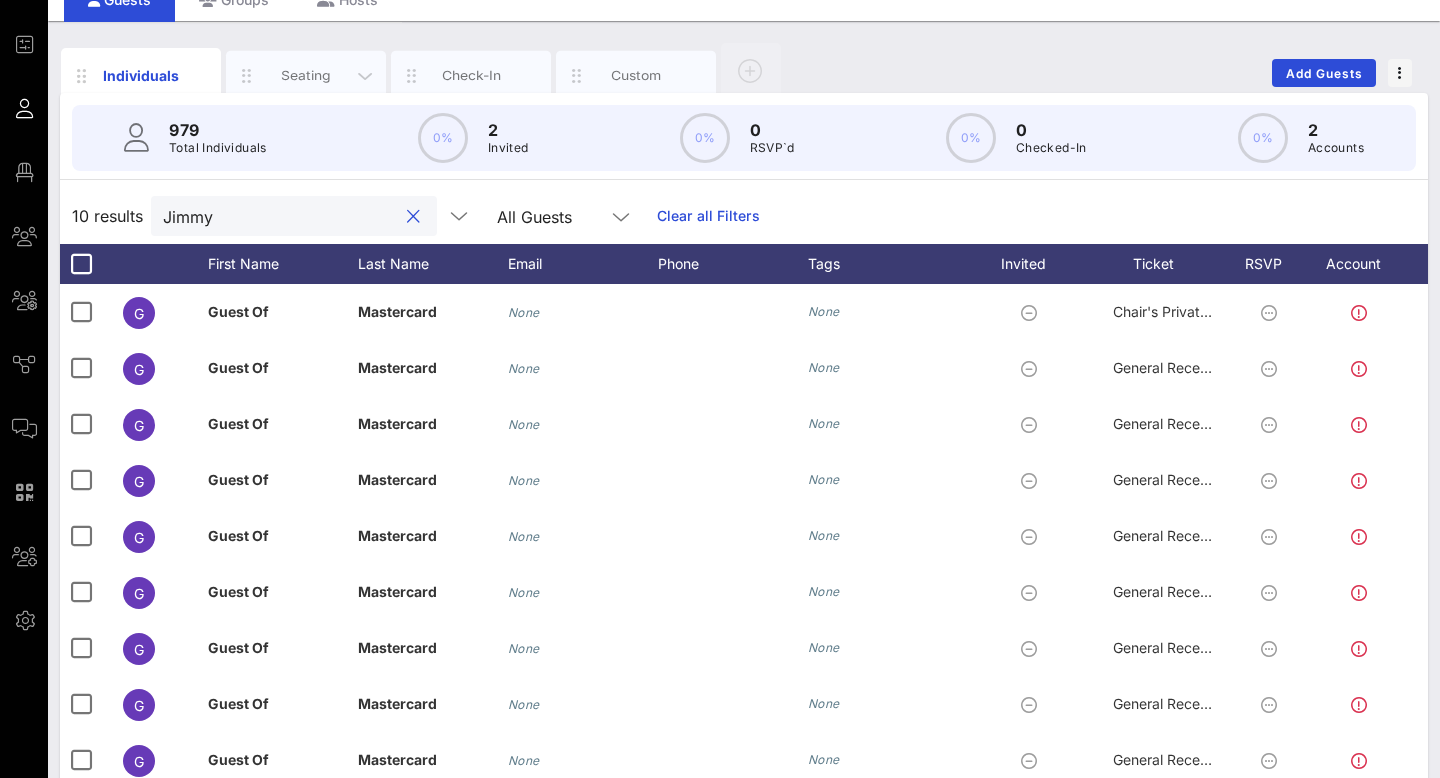 type on "Jimmy" 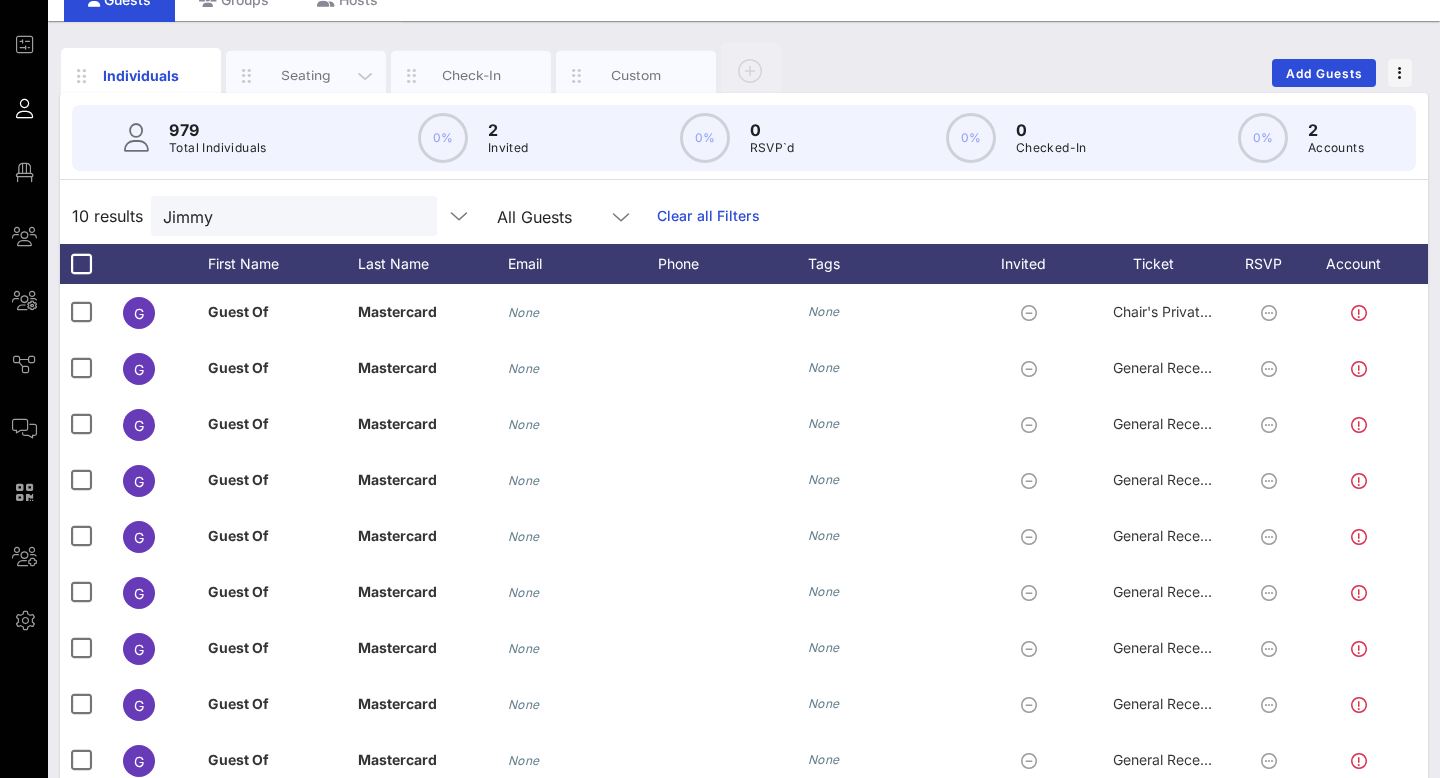click on "Seating" at bounding box center (306, 76) 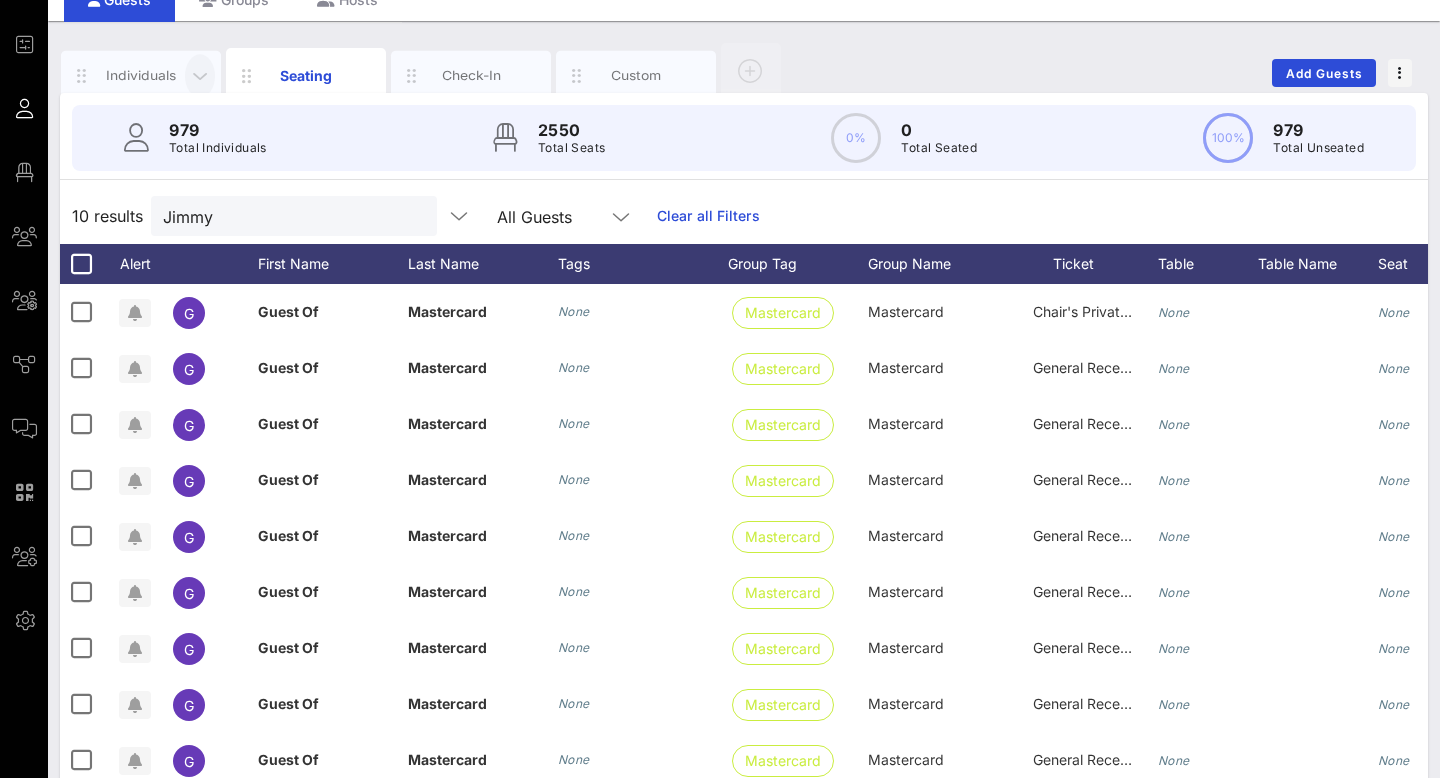click at bounding box center (200, 76) 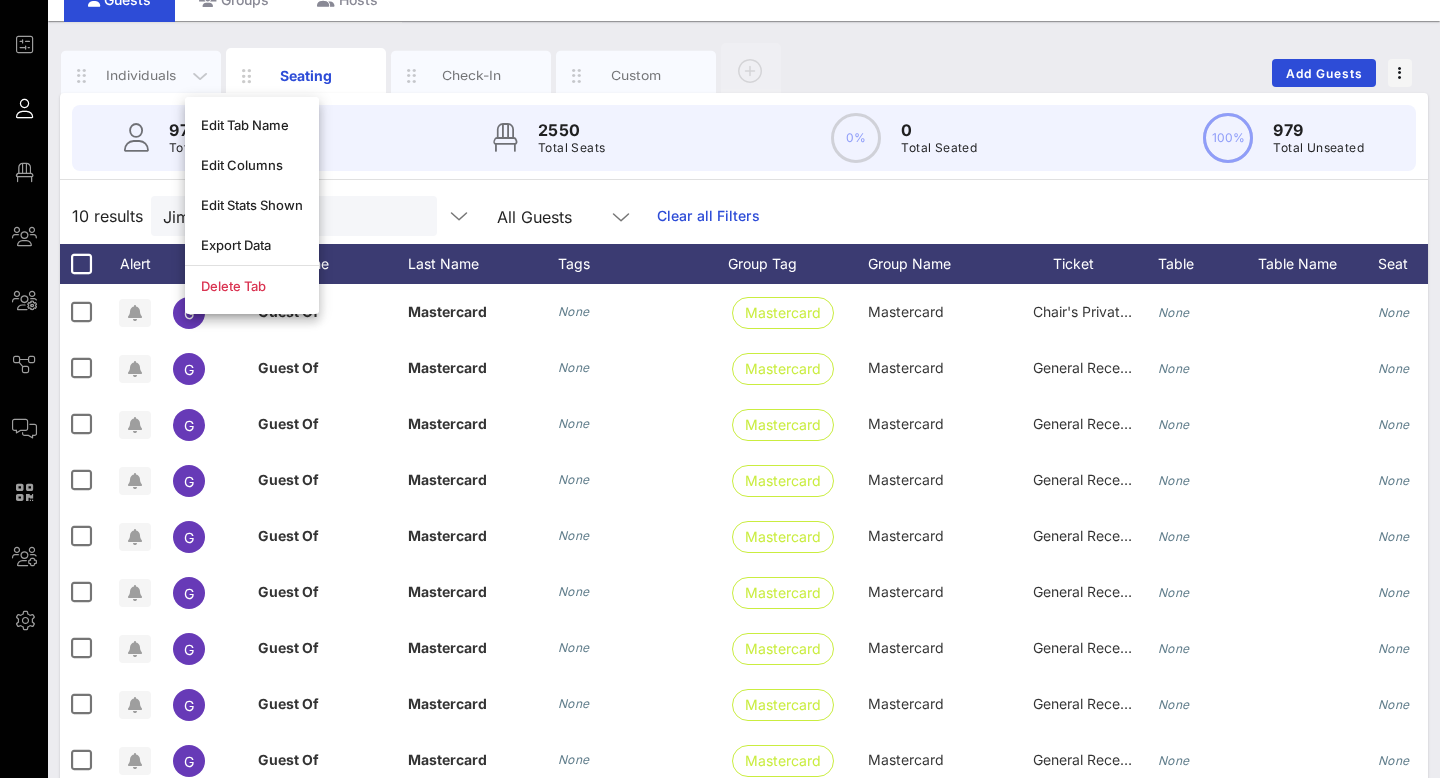 click on "Individuals" at bounding box center (141, 75) 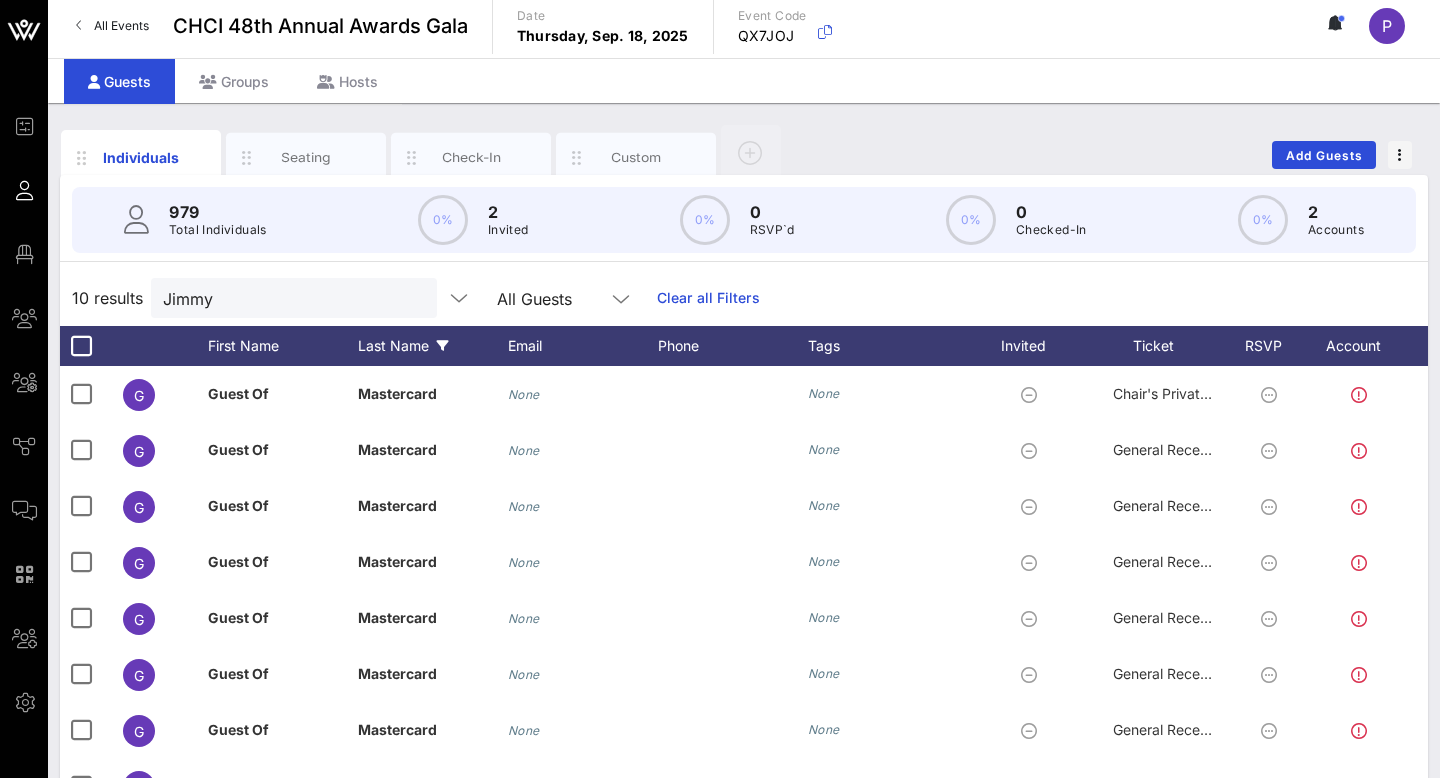 scroll, scrollTop: 0, scrollLeft: 0, axis: both 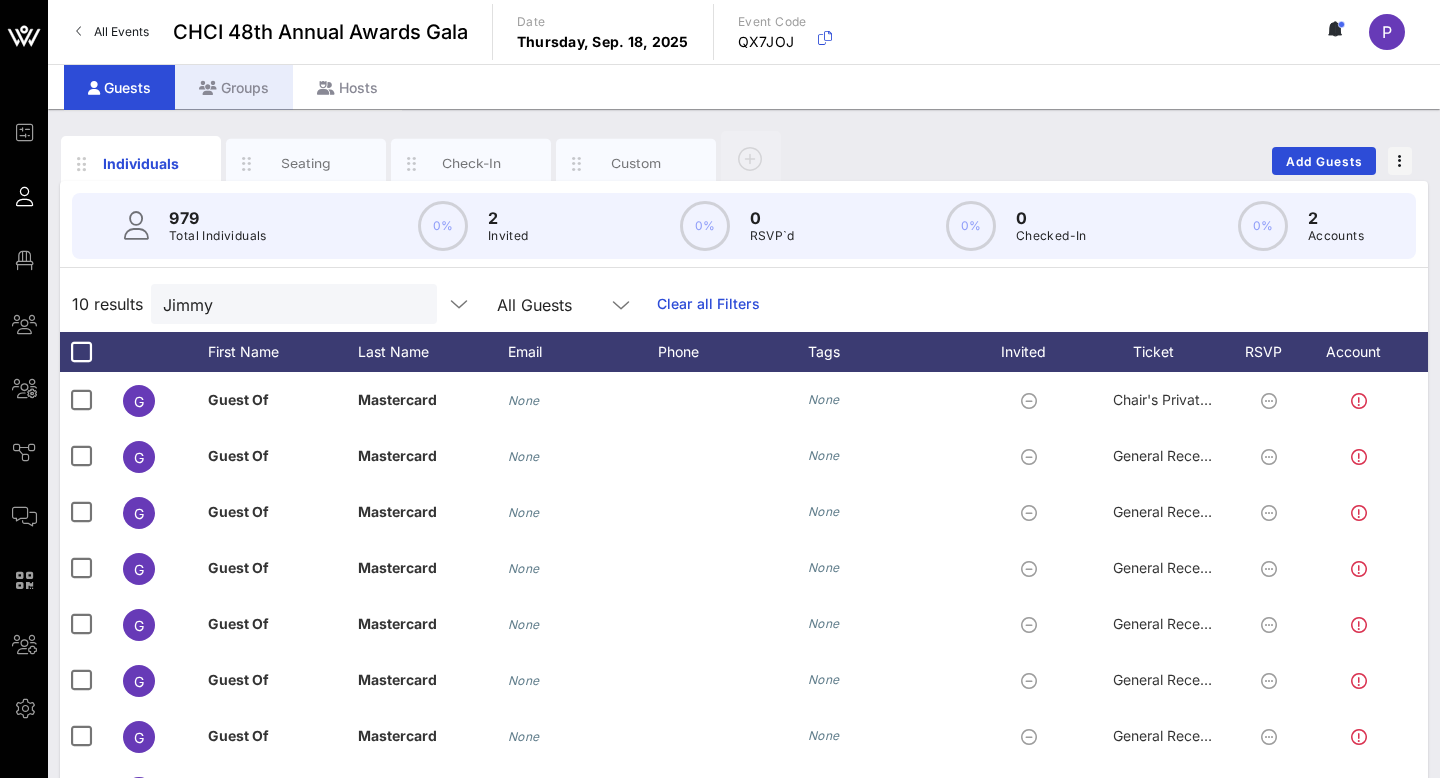 click on "Groups" at bounding box center (234, 87) 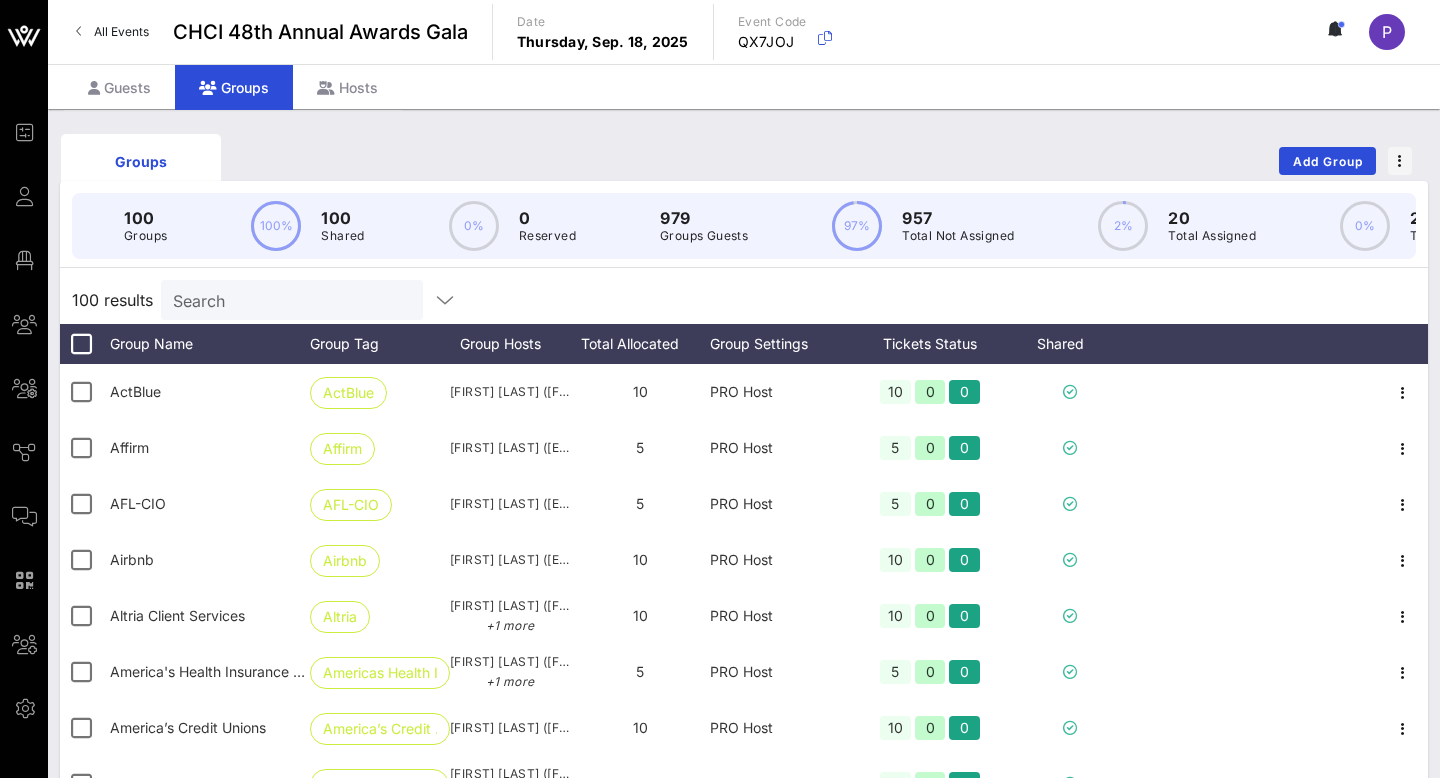 click on "Search" at bounding box center (290, 300) 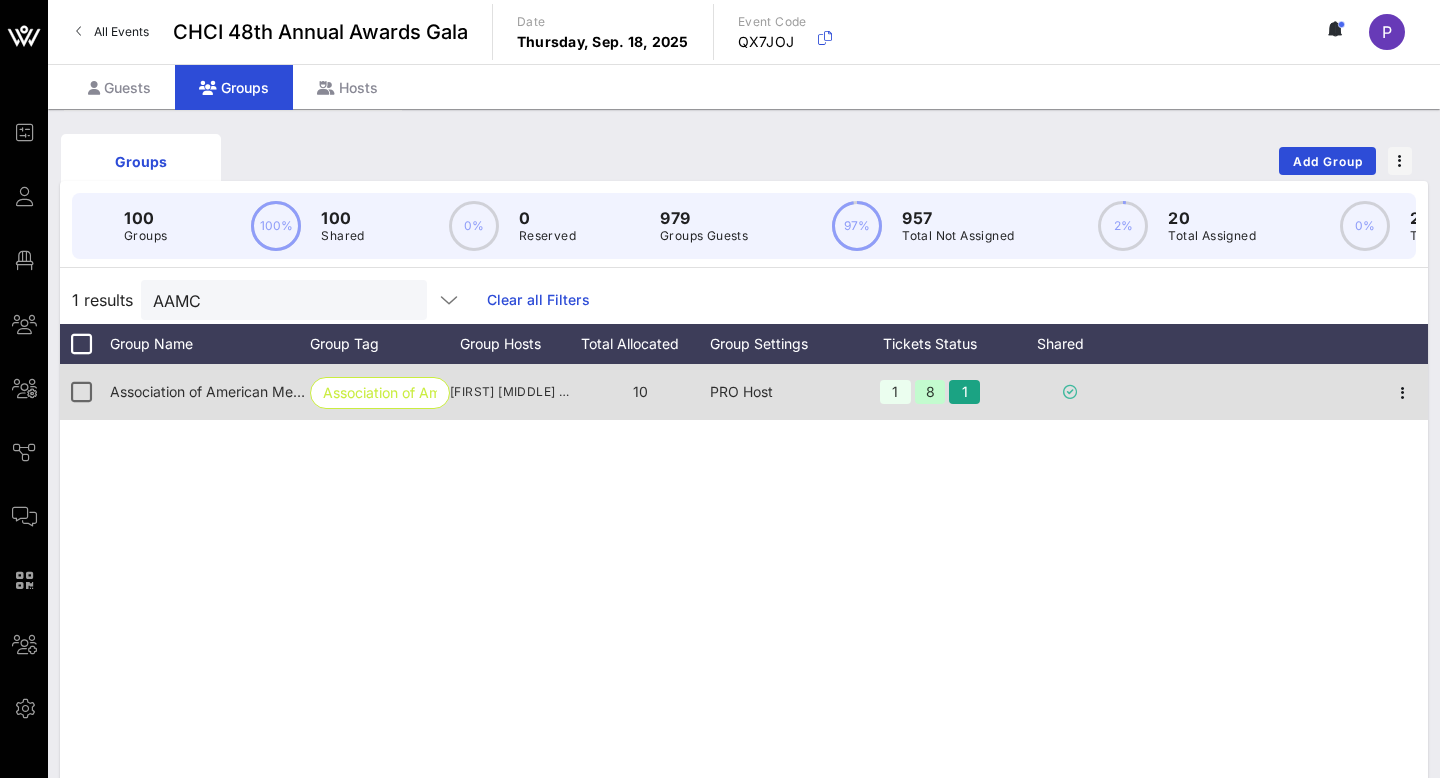 click on "[FIRST] [MIDDLE] [LAST] ([EMAIL])" at bounding box center (510, 392) 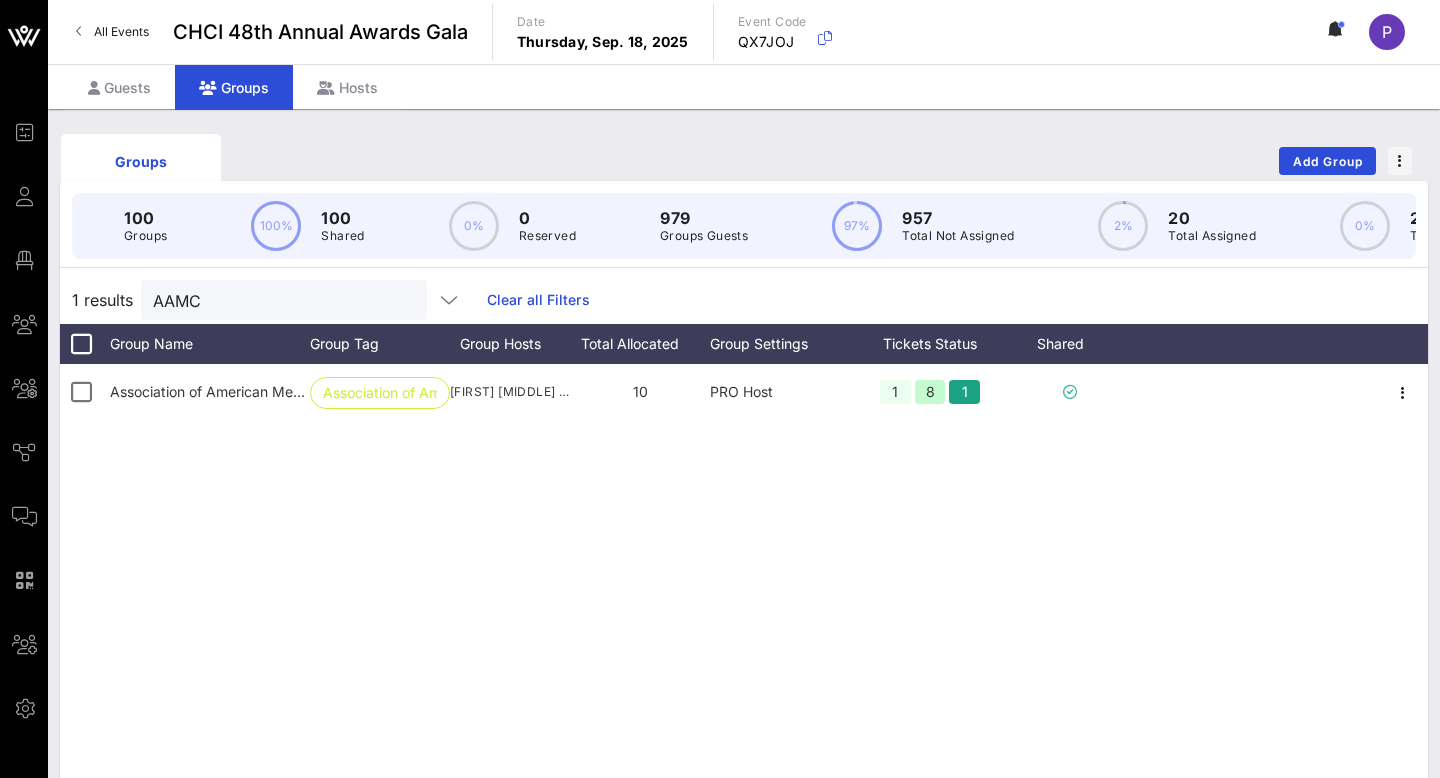 click on "100   Groups   100%   100   Shared   0%   0   Reserved   979   Groups Guests   97%   957   Total Not Assigned   2%   20   Total Assigned   0%   2   Total Transferred     1 results     AAMC         Clear all Filters
Group Name
Group Tag
Group Hosts
Total Allocated
Group Settings
Tickets Status
Shared
Association of American Medical Colleges (AAMC)
Association of Am…
[FIRST] [LAST] ([FIRST]@[DOMAIN])
10
PRO Host
1   8   1" at bounding box center [744, 572] 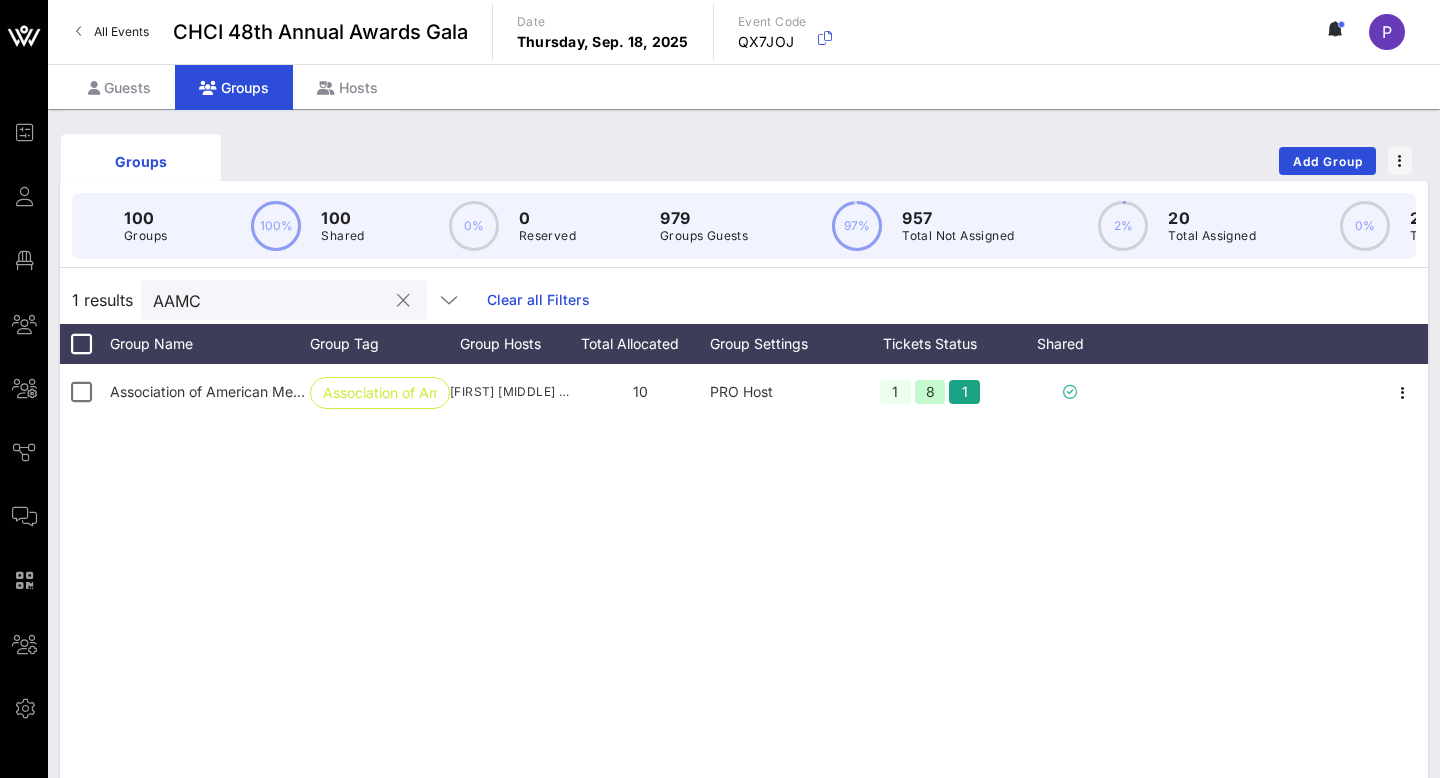 click on "AAMC" at bounding box center [270, 300] 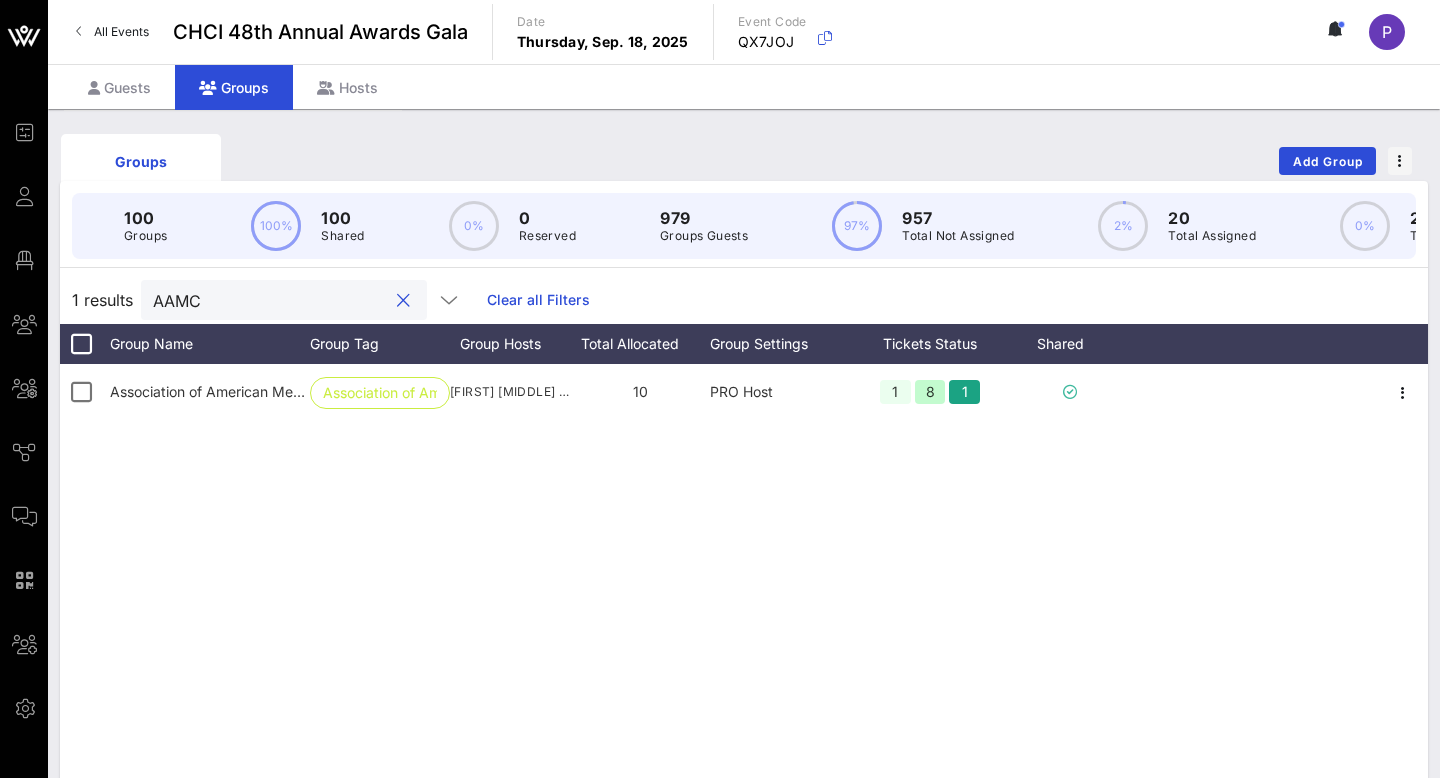 click on "AAMC" at bounding box center [270, 300] 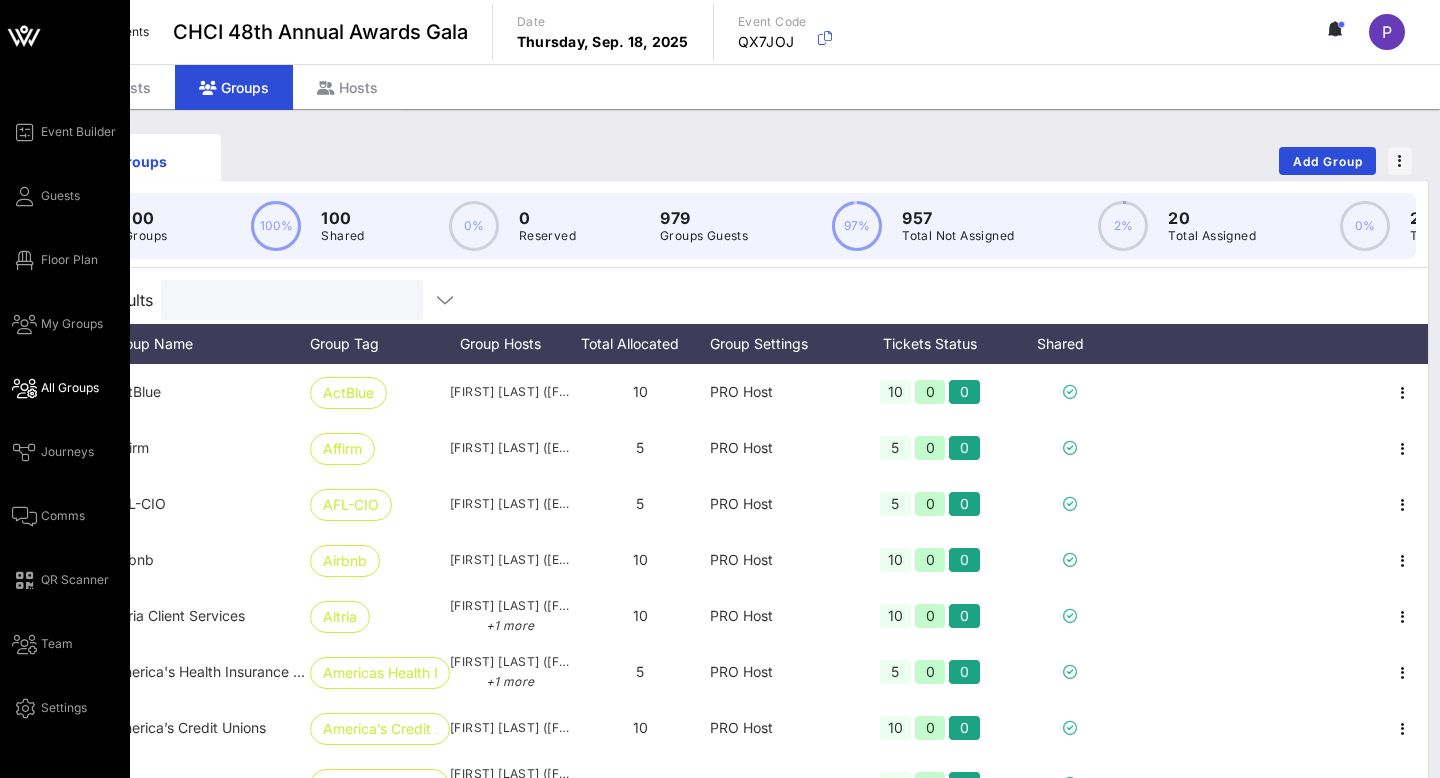 type 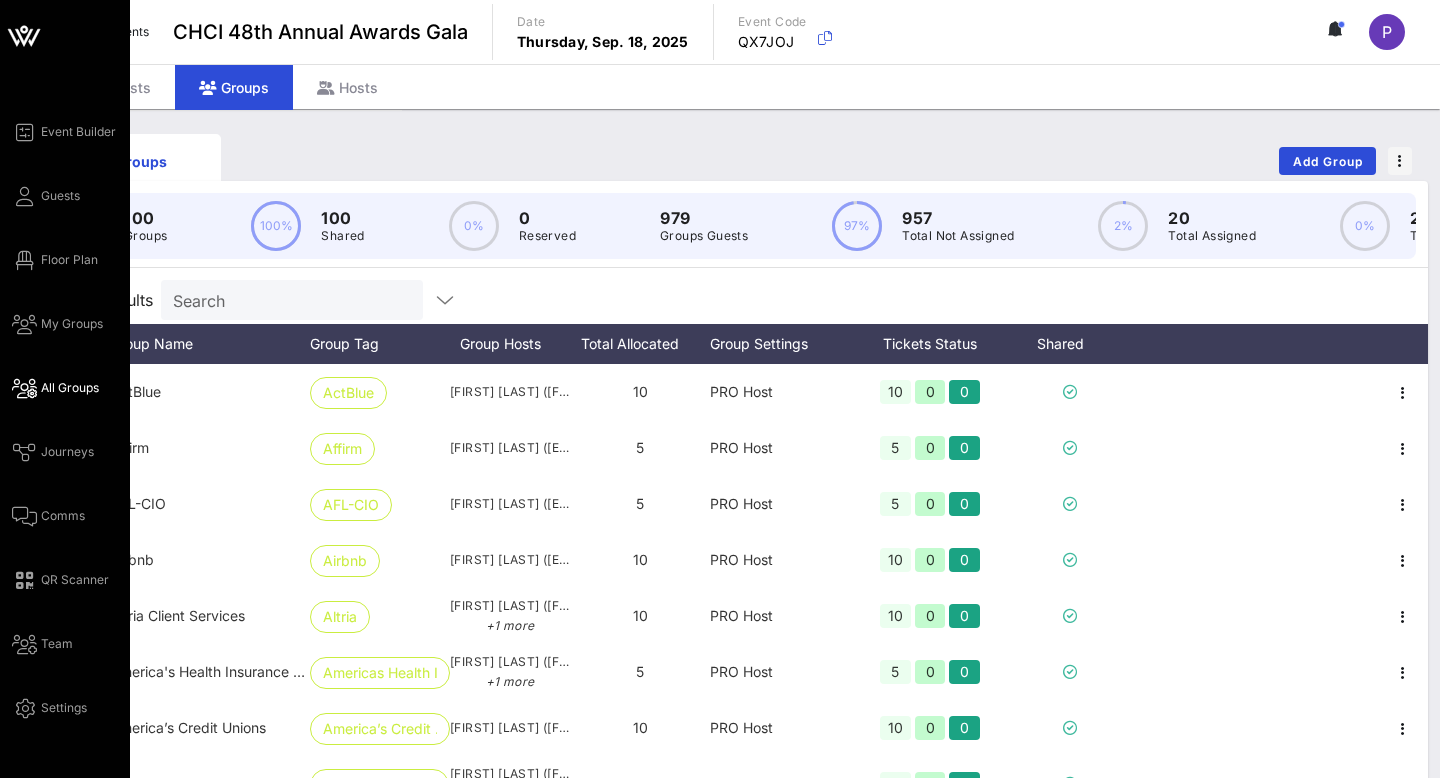 click on "All Groups" at bounding box center (70, 388) 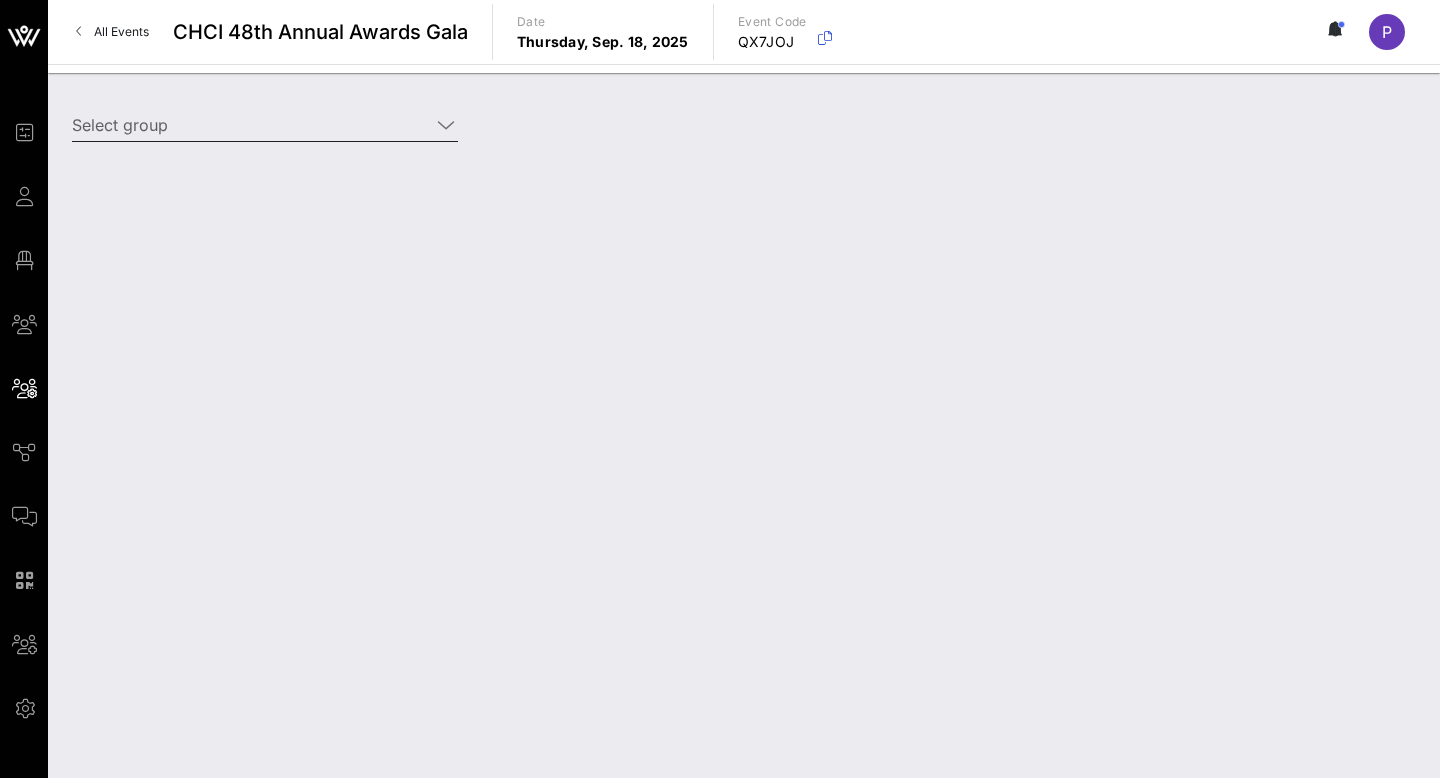 click on "Select group" at bounding box center (251, 125) 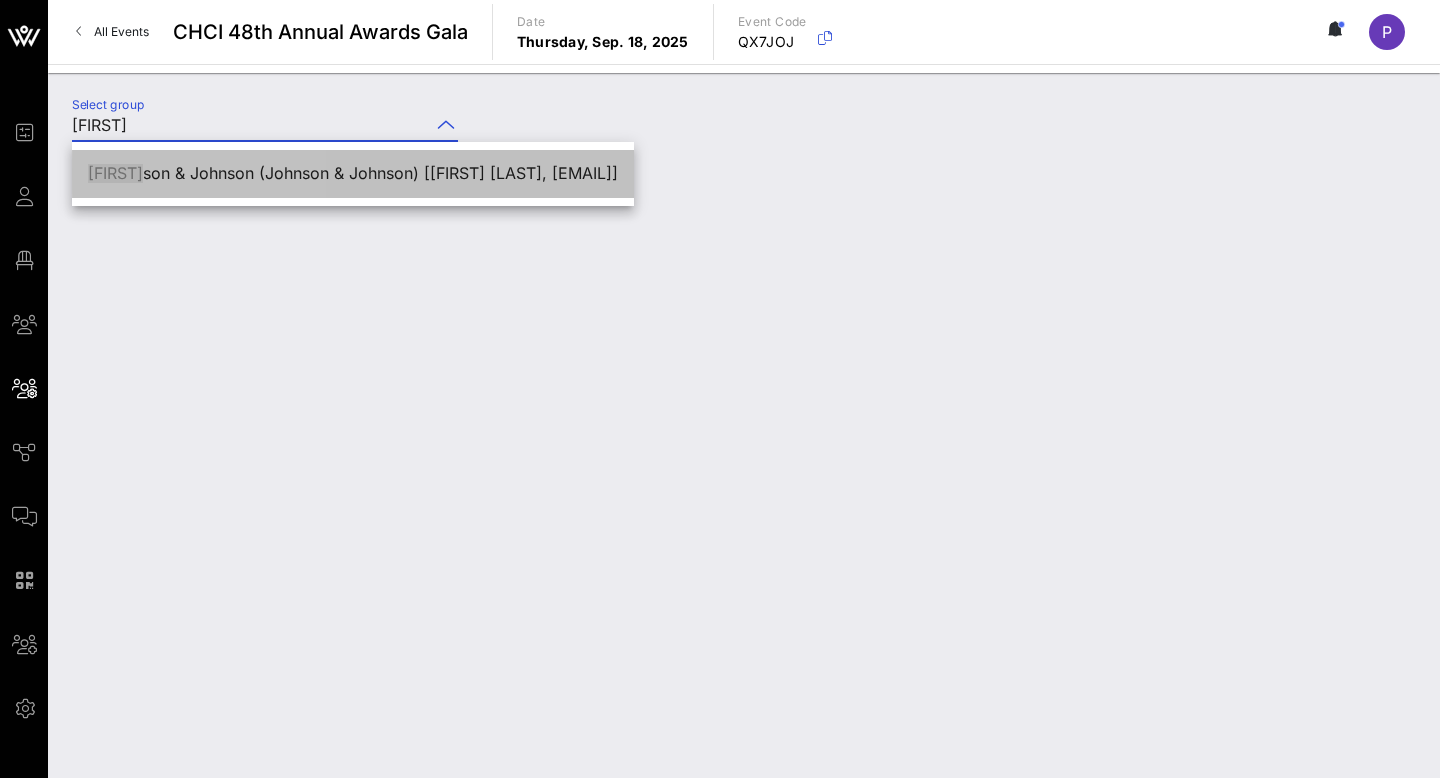 click on "John son & Johnson (Johnson & Johnson) [[FIRST] [LAST], [EMAIL]]" at bounding box center [353, 173] 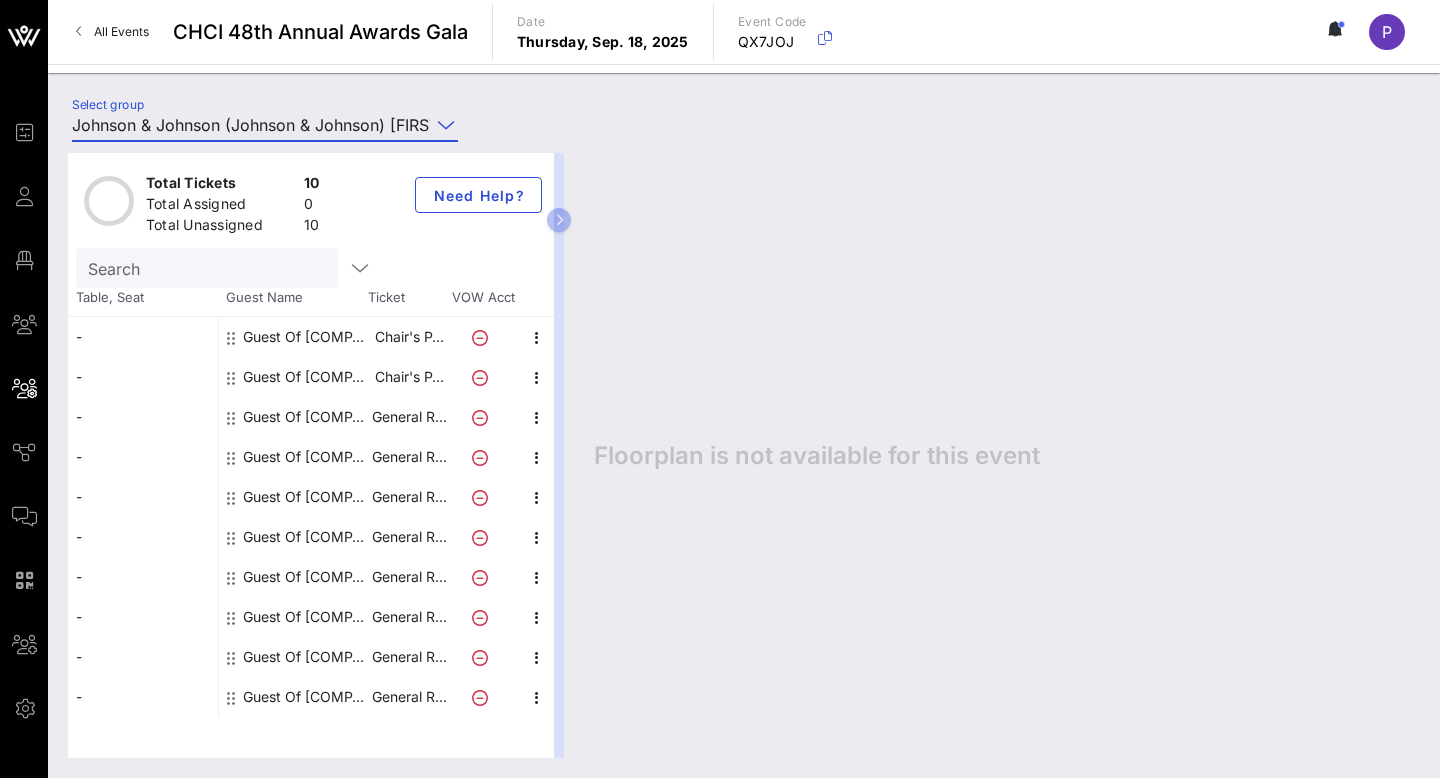 click at bounding box center (446, 125) 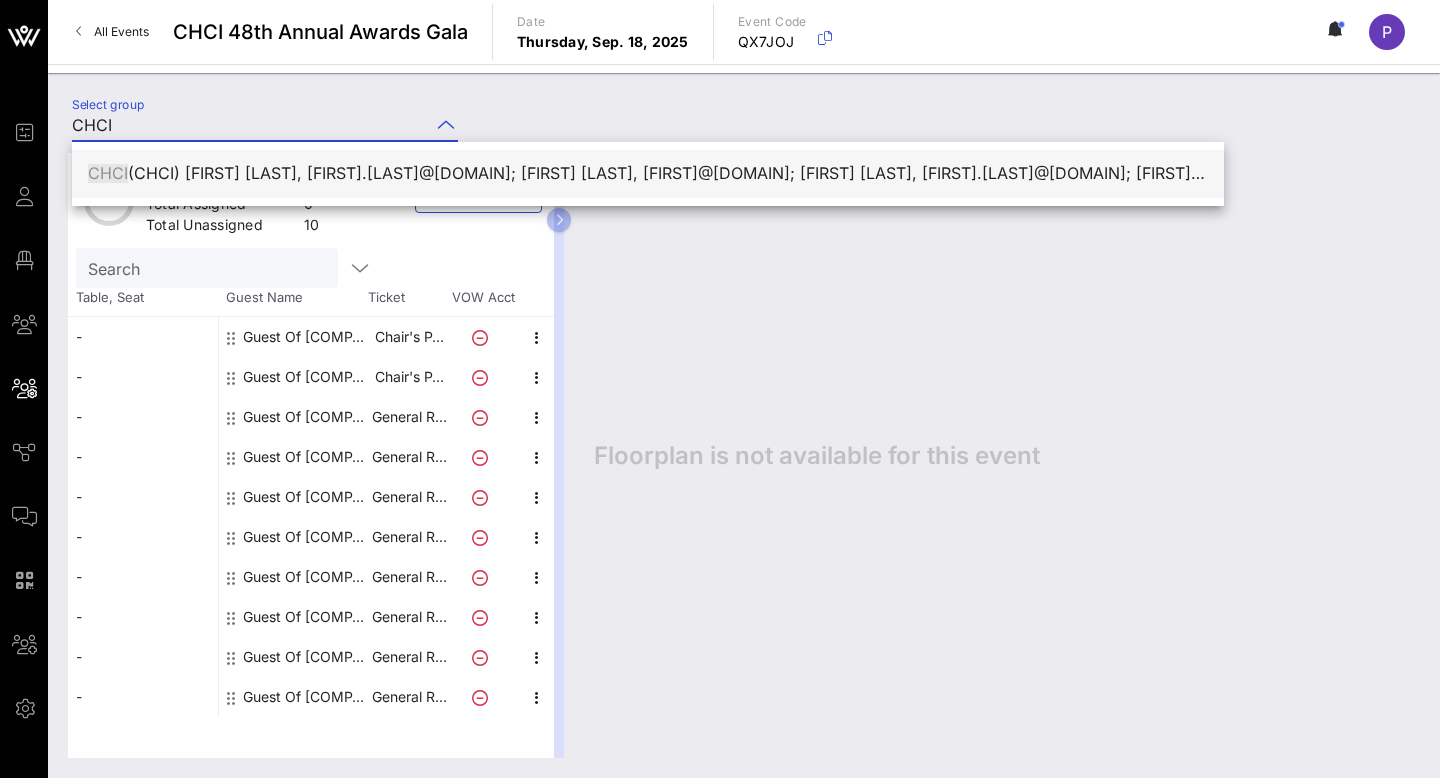 click on "CHCI (CHCI) [[FIRST] [LAST], [EMAIL]];  [[FIRST] [LAST], [EMAIL]];  [[FIRST] [LAST], [EMAIL]];  [[FIRST] [LAST], [EMAIL]];  [[FIRST] [LAST], [EMAIL]]" at bounding box center (648, 173) 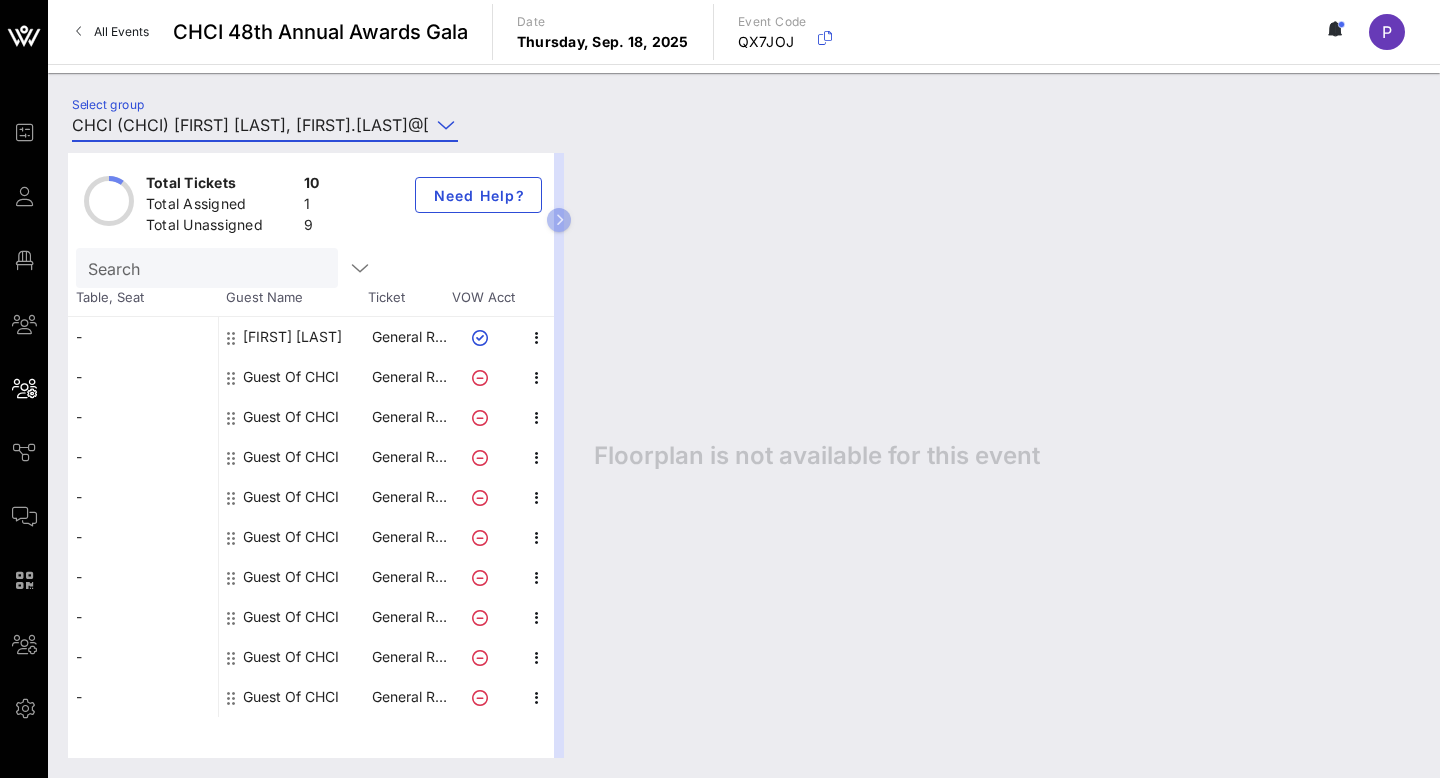 type on "CHCI (CHCI) [FIRST] [LAST], [FIRST].[LAST]@[DOMAIN];  [FIRST] [LAST], [FIRST]@[DOMAIN];  [FIRST] [LAST], [FIRST].[LAST]@[DOMAIN];  [FIRST] [LAST], [FIRST]@[DOMAIN];  [FIRST] [LAST], CMP, [FIRST]@[DOMAIN]" 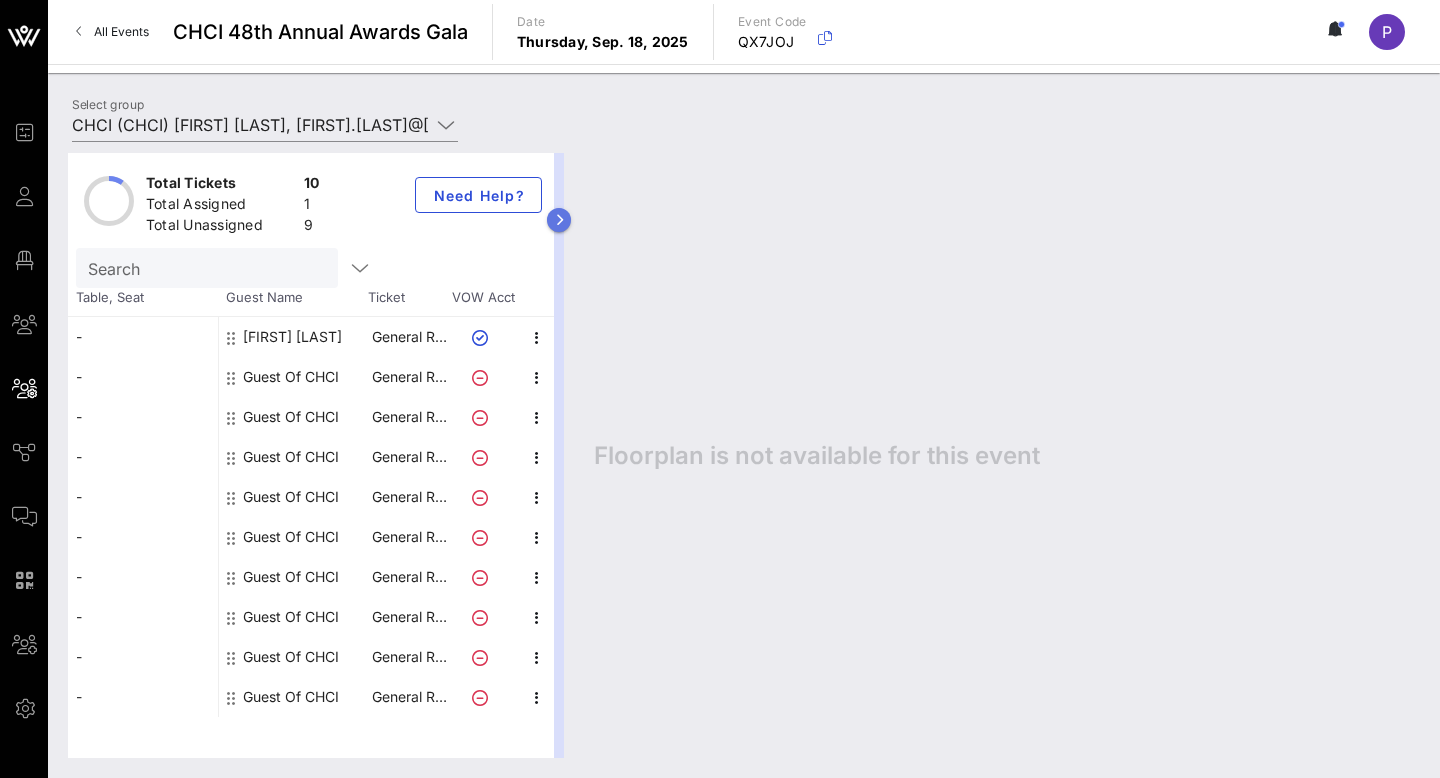 click at bounding box center (559, 220) 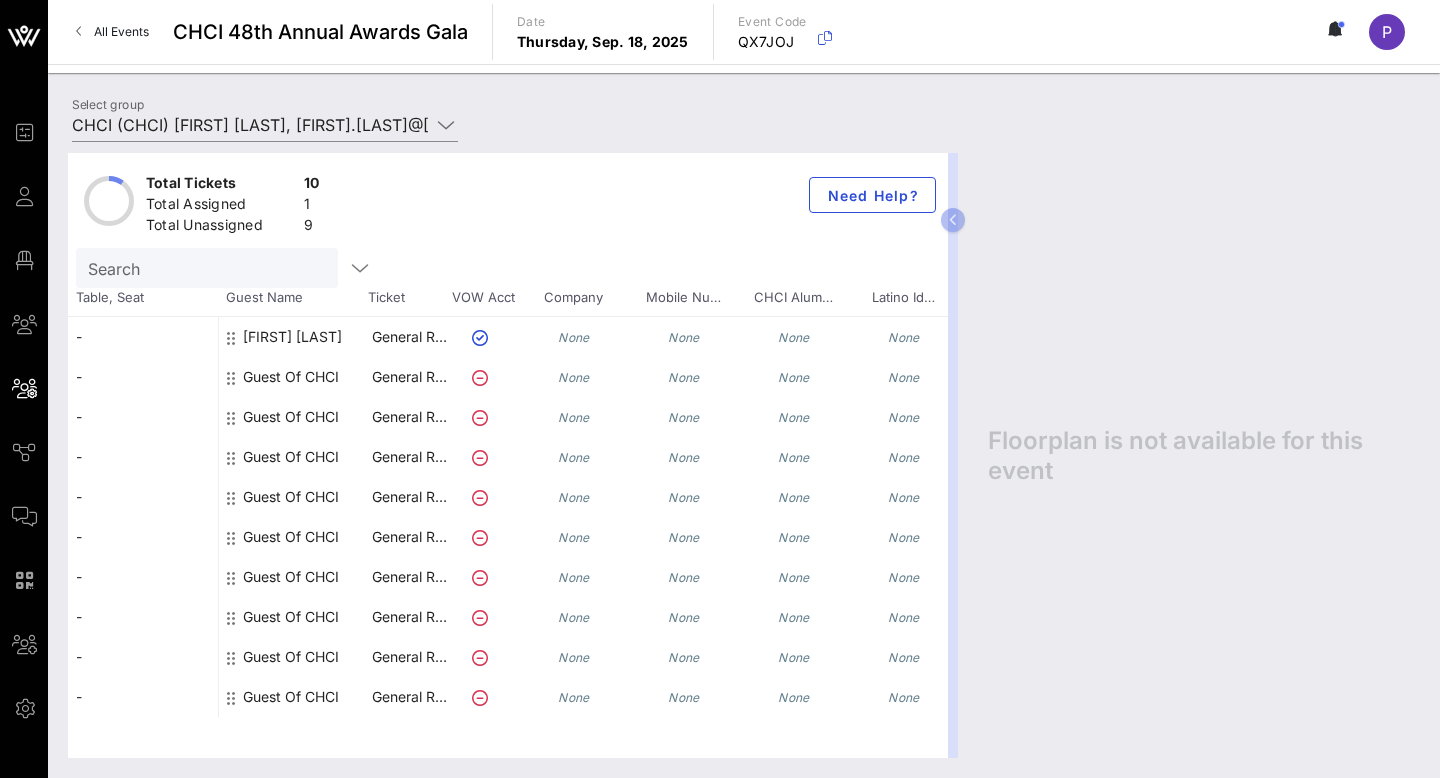 click on "Guest Of CHCI" at bounding box center [291, 377] 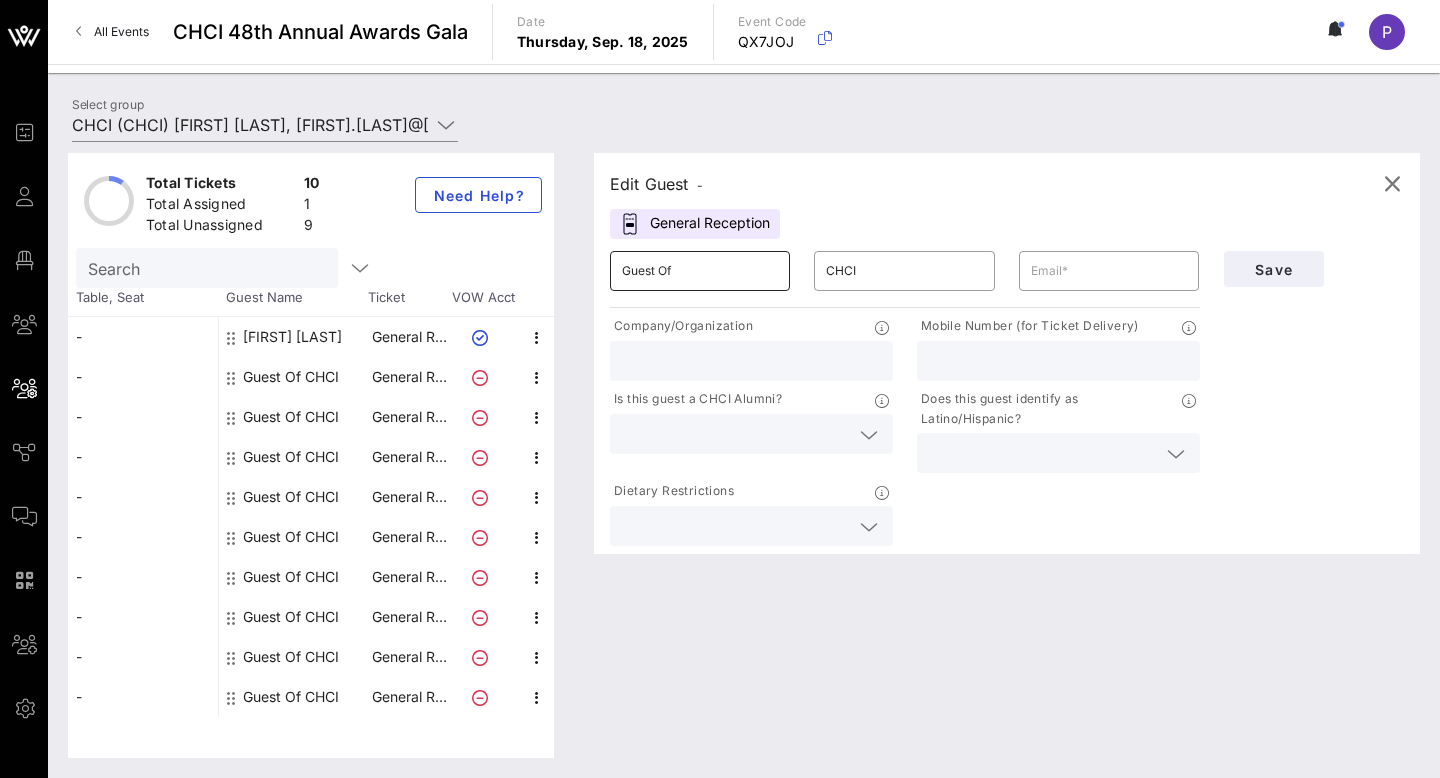 click on "Guest Of" at bounding box center [700, 271] 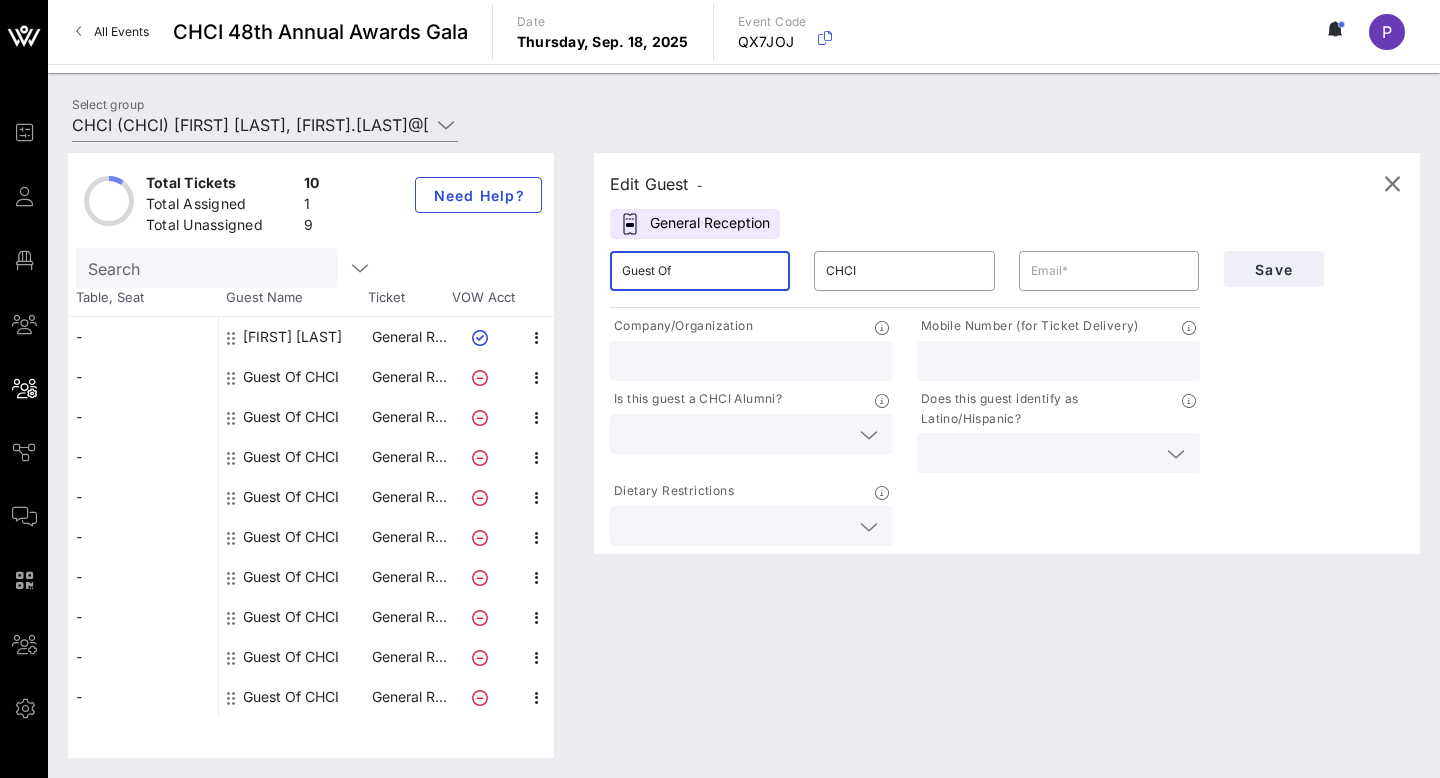 click on "Guest Of" at bounding box center (700, 271) 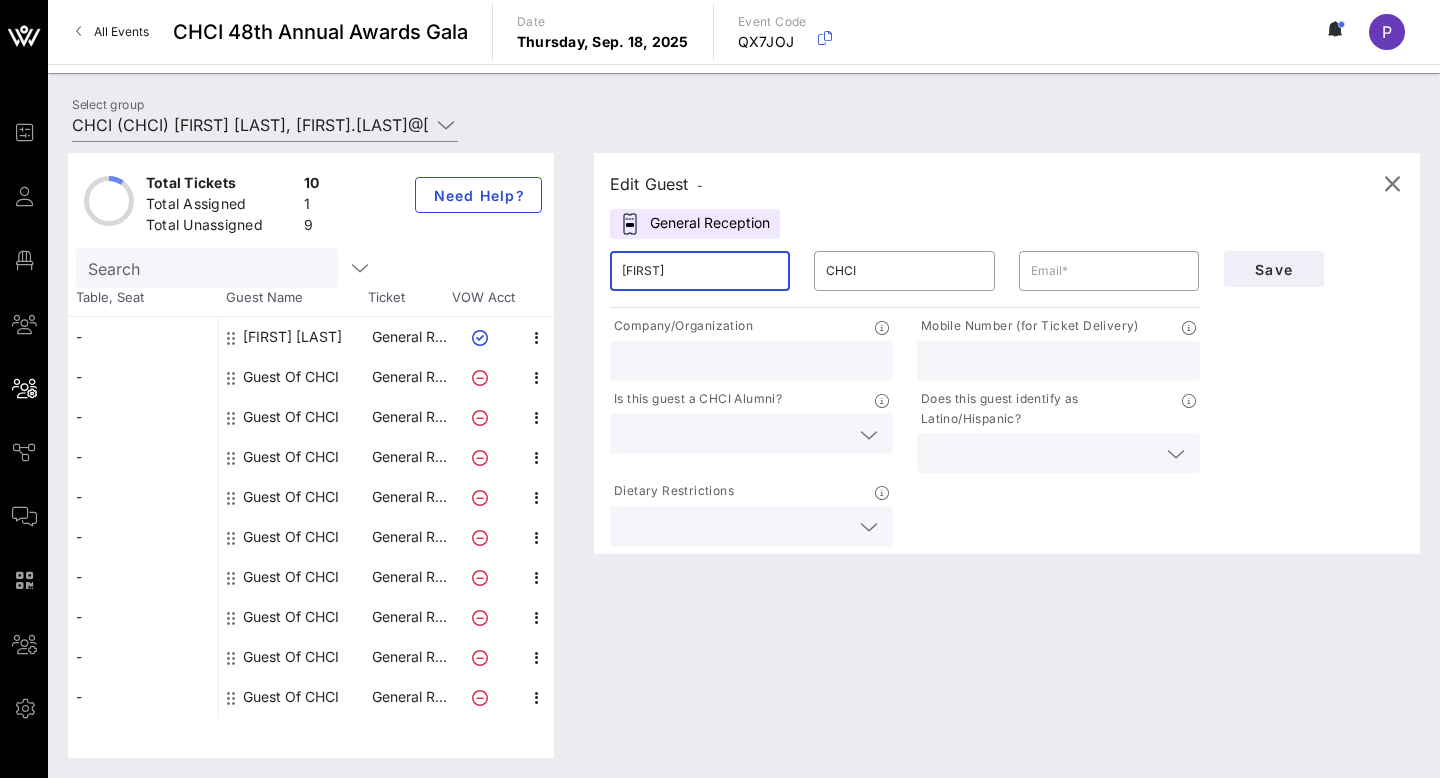 type on "[FIRST]" 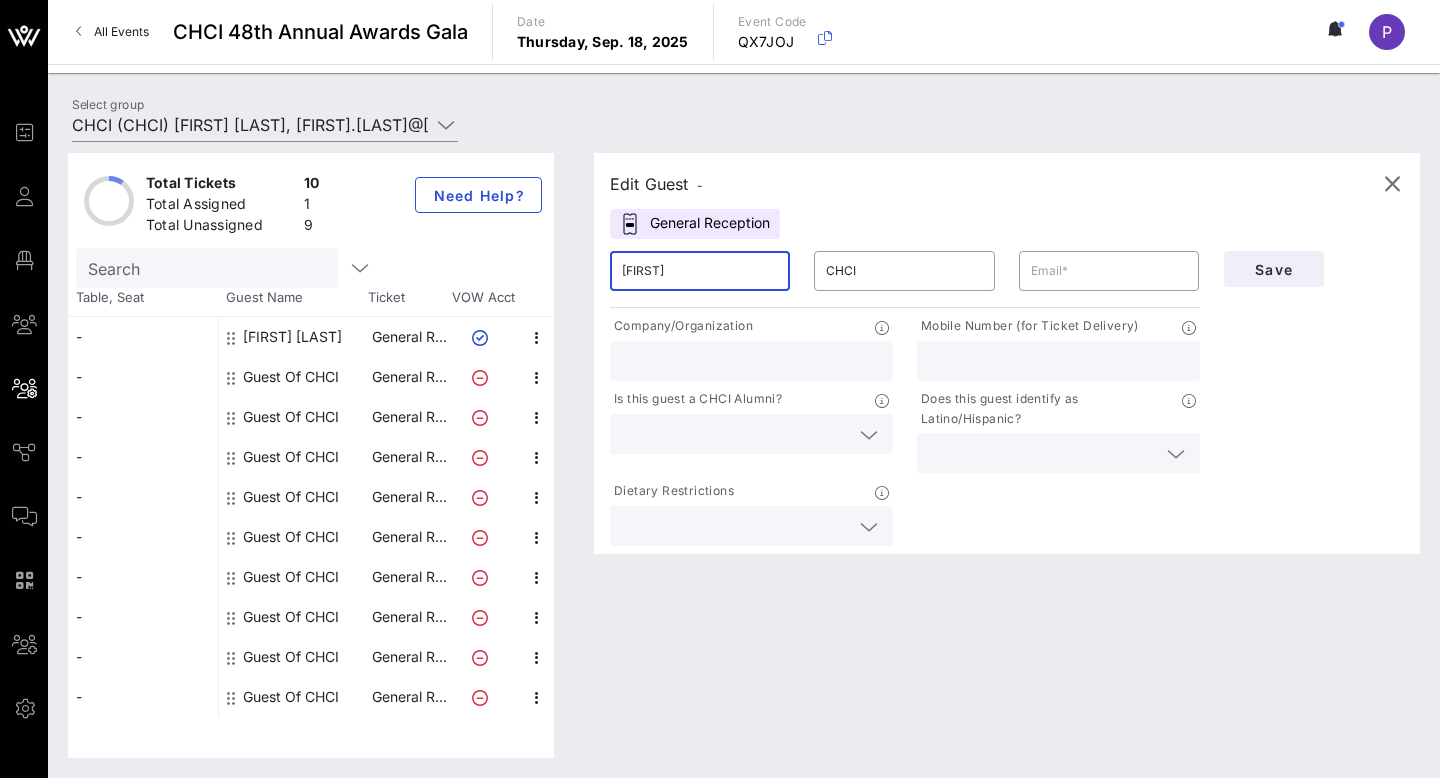 click on "[FIRST]" at bounding box center [700, 271] 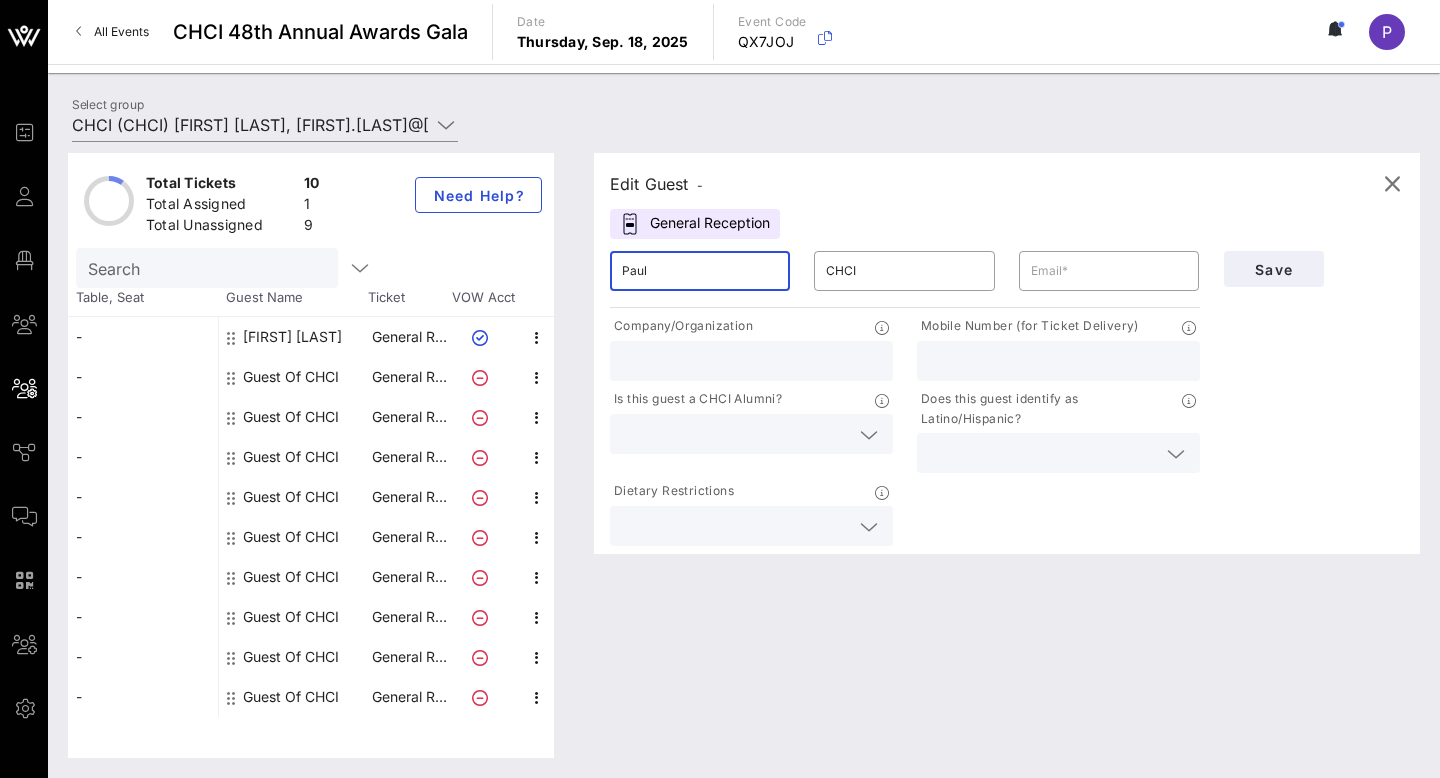 type on "[FIRST]" 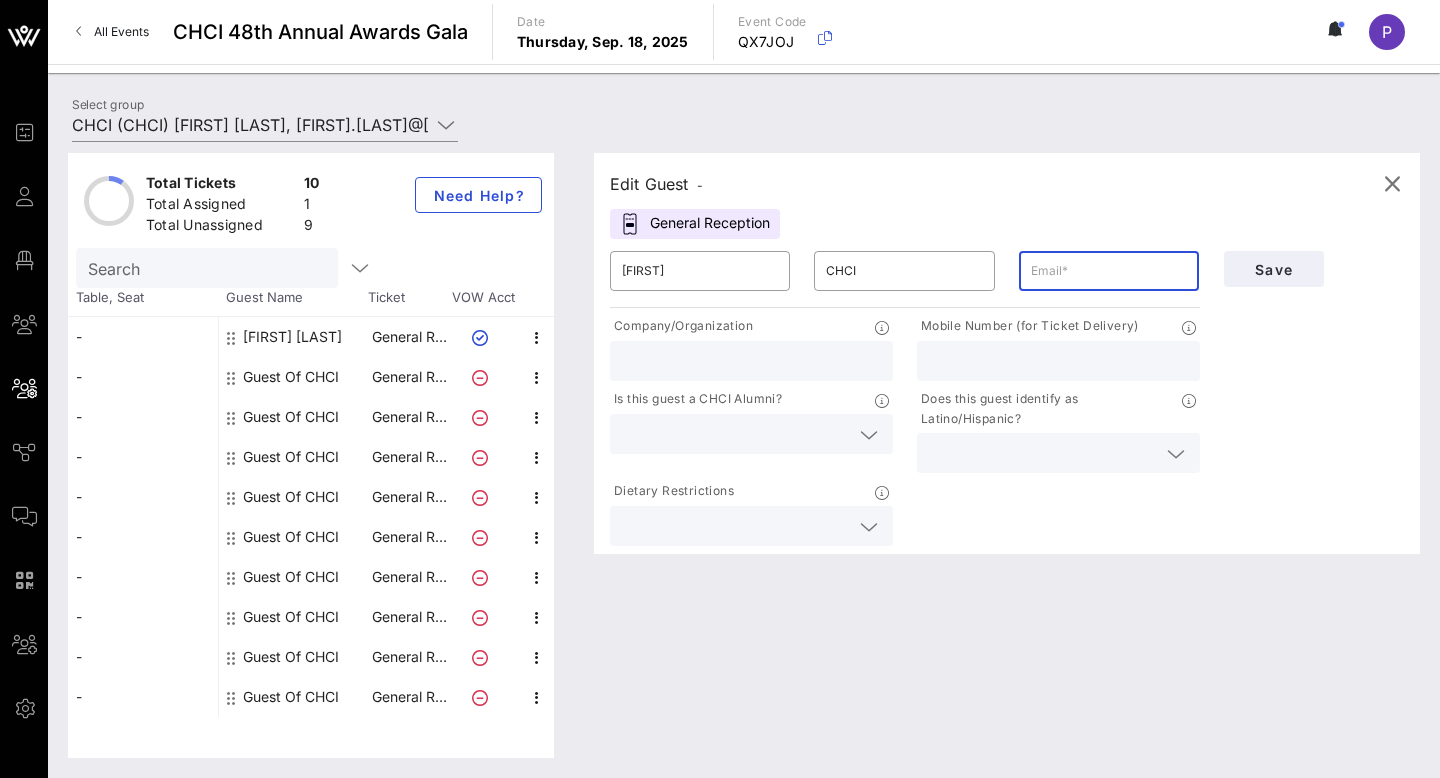 click at bounding box center (1109, 271) 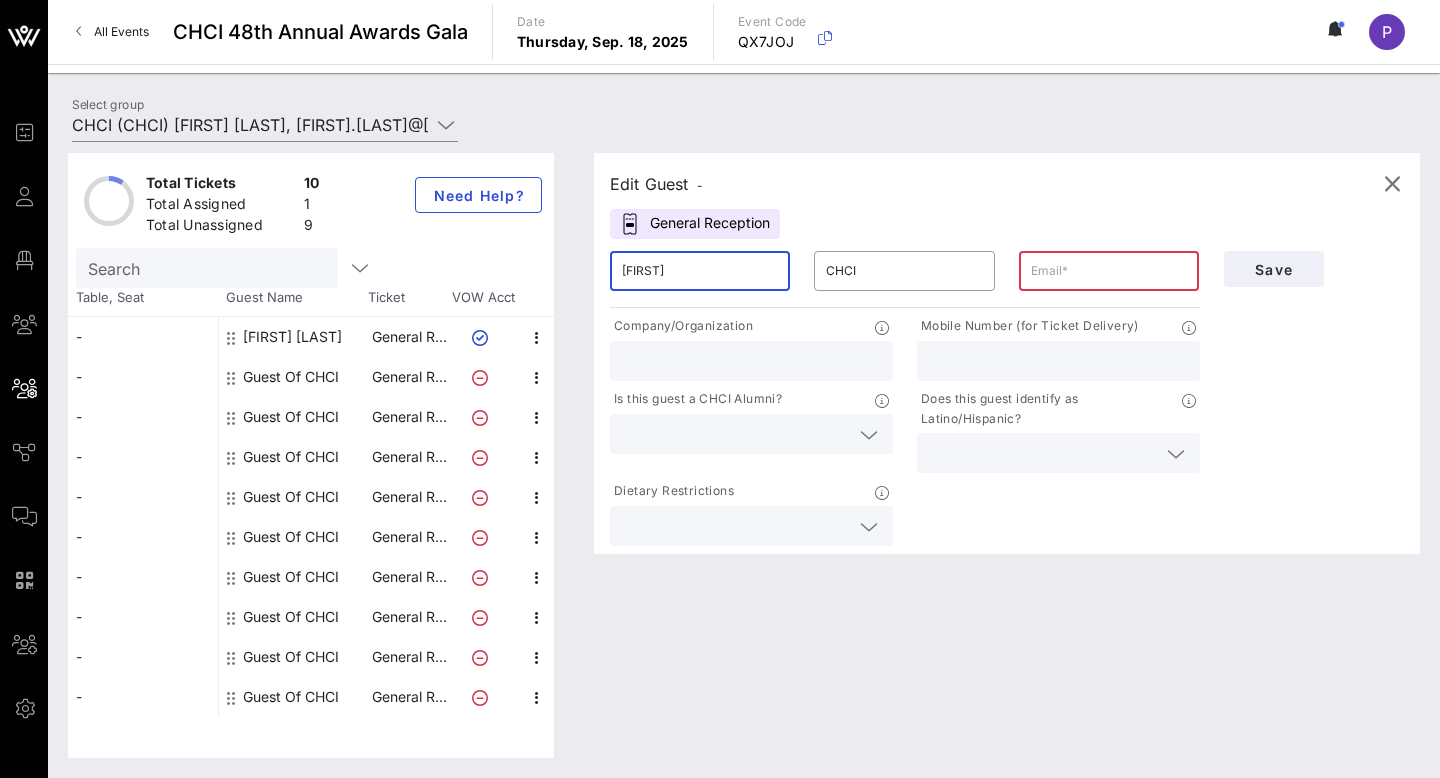 click on "[FIRST]" at bounding box center [700, 271] 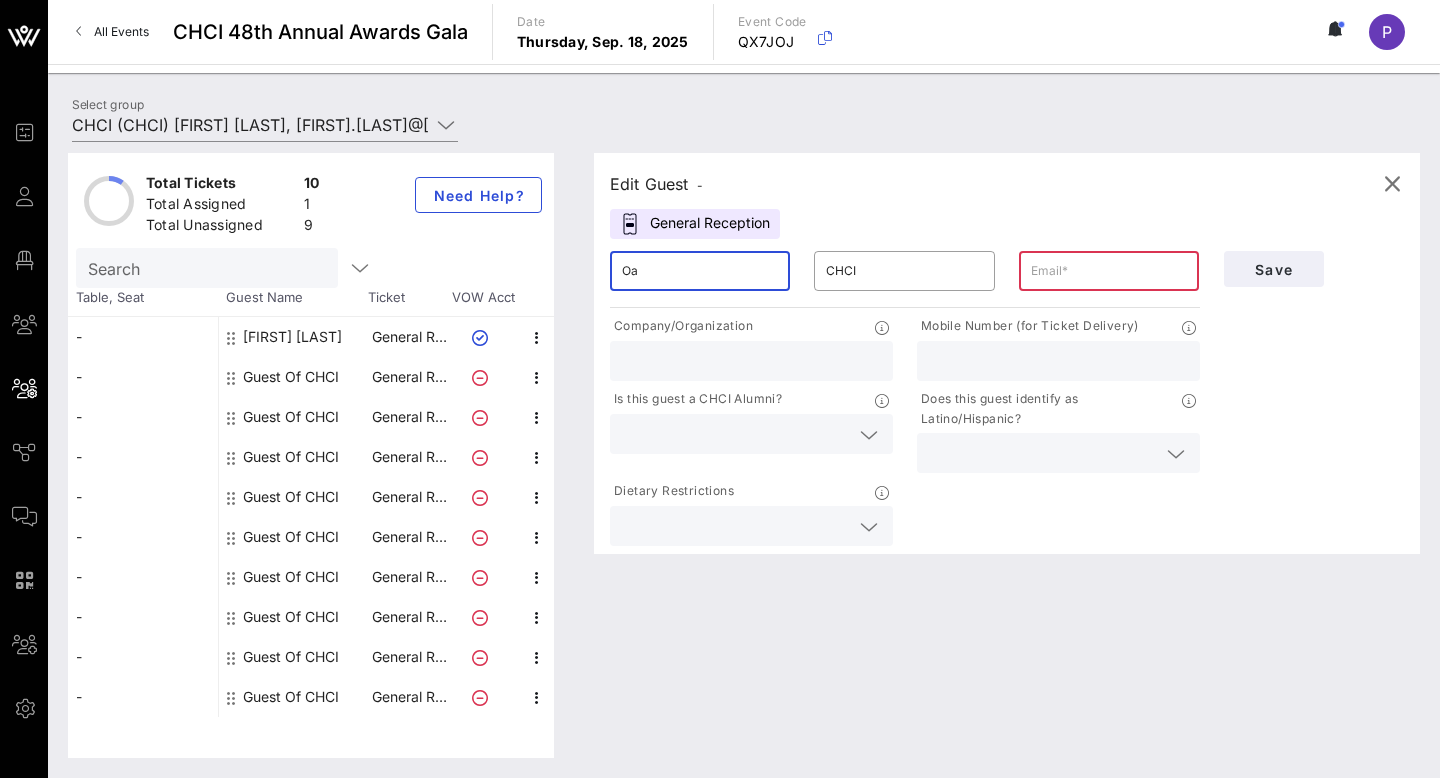 type on "O" 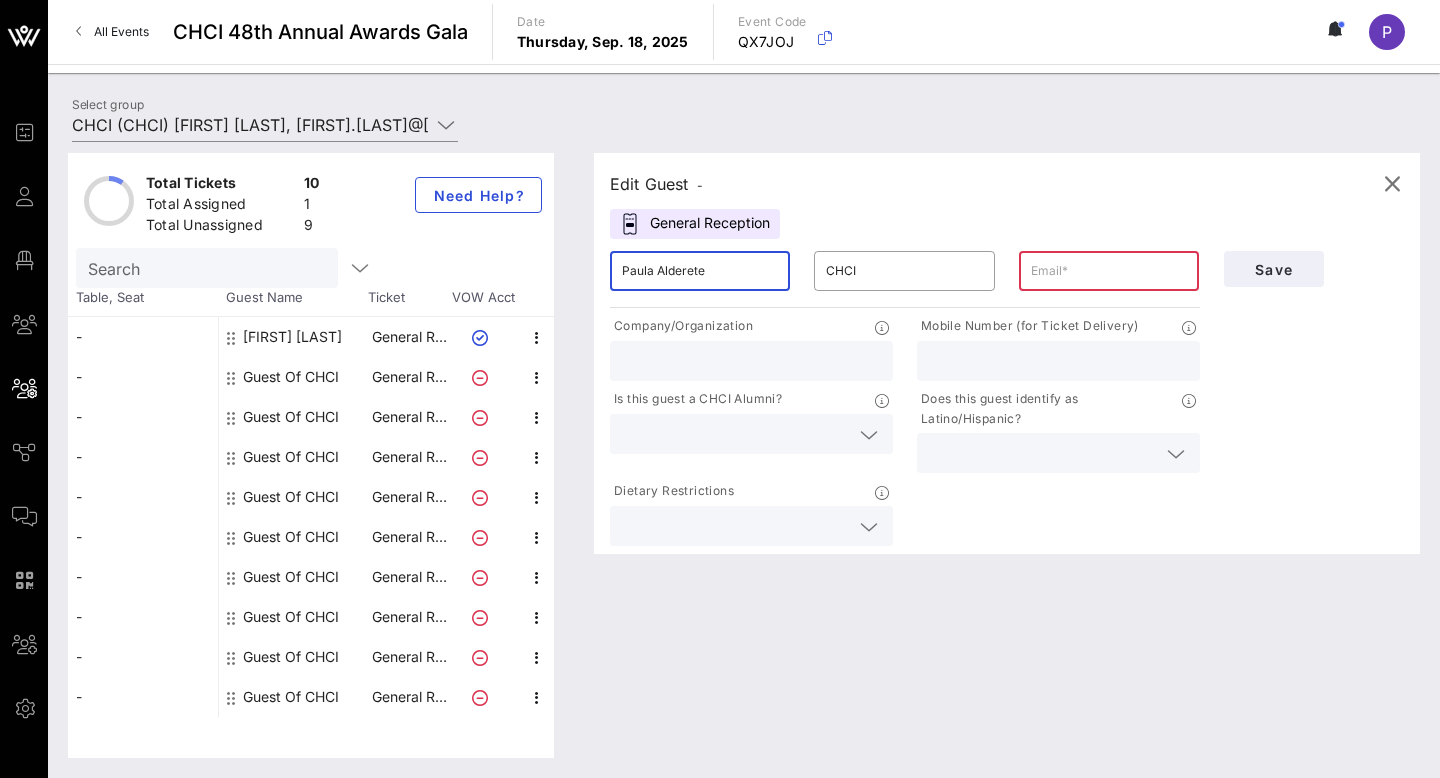 type on "Paula Alderete" 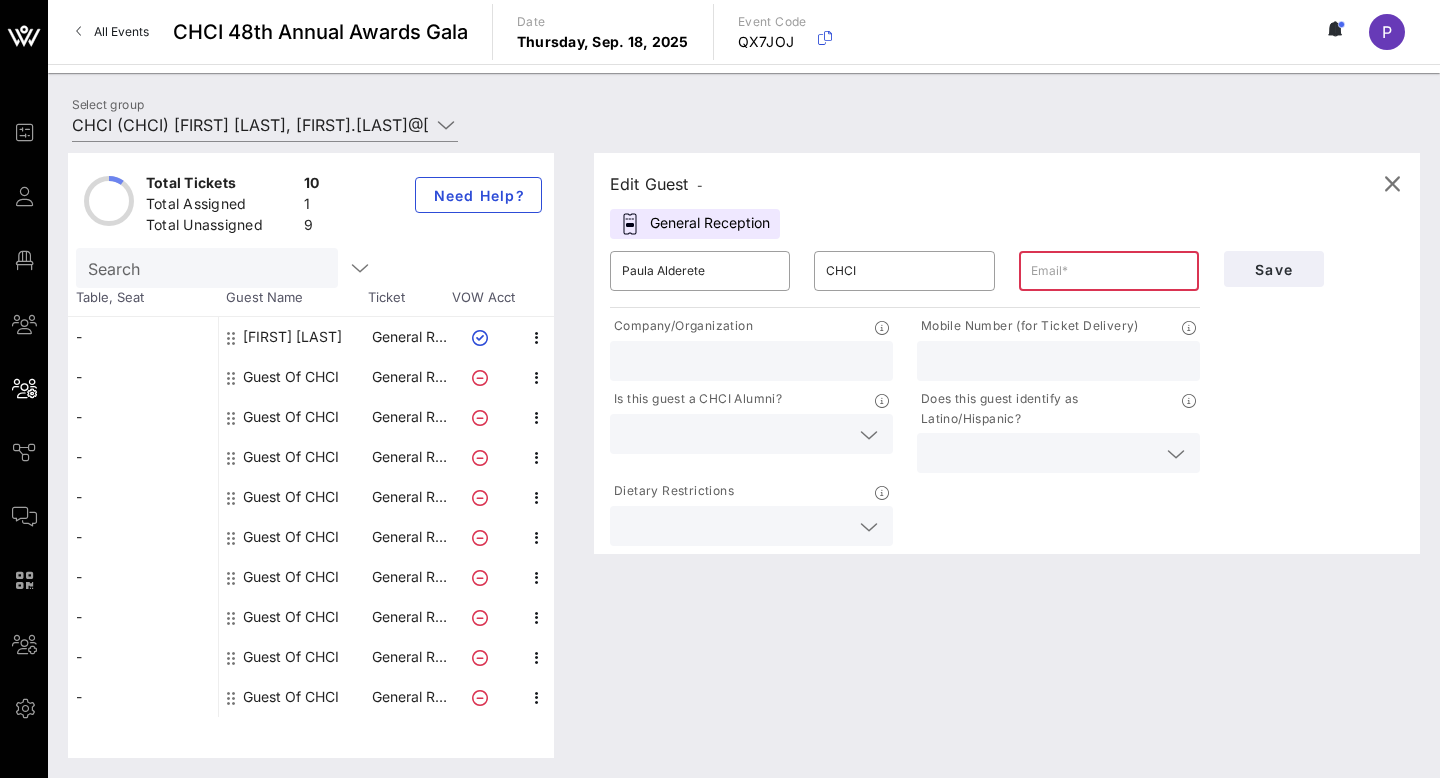 click at bounding box center [1109, 271] 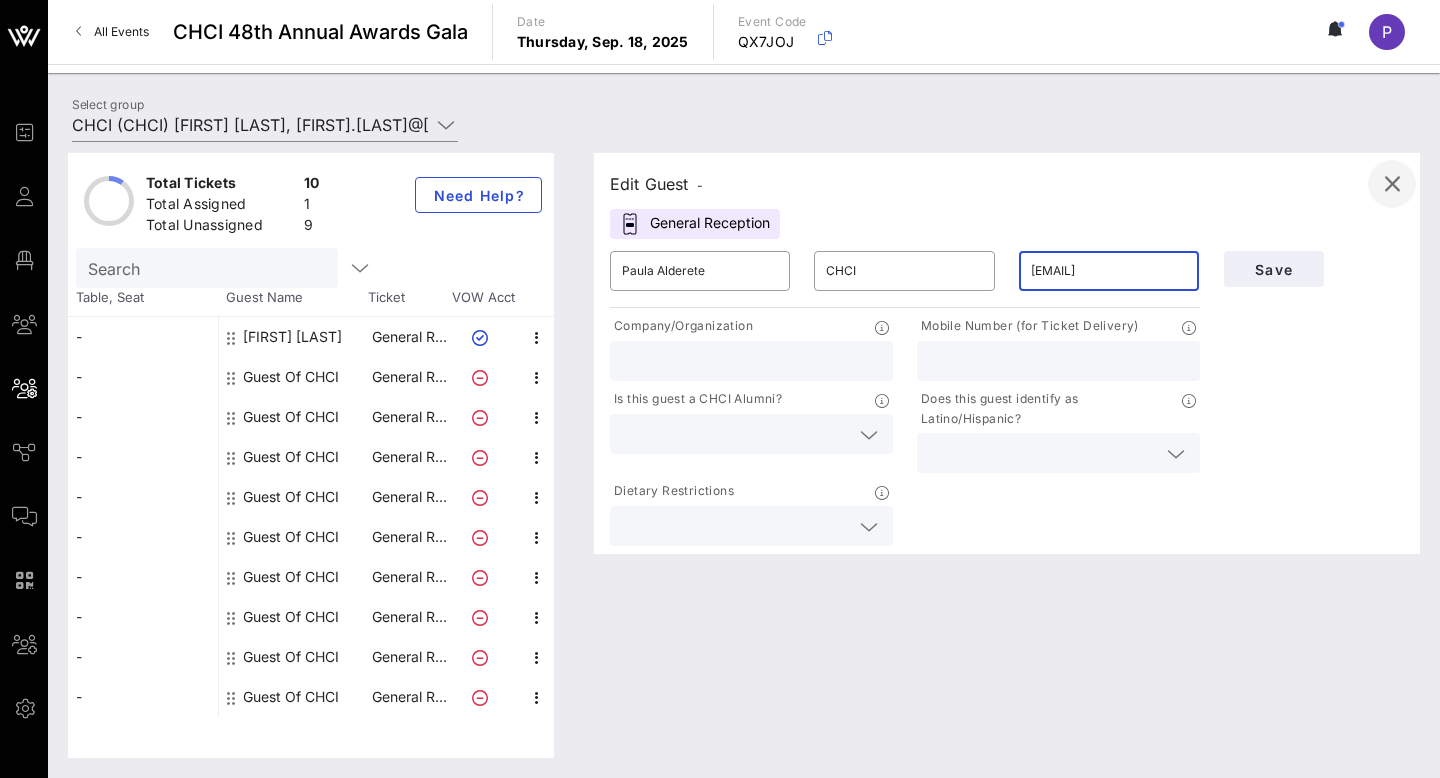 type on "[EMAIL]" 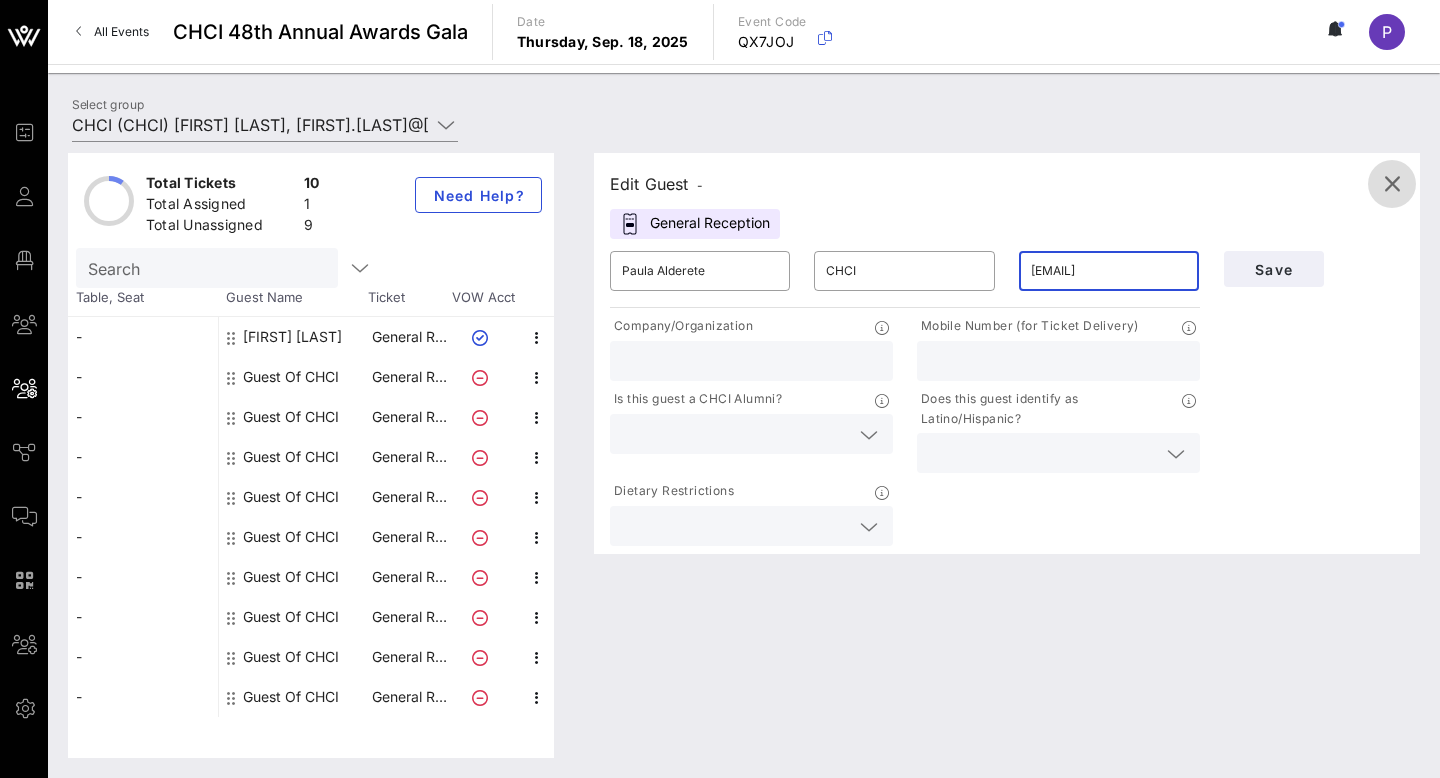 click at bounding box center [1392, 184] 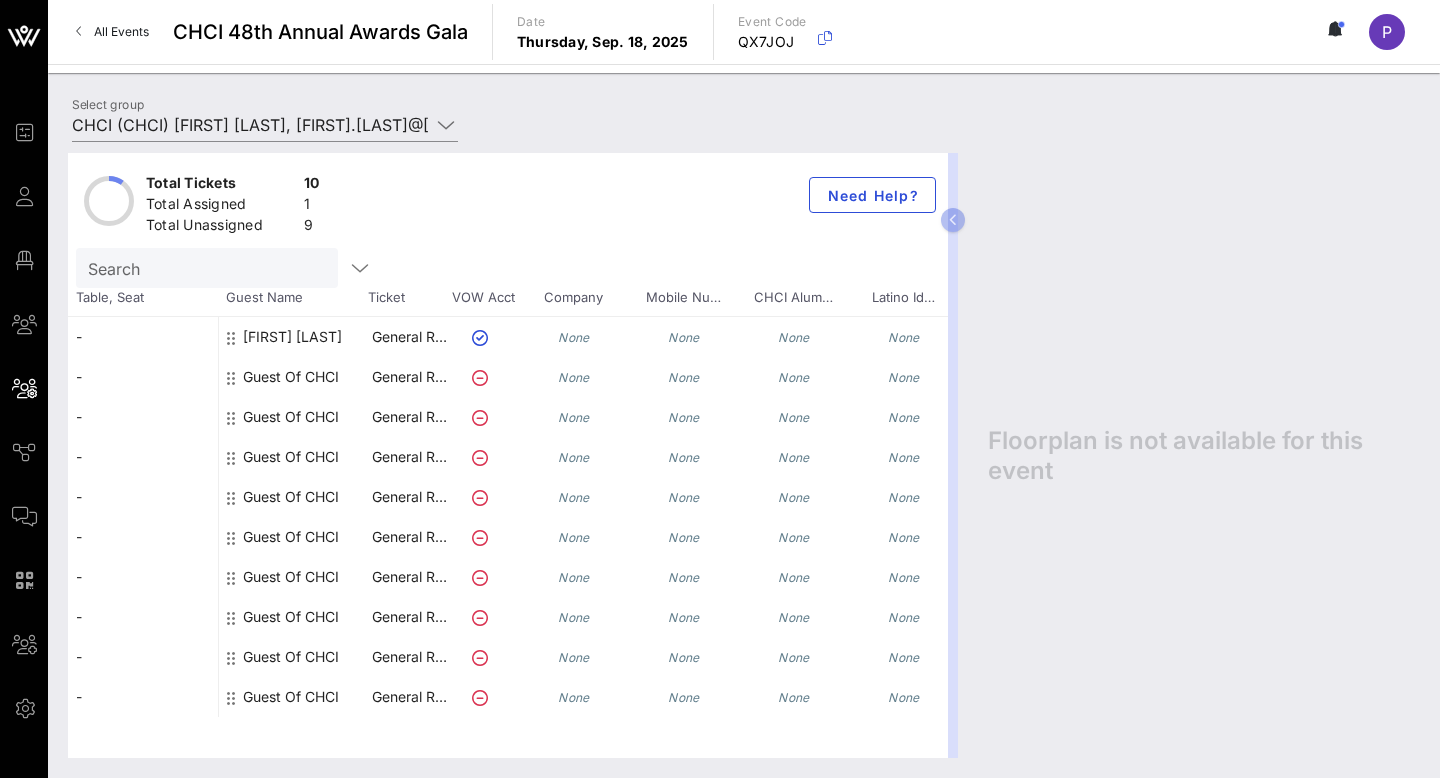 click at bounding box center (484, 457) 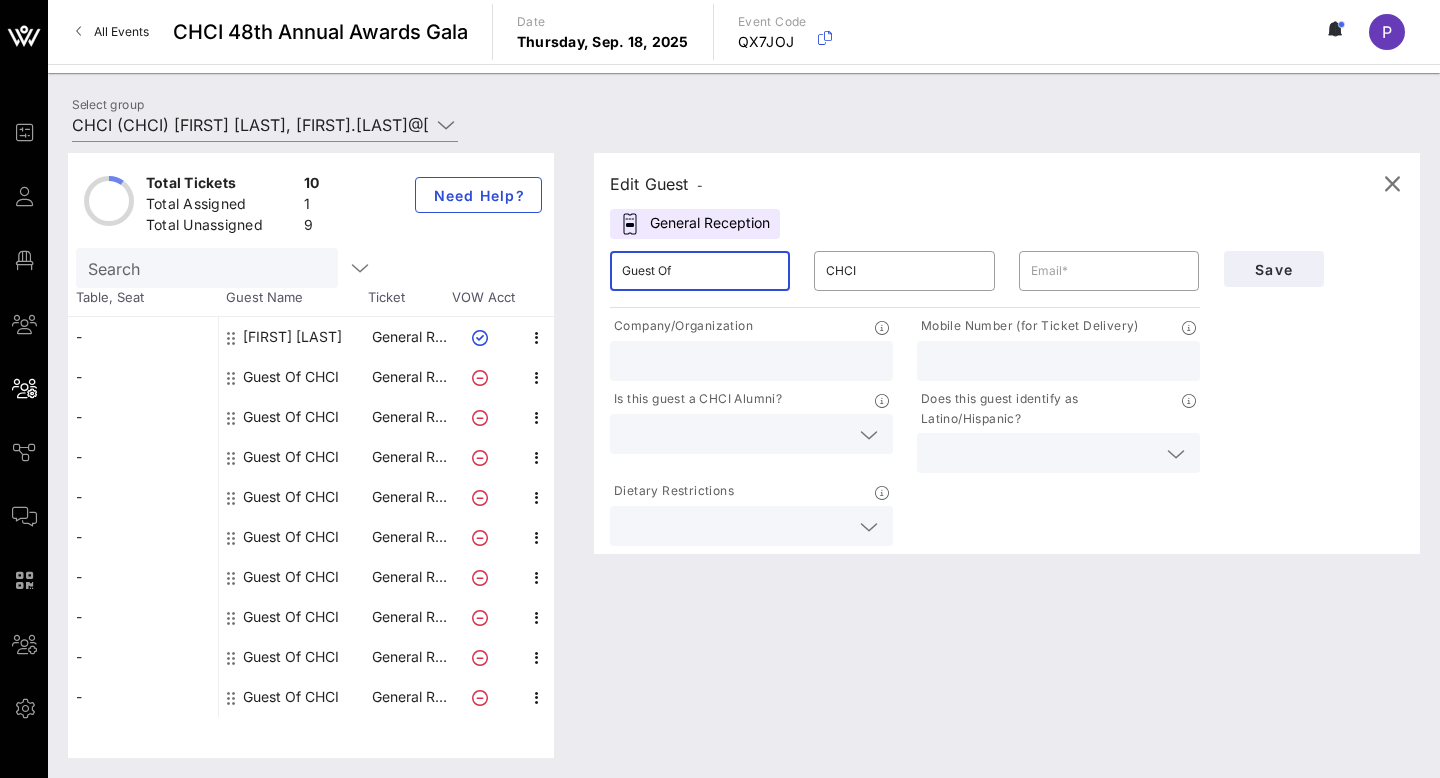 click on "Guest Of" at bounding box center [700, 271] 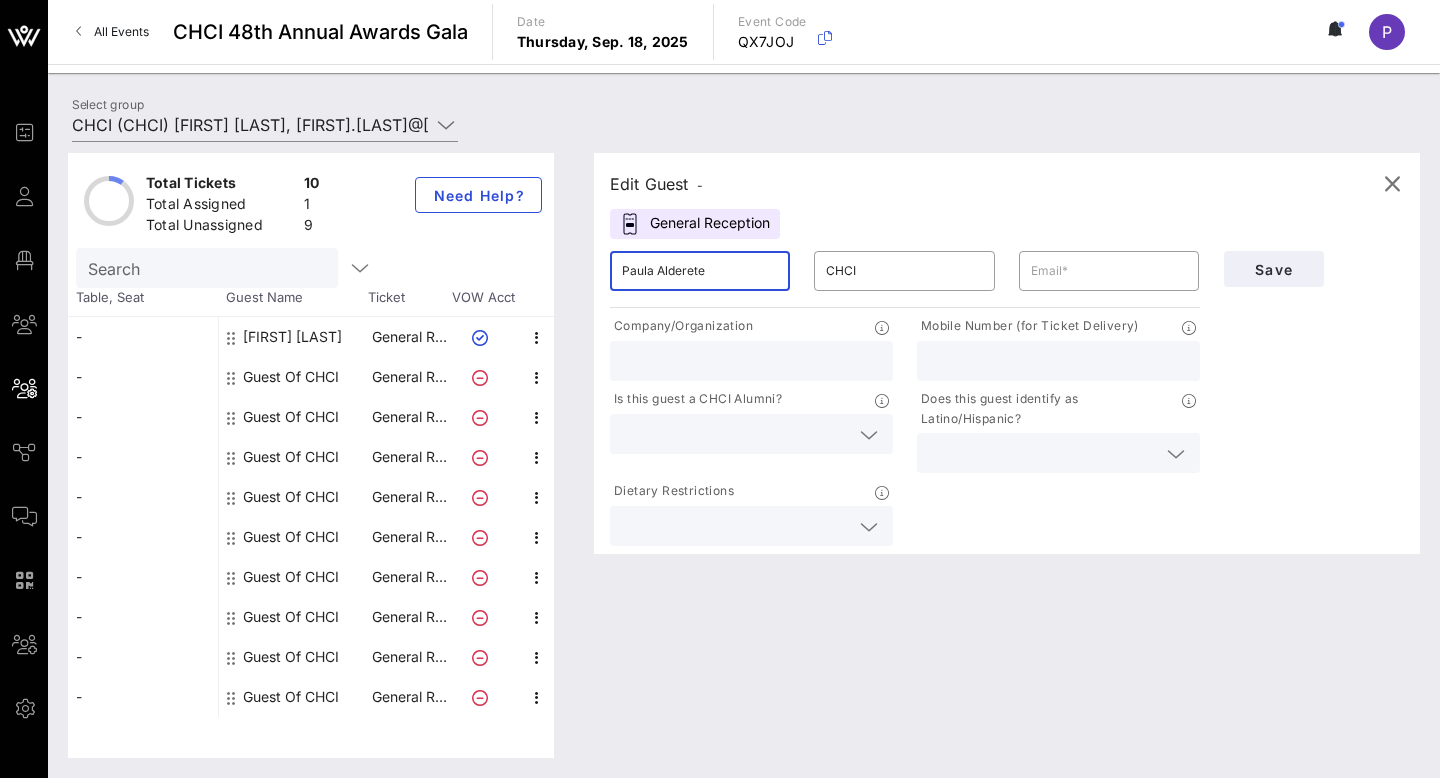 type on "Paula Alderete" 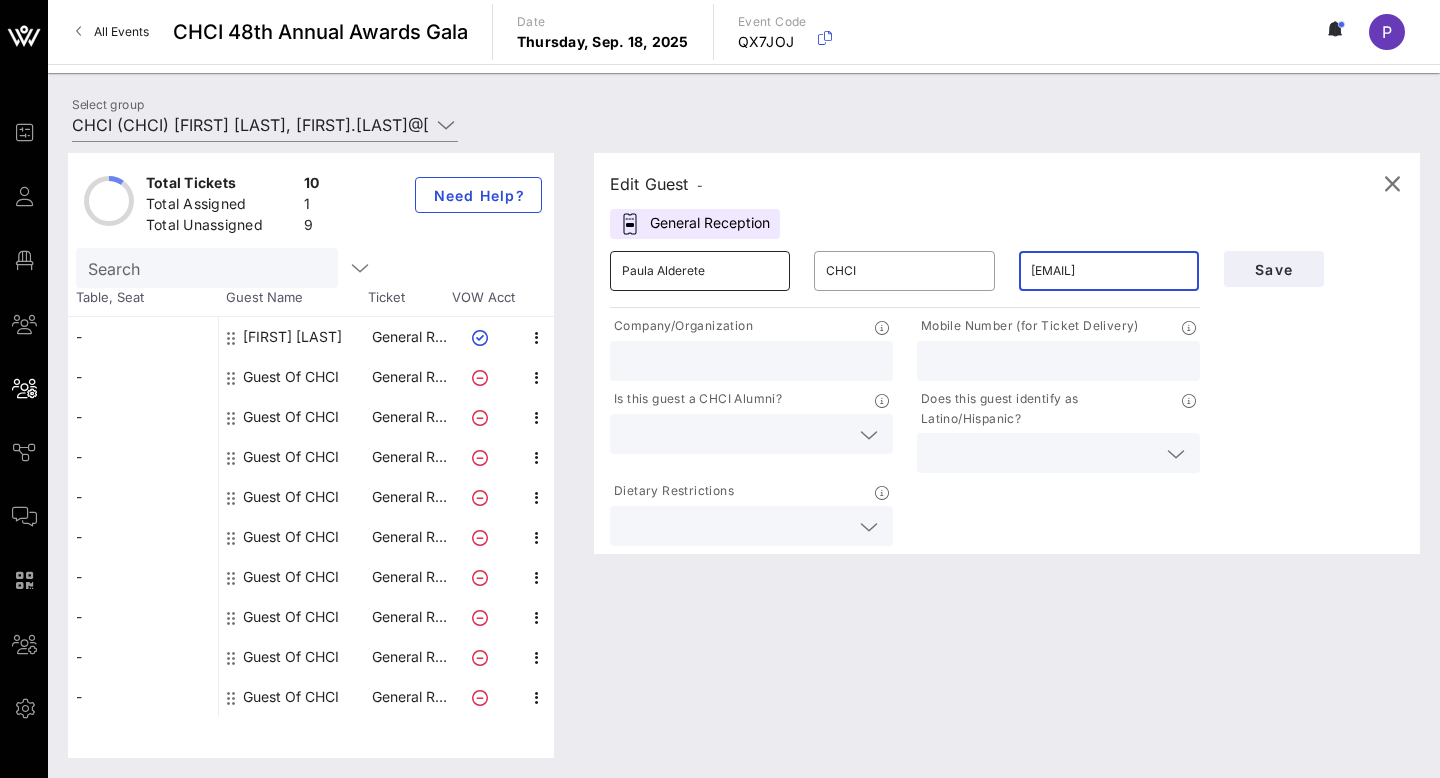 type on "[EMAIL]" 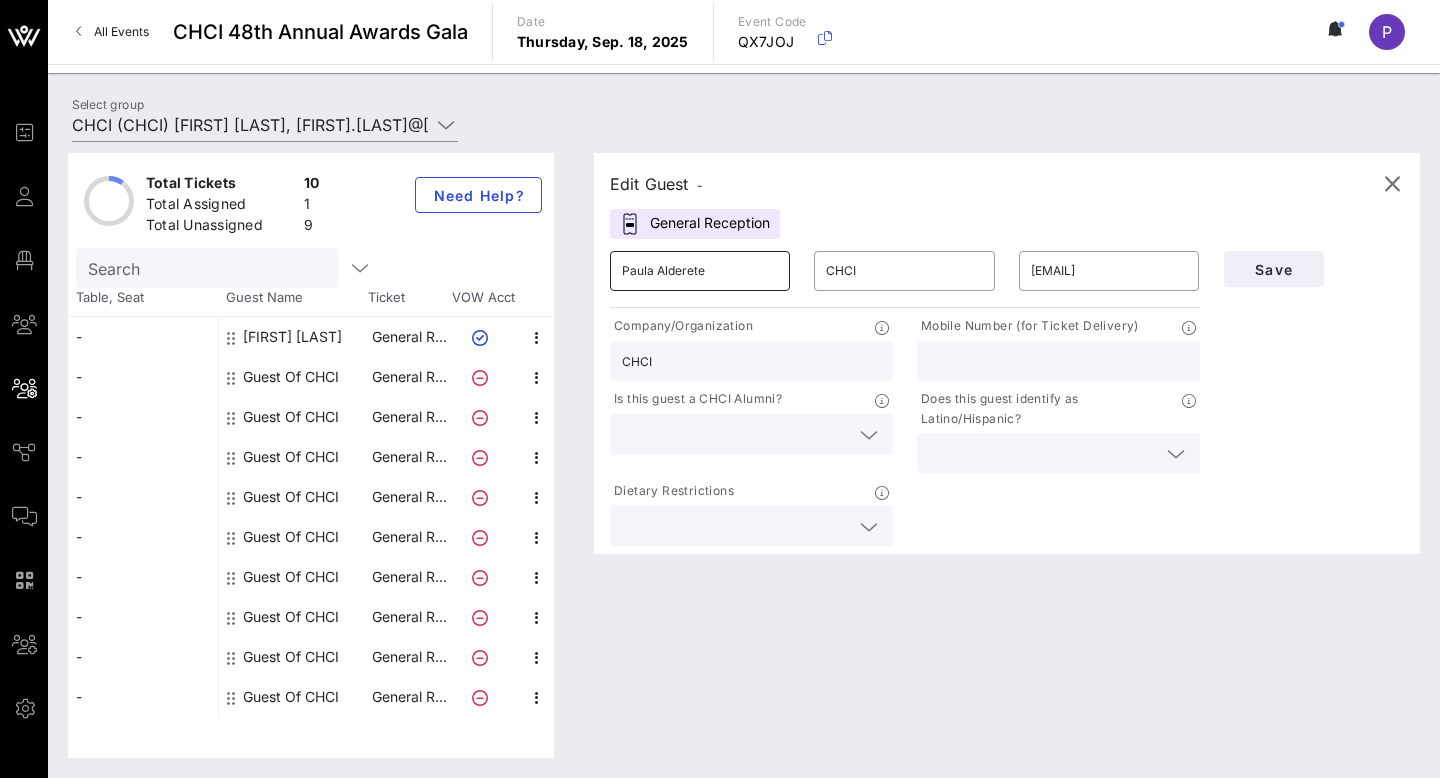 type on "CHCI" 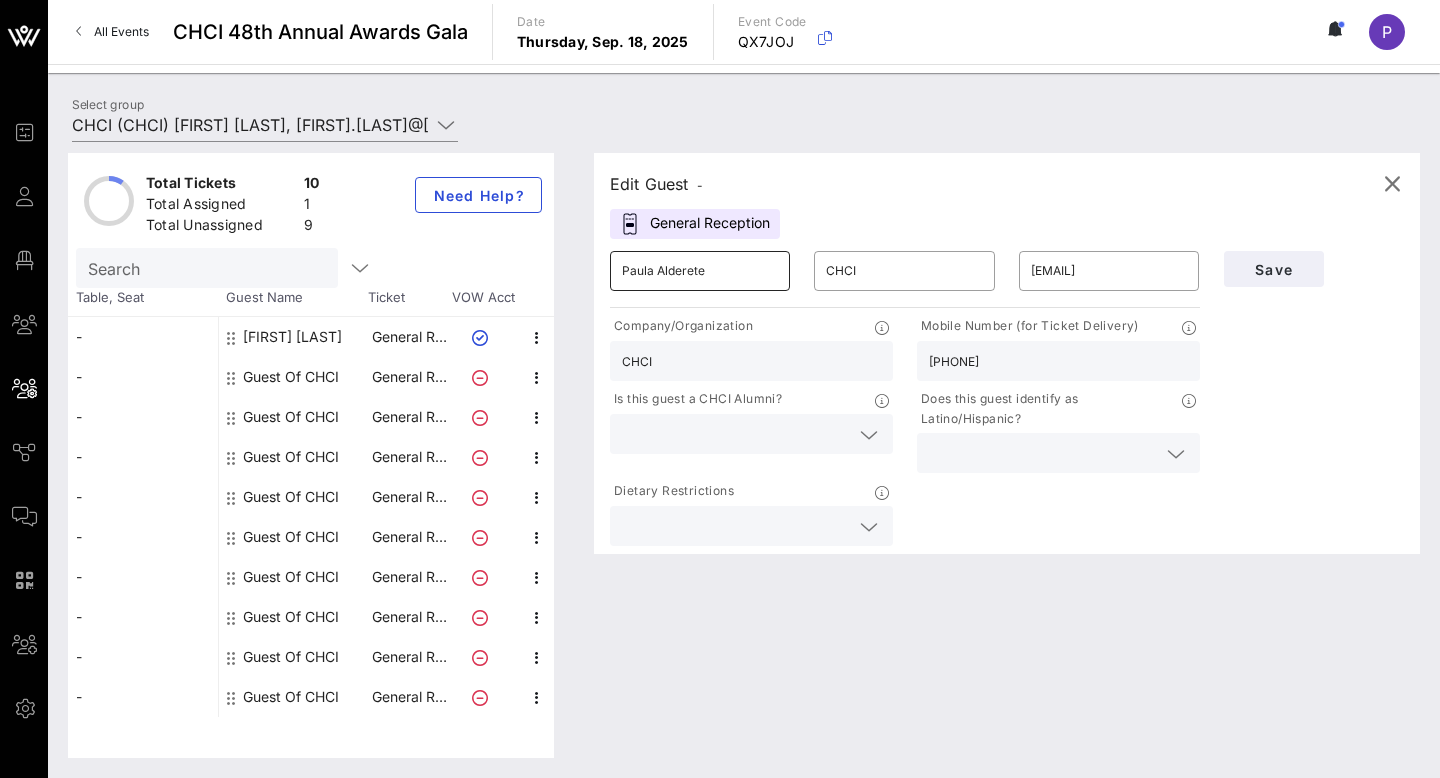 type on "[PHONE]" 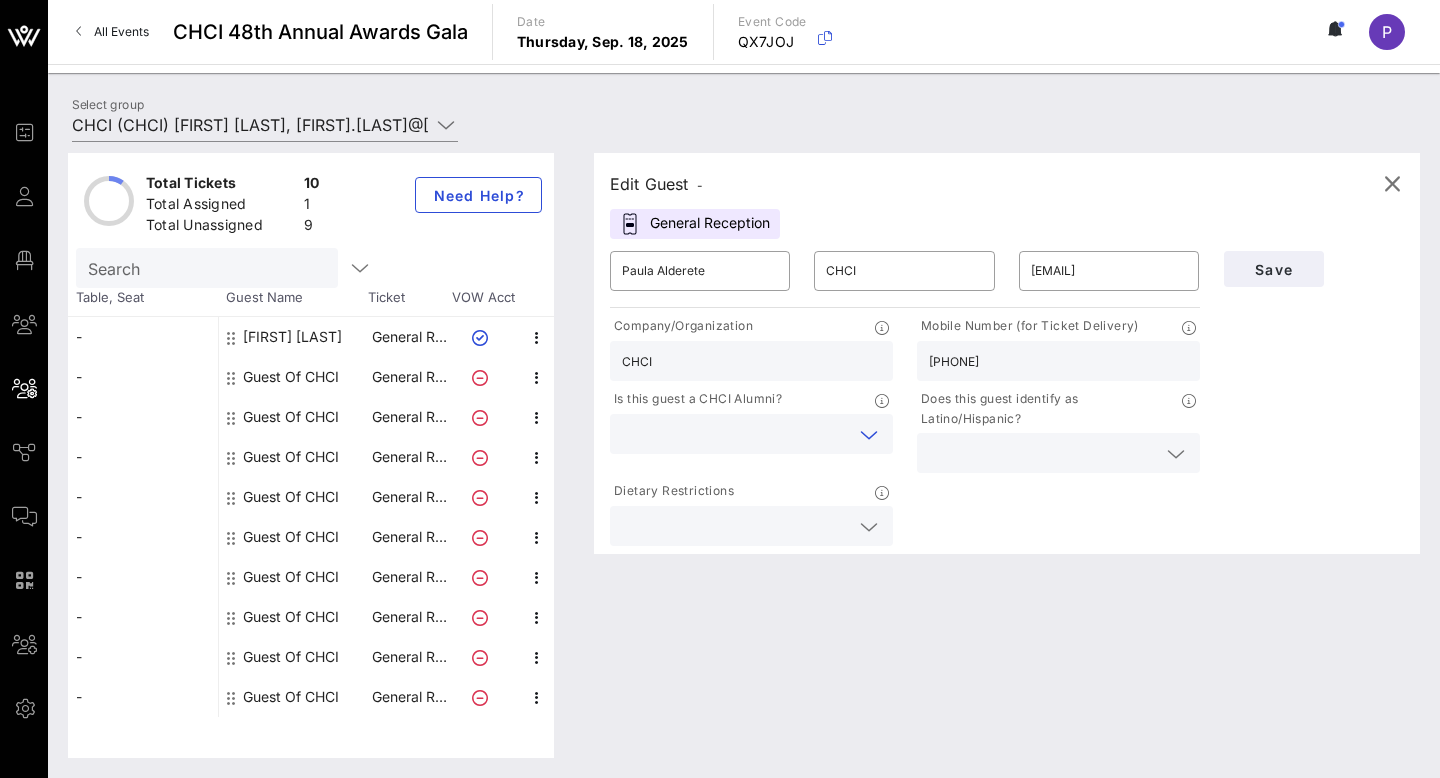 click at bounding box center (735, 434) 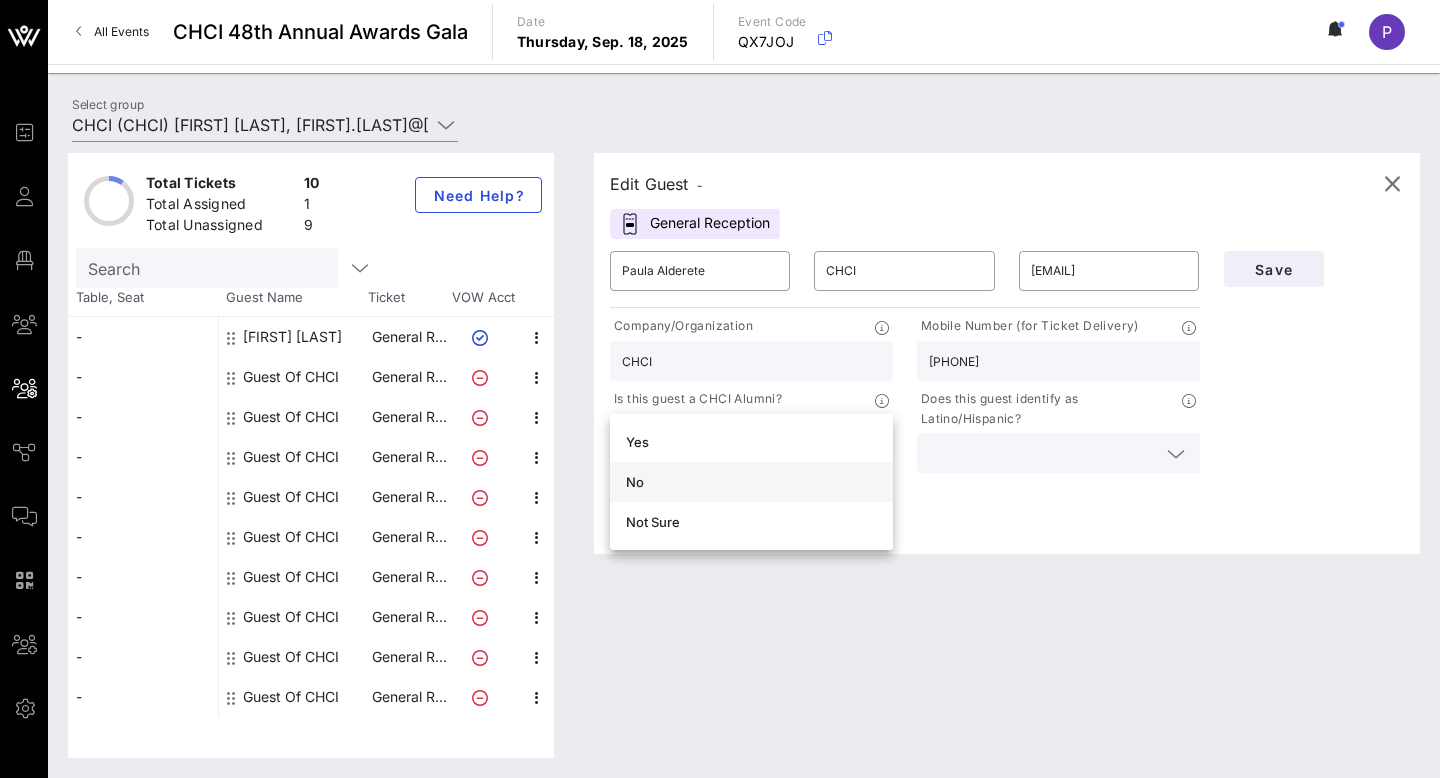 click on "No" at bounding box center [751, 482] 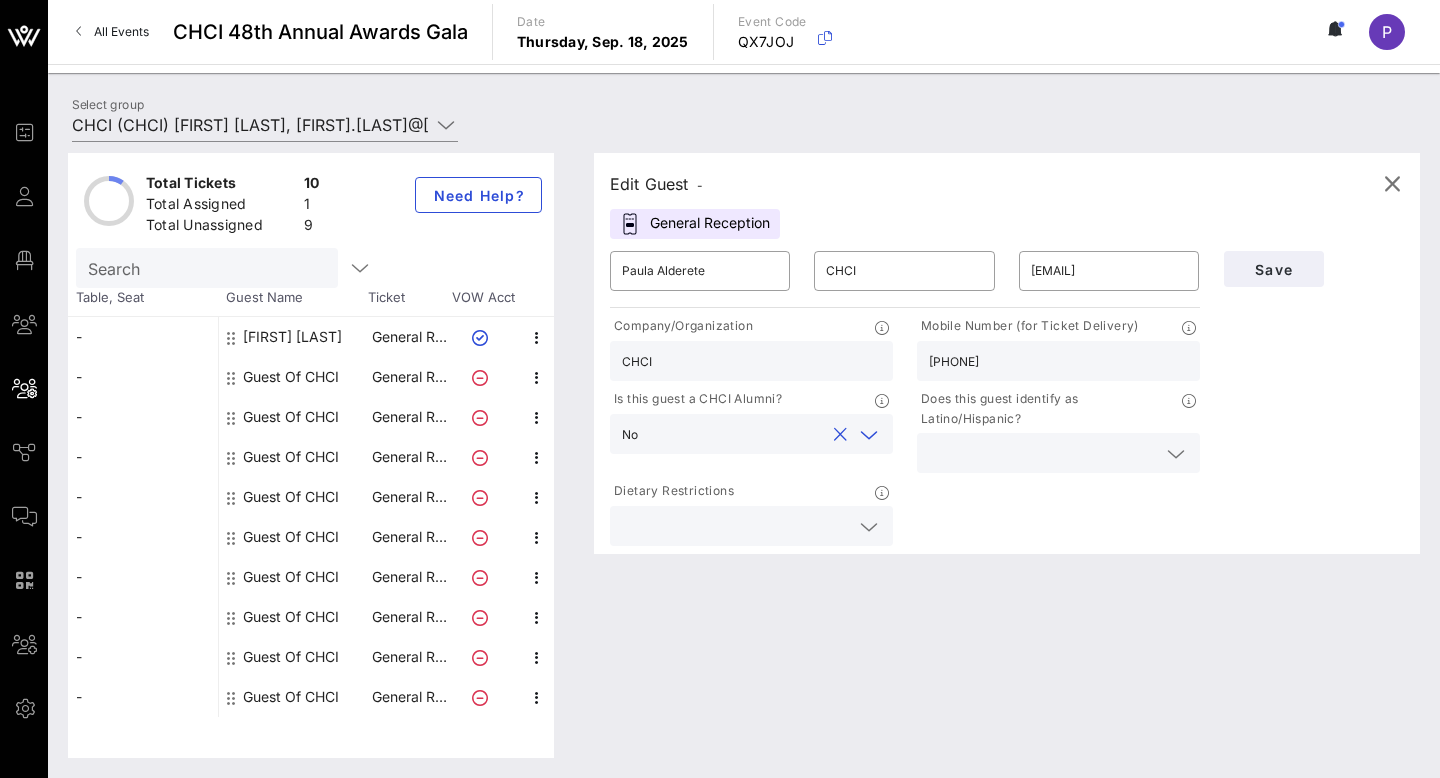 click at bounding box center [1042, 453] 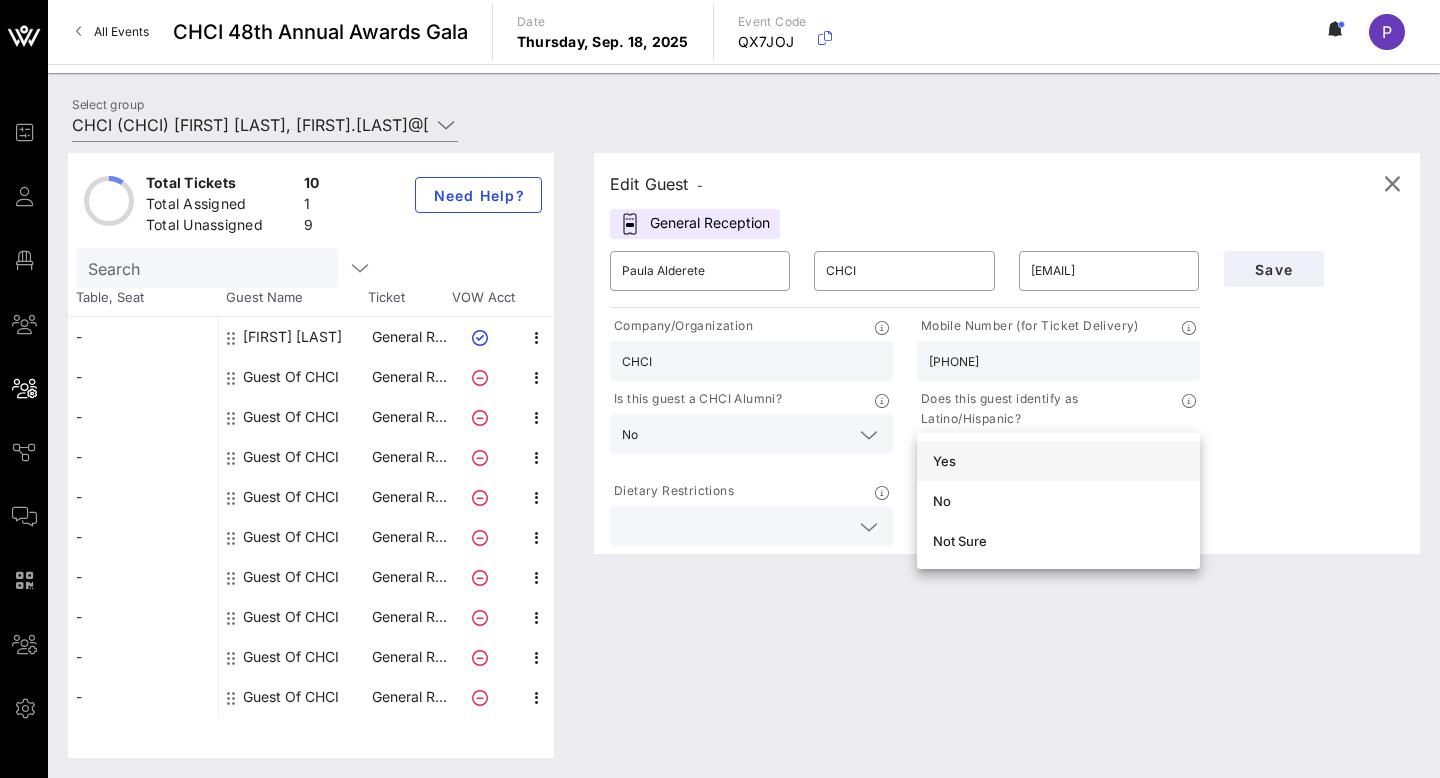 click on "Yes" at bounding box center [1058, 461] 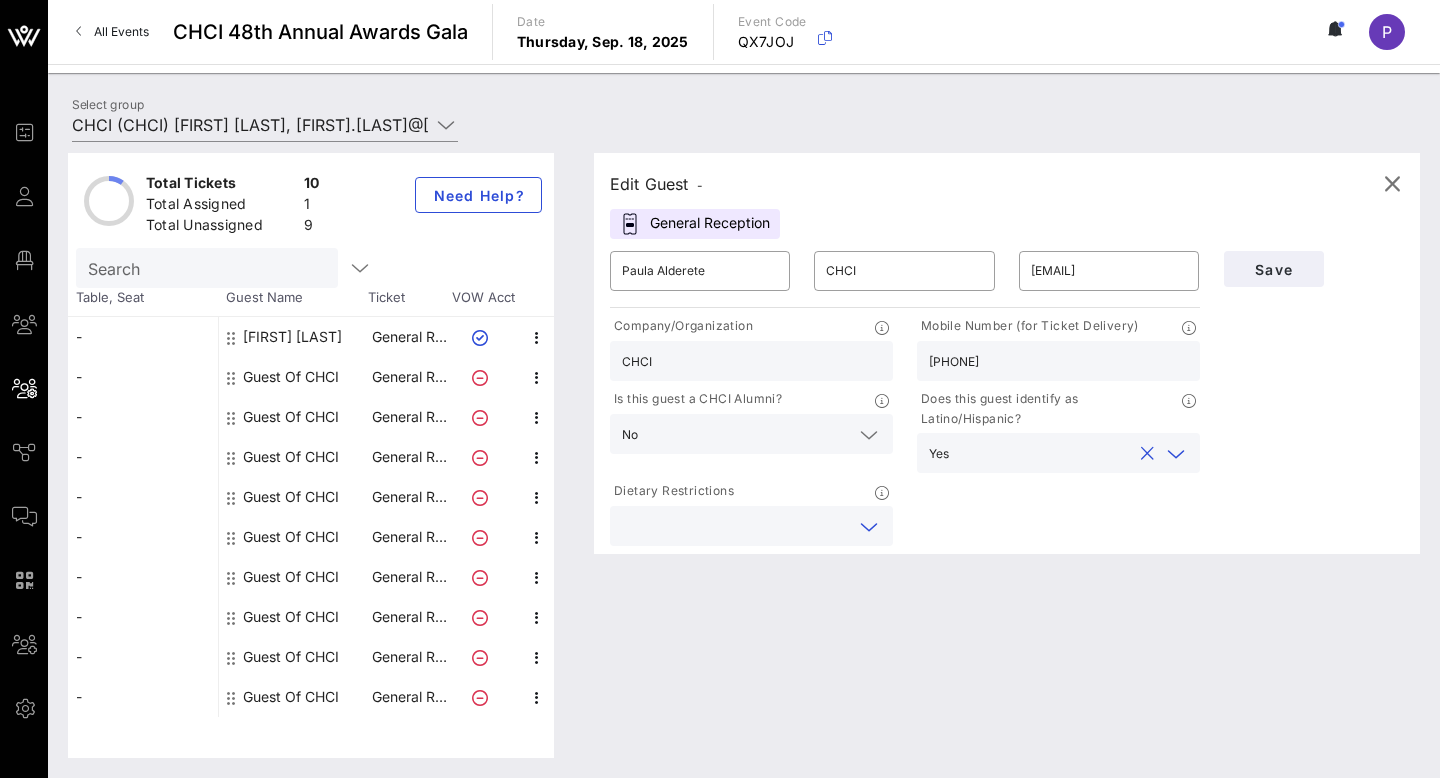 click at bounding box center (735, 526) 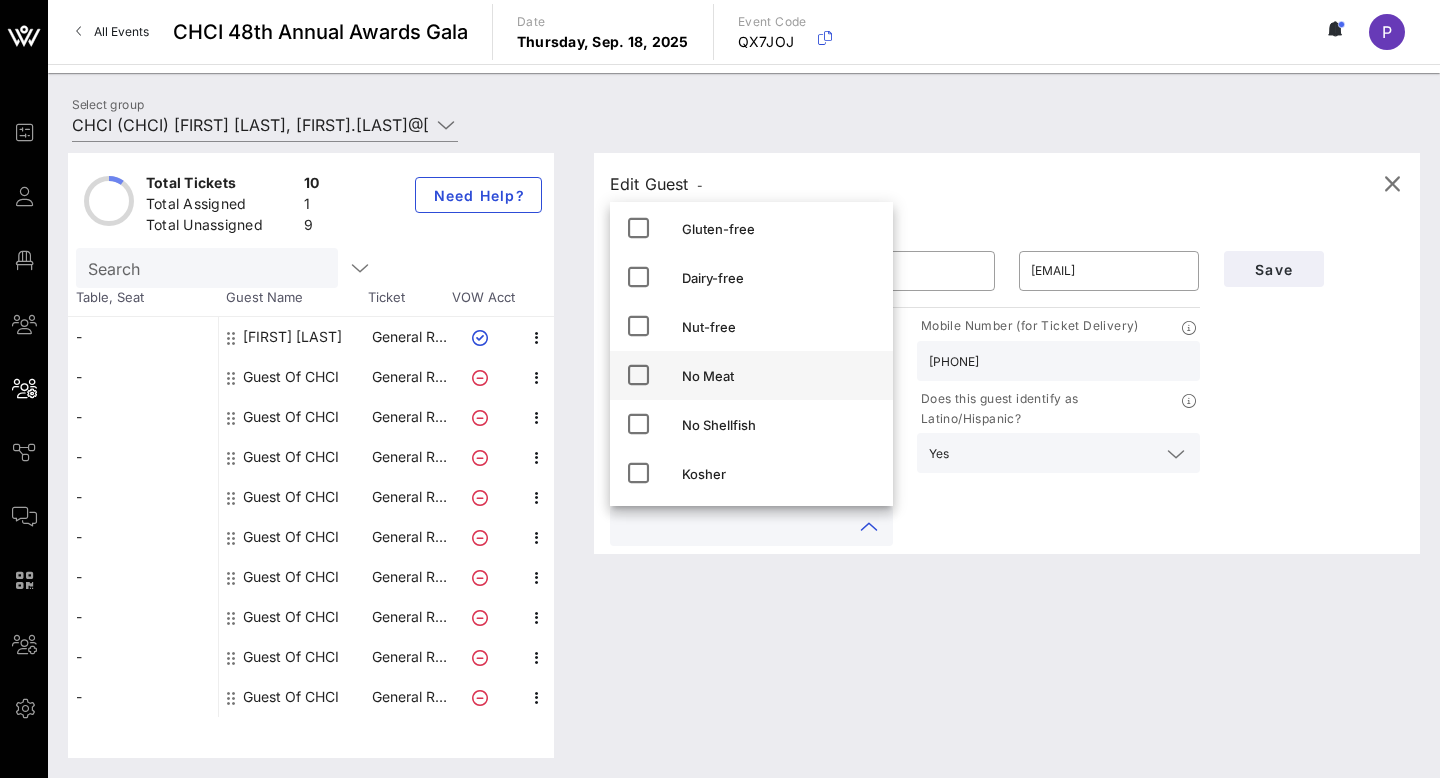 scroll, scrollTop: 0, scrollLeft: 0, axis: both 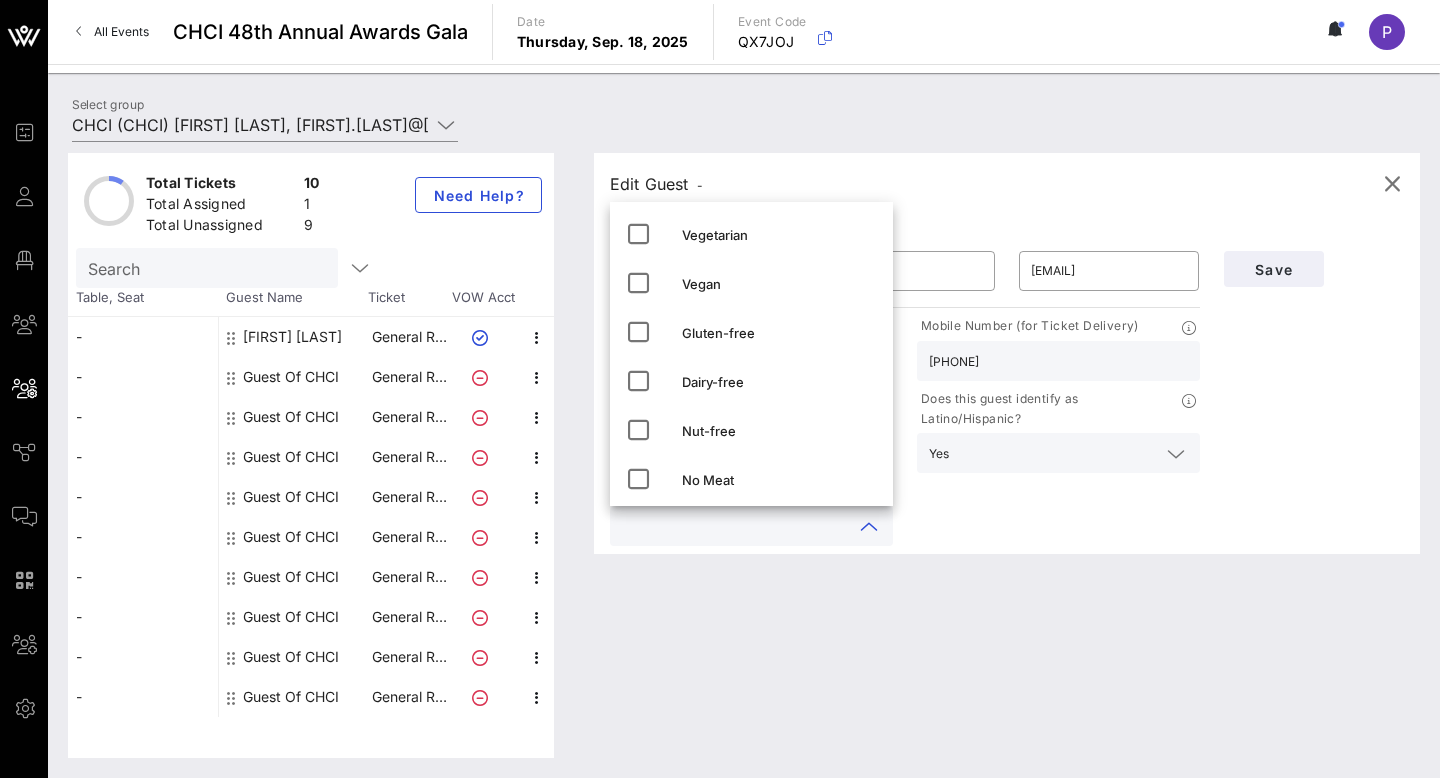 click on "Company/Organization
CHCI
Mobile Number (for Ticket Delivery)
[PHONE]
Is this guest a CHCI Alumni?
No
Does this guest identify as Latino/Hispanic?
Yes
Dietary Restrictions" at bounding box center (905, 431) 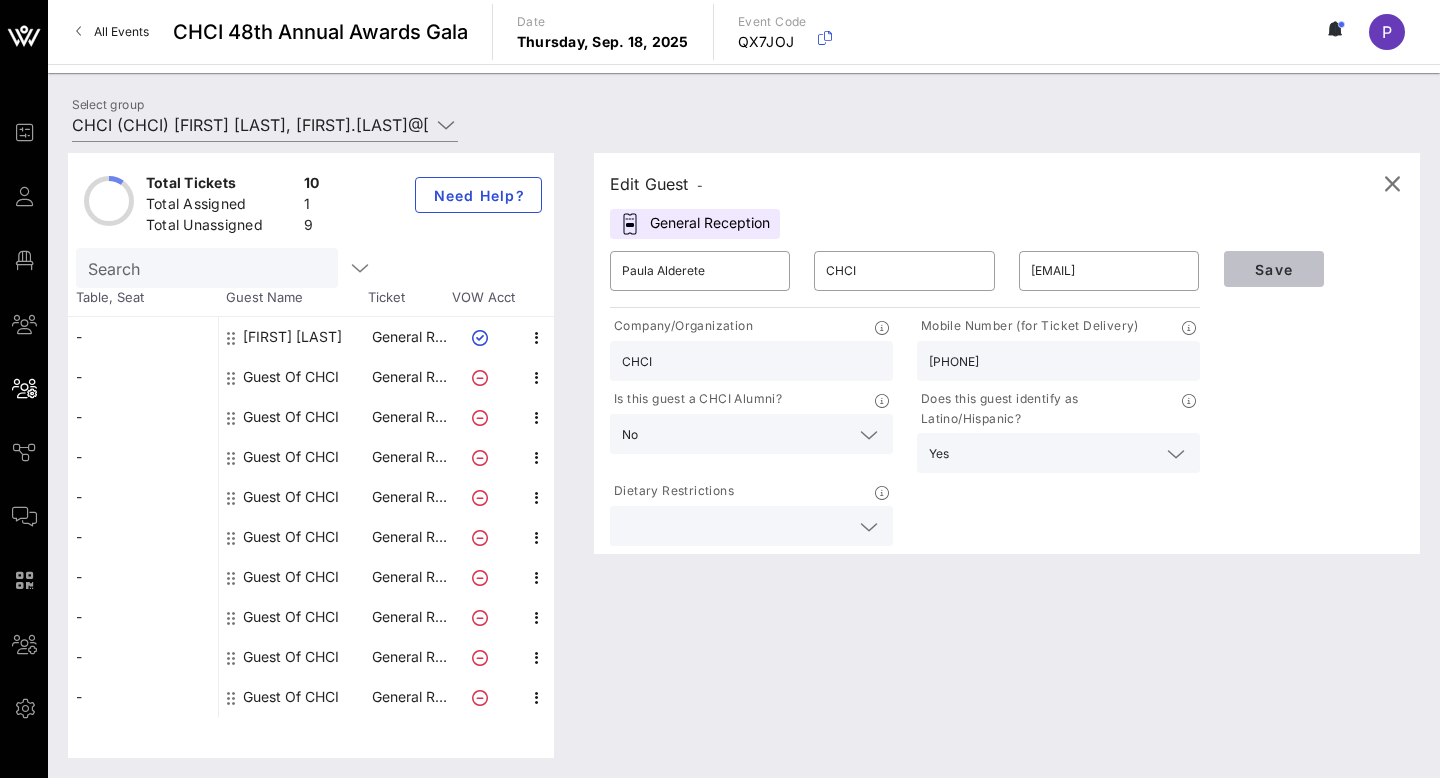 click on "Save" at bounding box center (1274, 269) 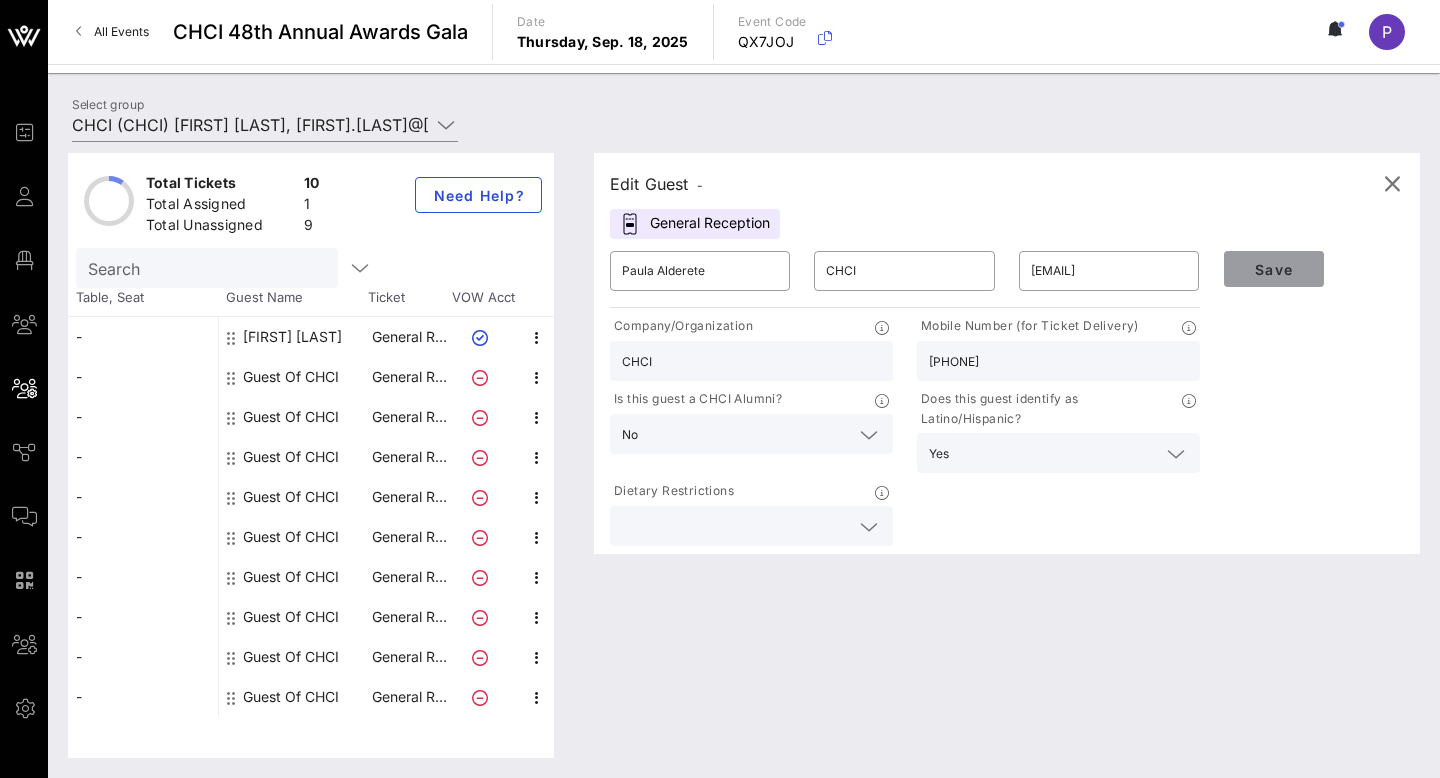 click on "Save" at bounding box center (1274, 269) 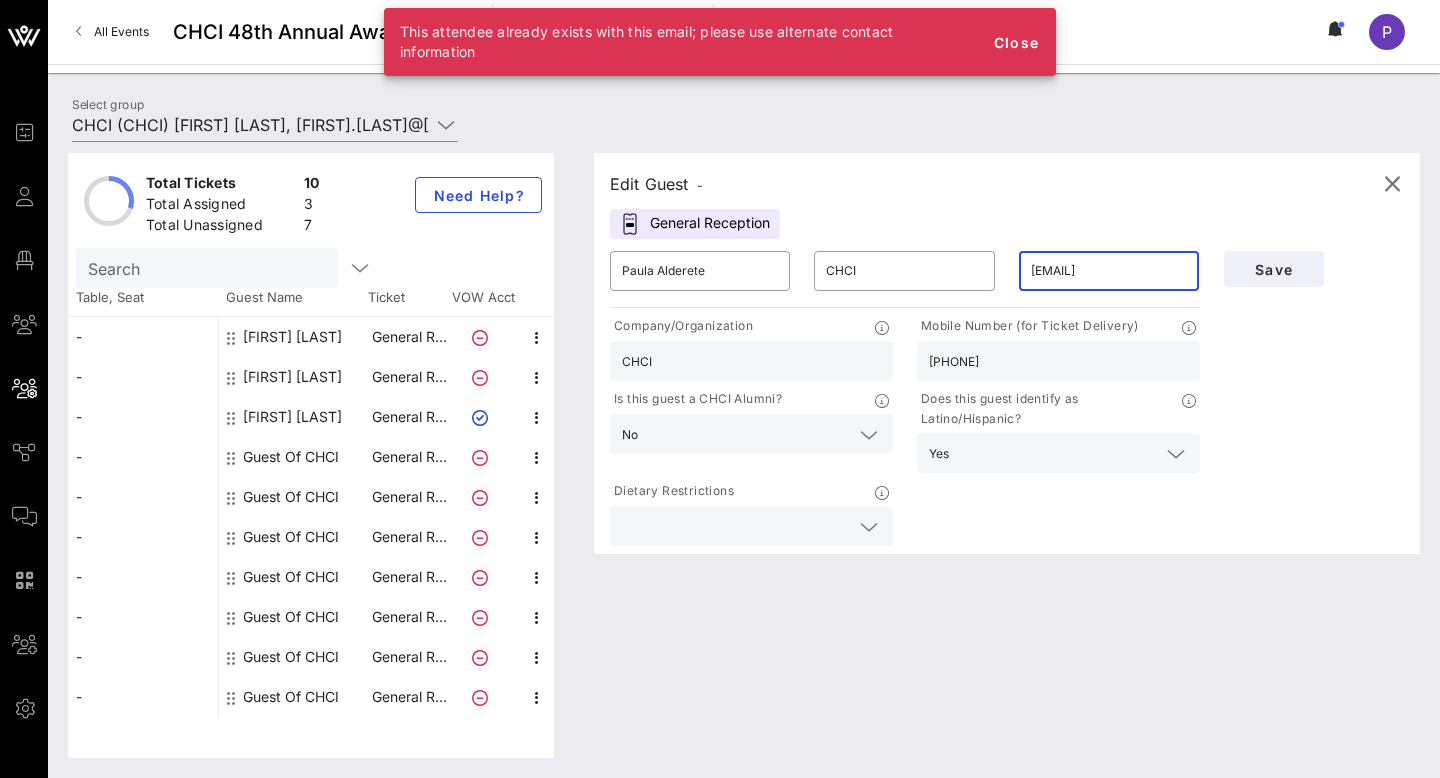 click on "[EMAIL]" at bounding box center (1109, 271) 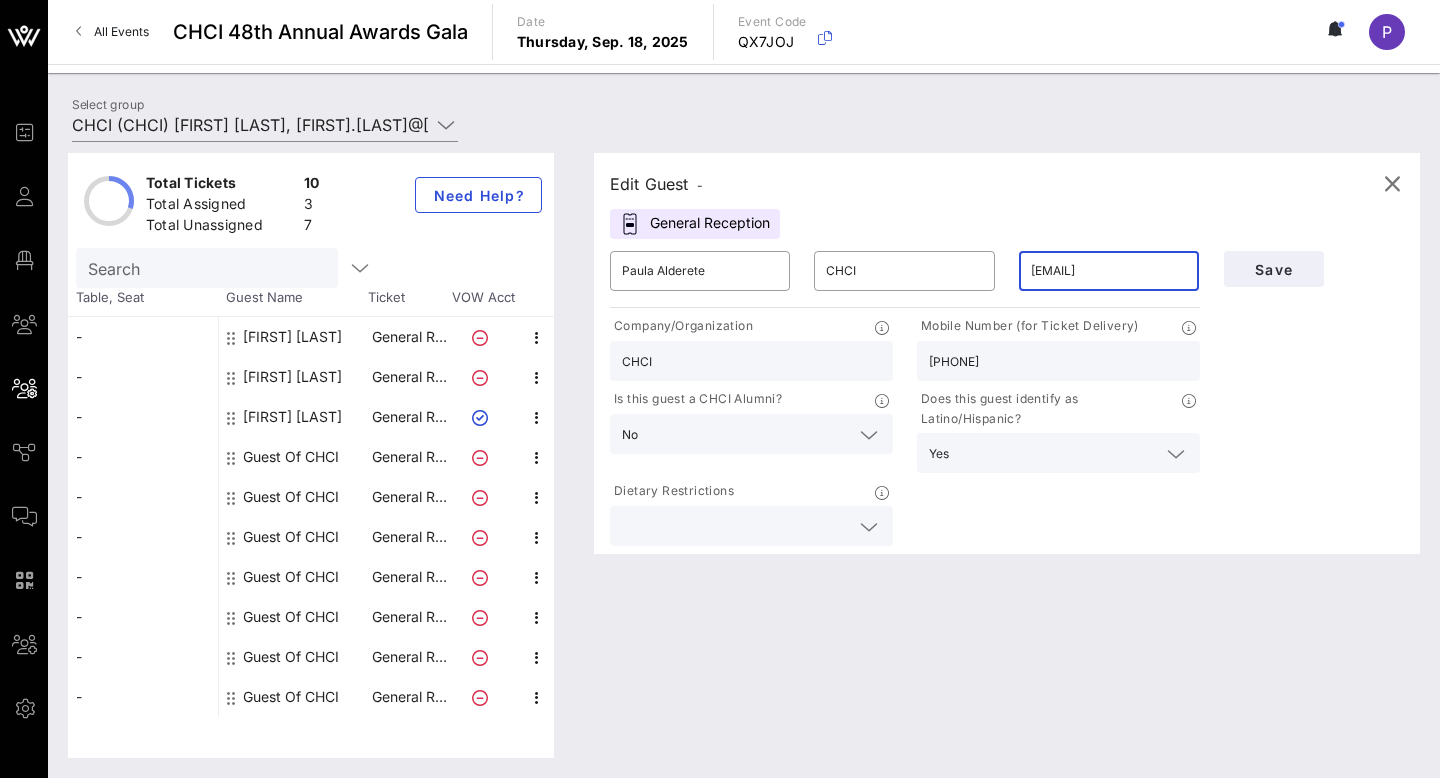 click on "[EMAIL]" at bounding box center [1109, 271] 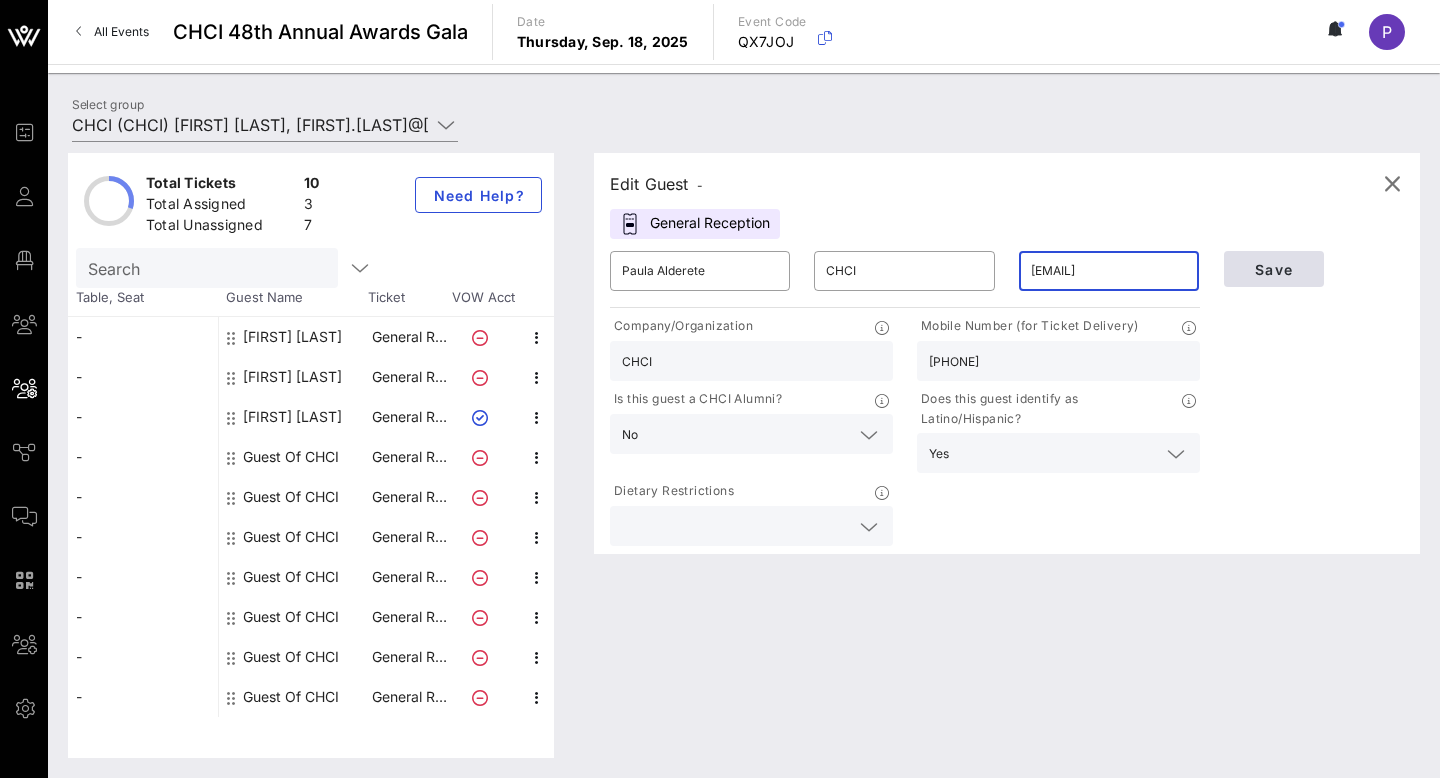 type on "[EMAIL]" 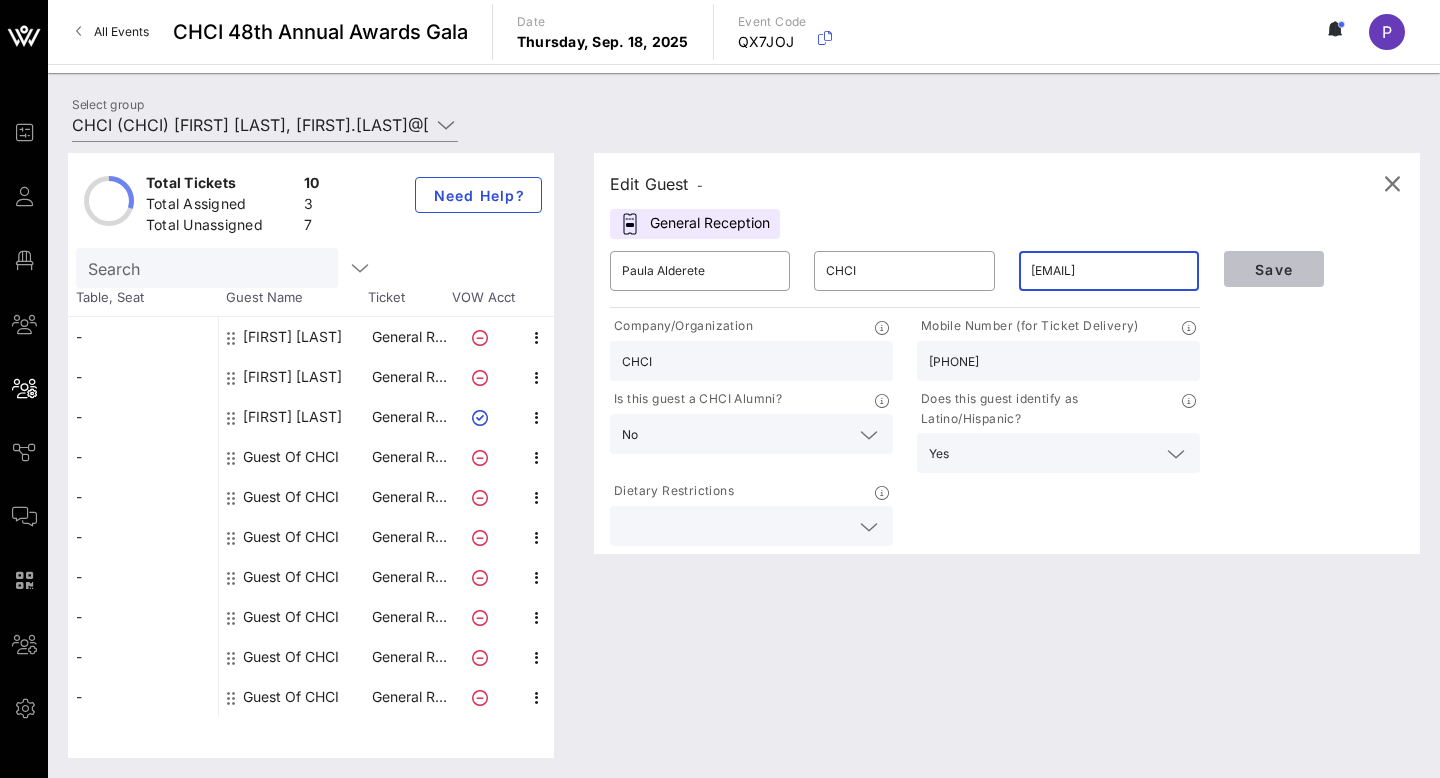 click on "Save" at bounding box center [1274, 269] 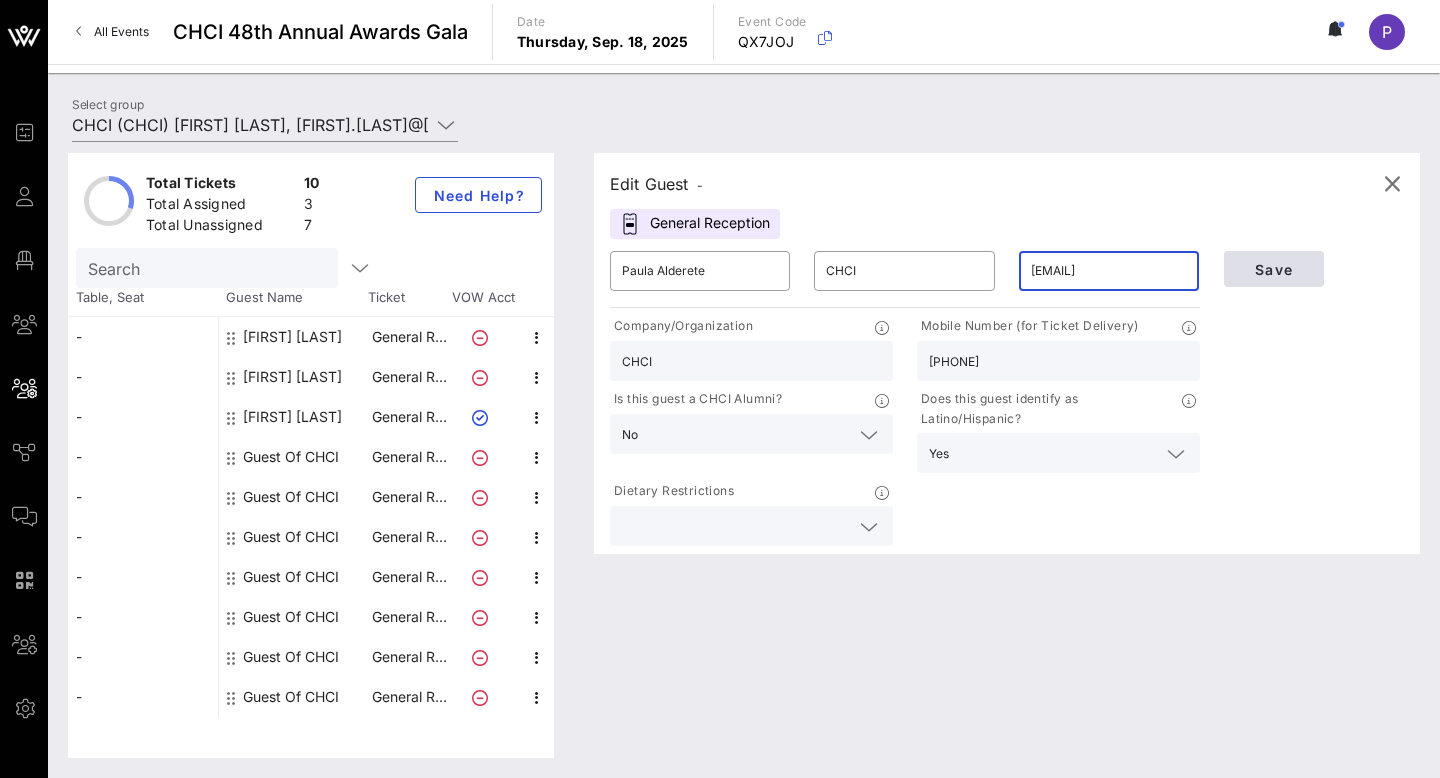 scroll, scrollTop: 0, scrollLeft: 0, axis: both 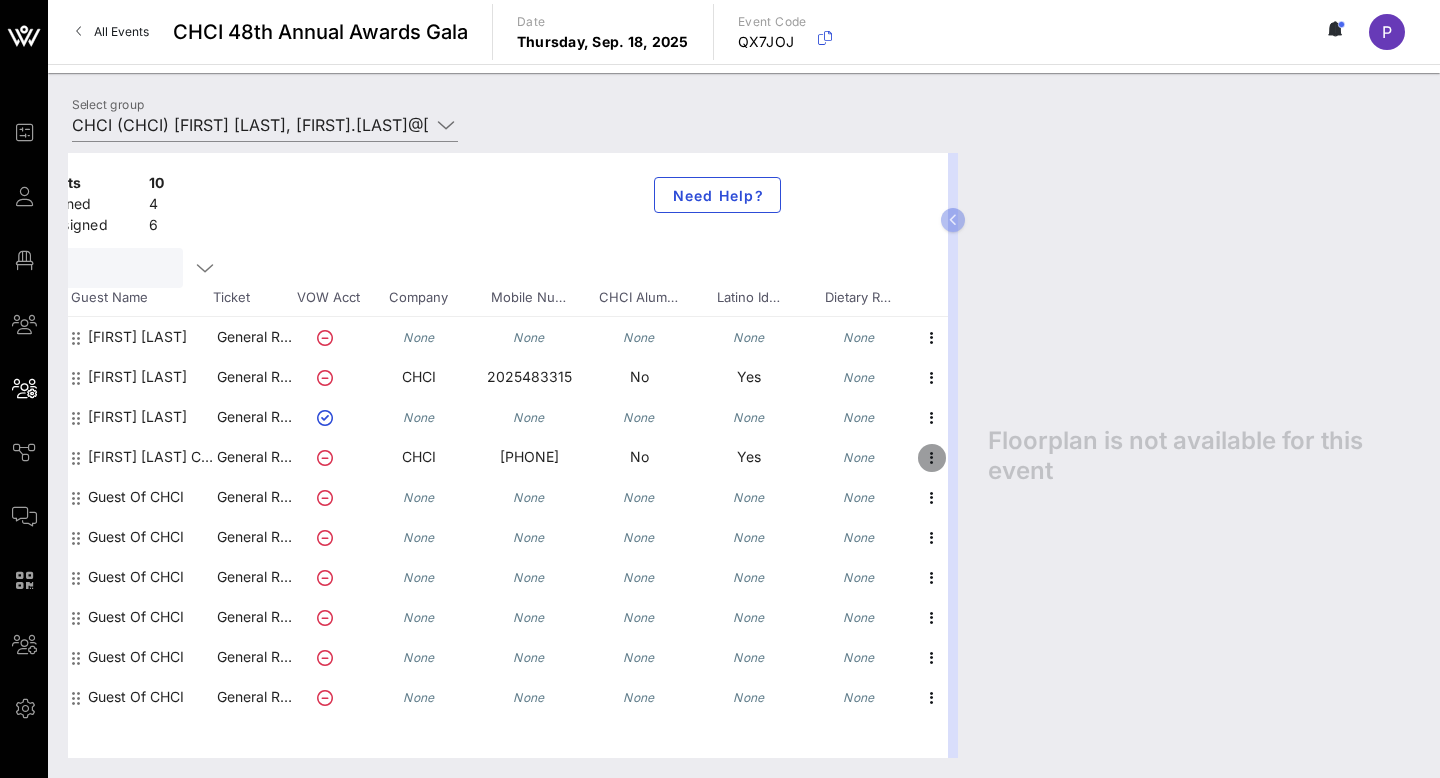 click at bounding box center [932, 458] 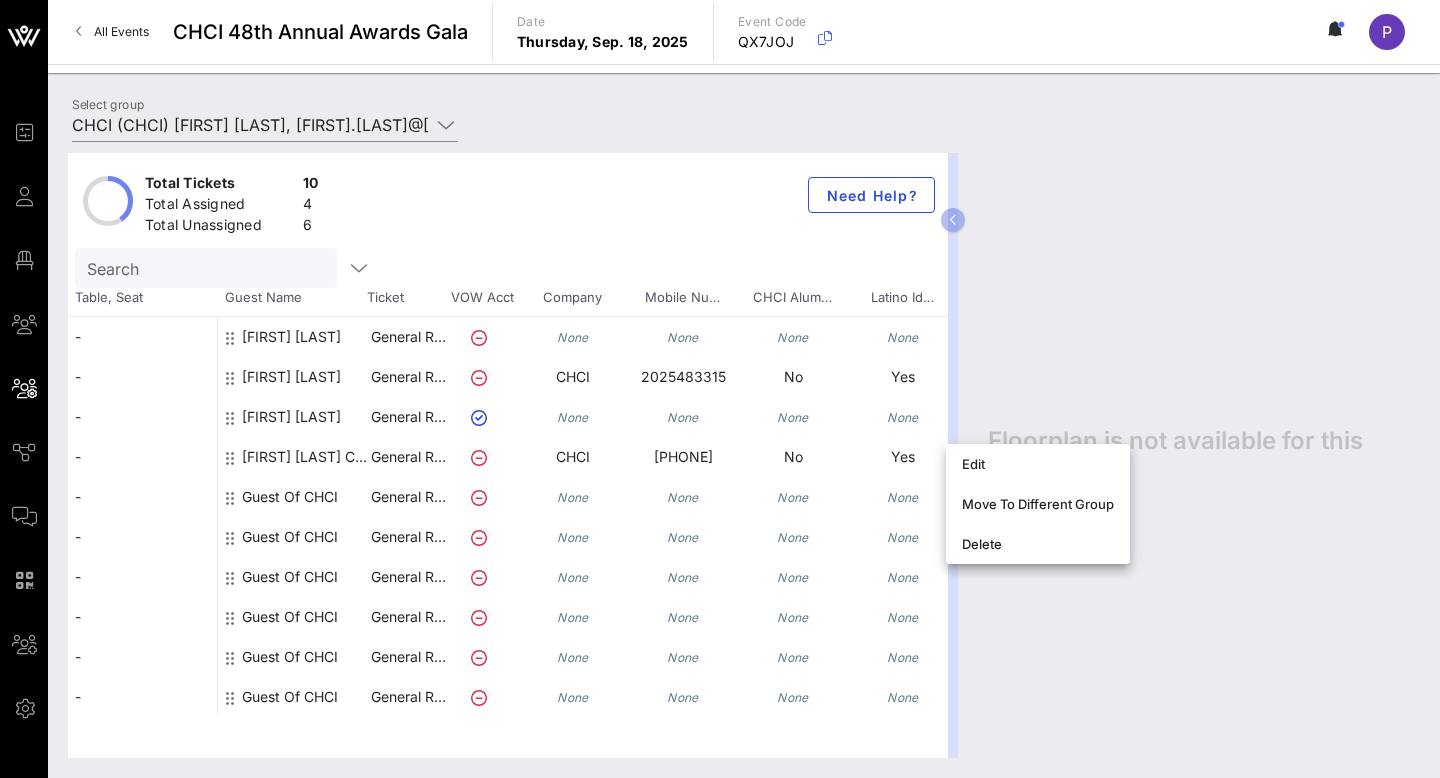 scroll, scrollTop: 0, scrollLeft: 0, axis: both 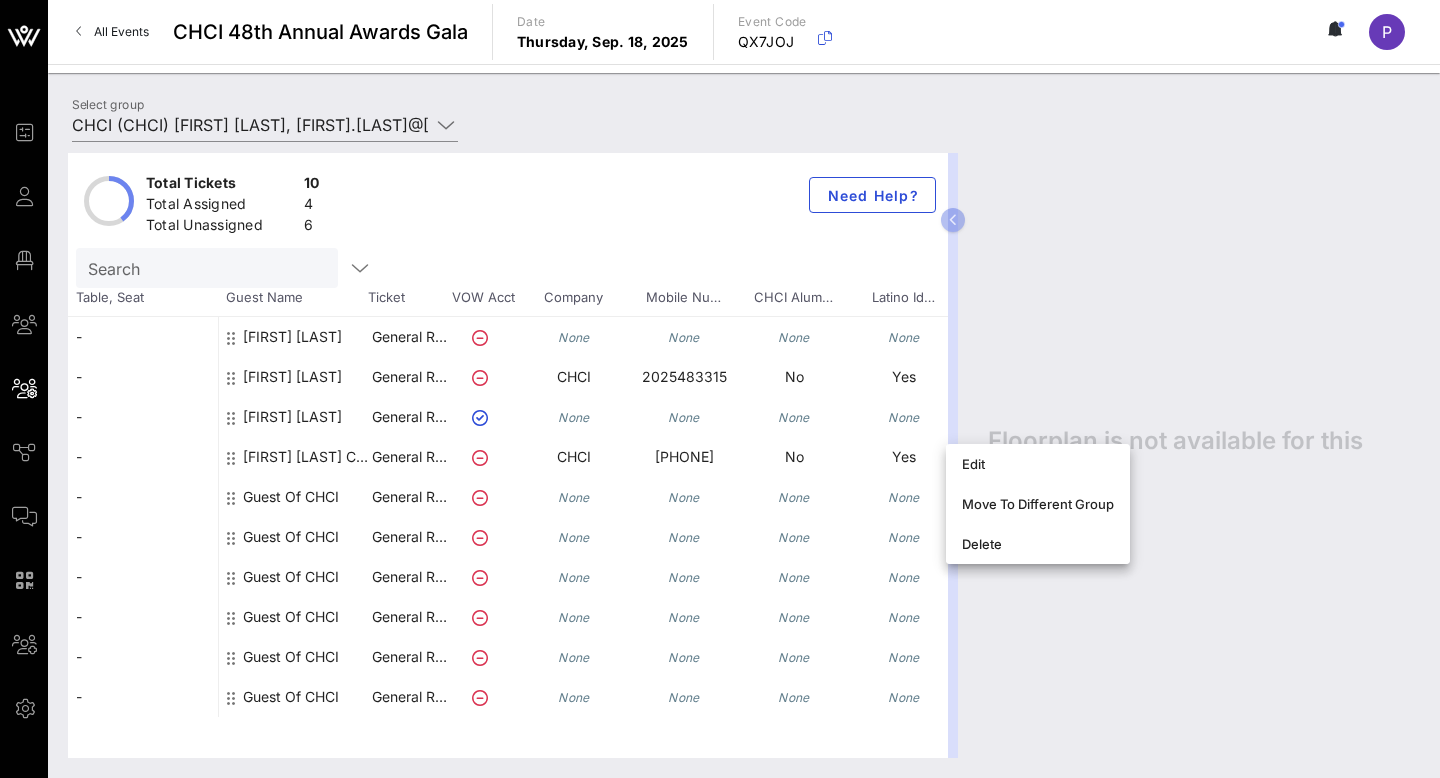 click on "None" at bounding box center [684, 497] 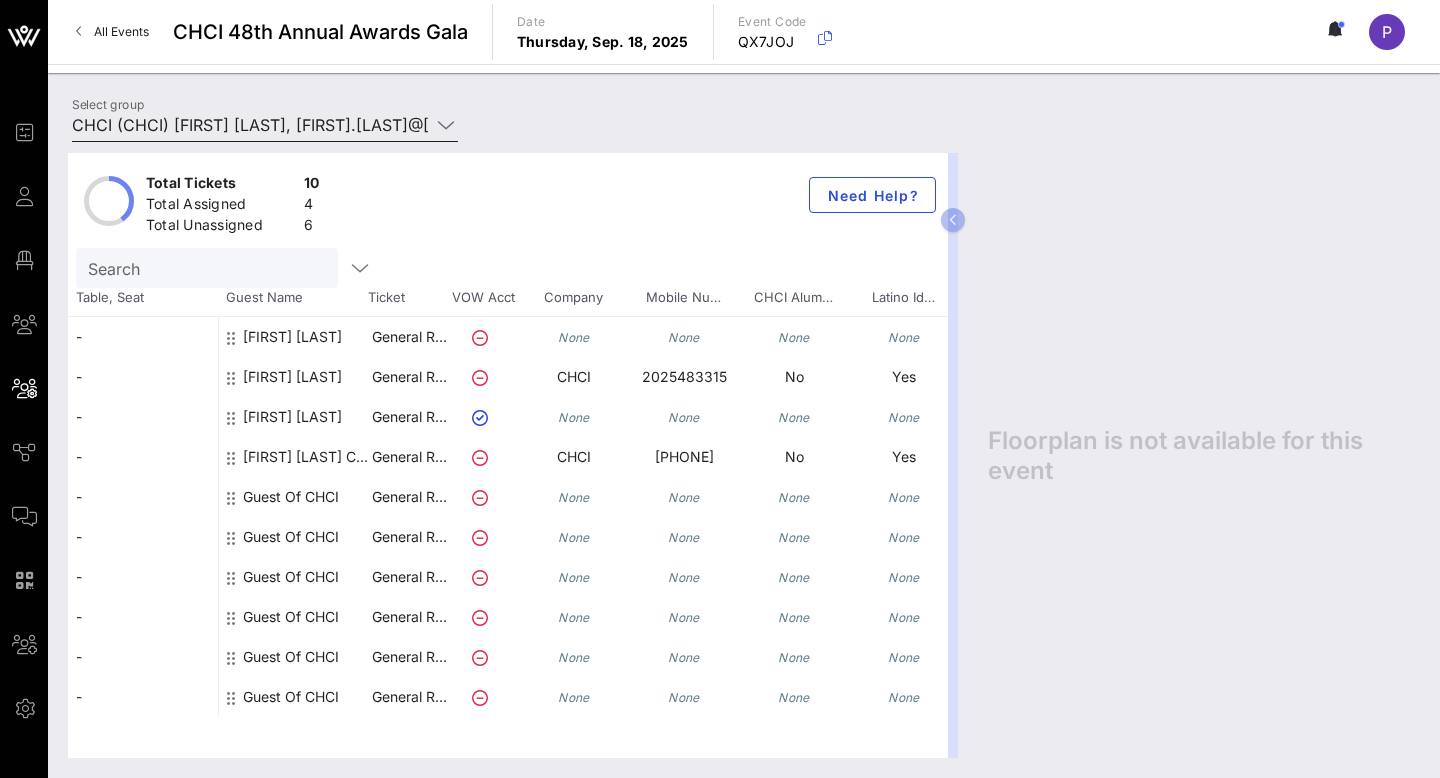 click on "CHCI (CHCI) [FIRST] [LAST], [FIRST].[LAST]@[DOMAIN];  [FIRST] [LAST], [FIRST]@[DOMAIN];  [FIRST] [LAST], [FIRST].[LAST]@[DOMAIN];  [FIRST] [LAST], [FIRST]@[DOMAIN];  [FIRST] [LAST], CMP, [FIRST]@[DOMAIN]" at bounding box center [251, 125] 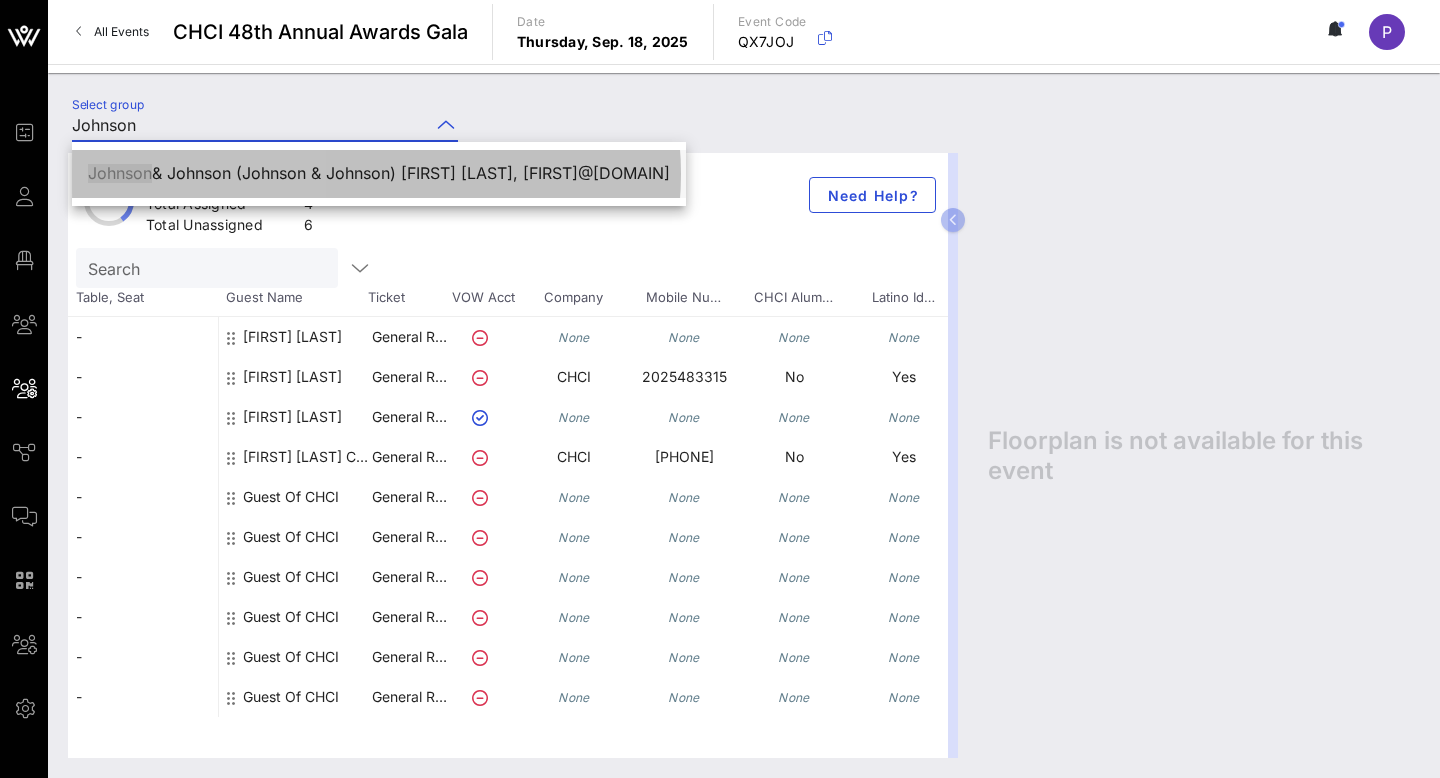 click on "Johnson  & Johnson (Johnson & Johnson) [[FIRST] [LAST], [EMAIL]]" at bounding box center [379, 173] 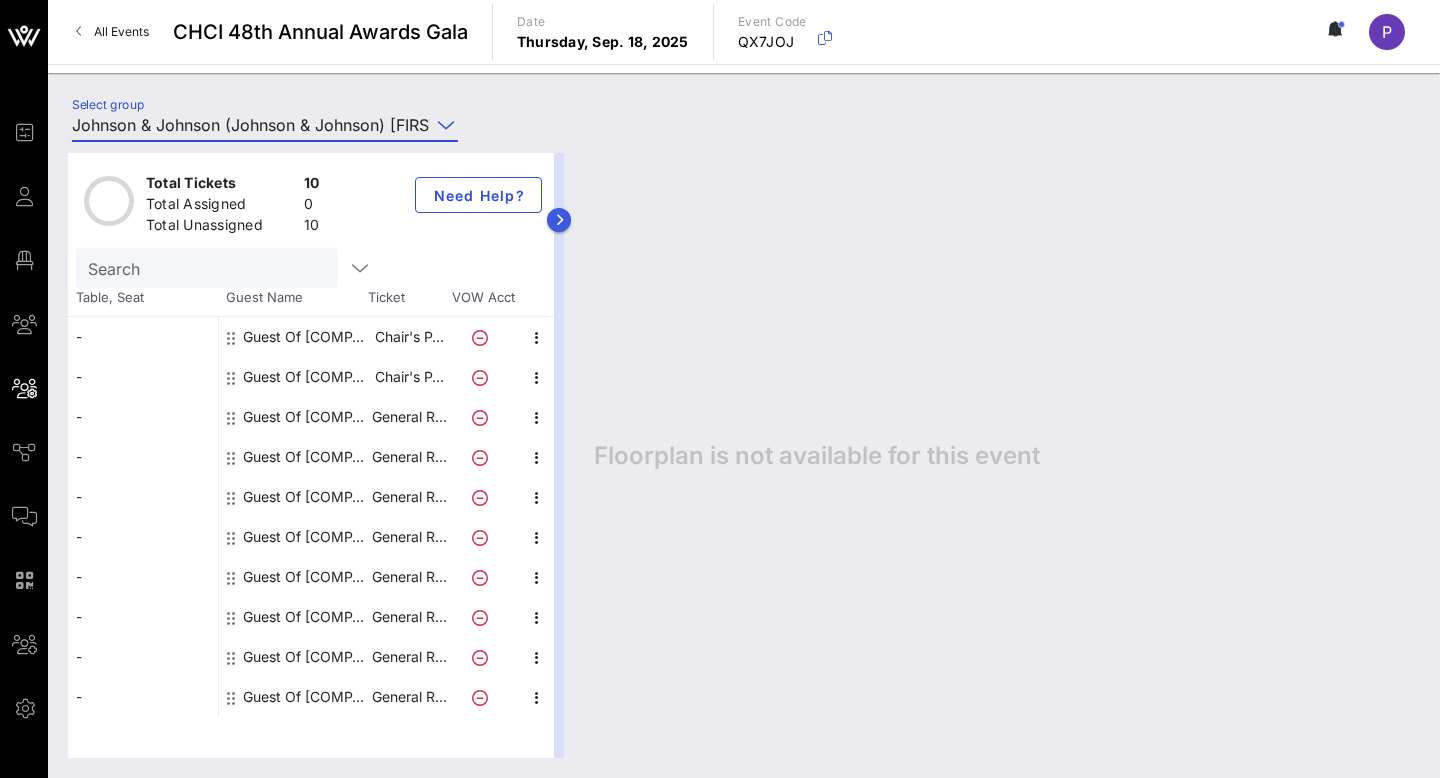 type on "Johnson & Johnson (Johnson & Johnson) [FIRST] [LAST], [FIRST]@[DOMAIN]" 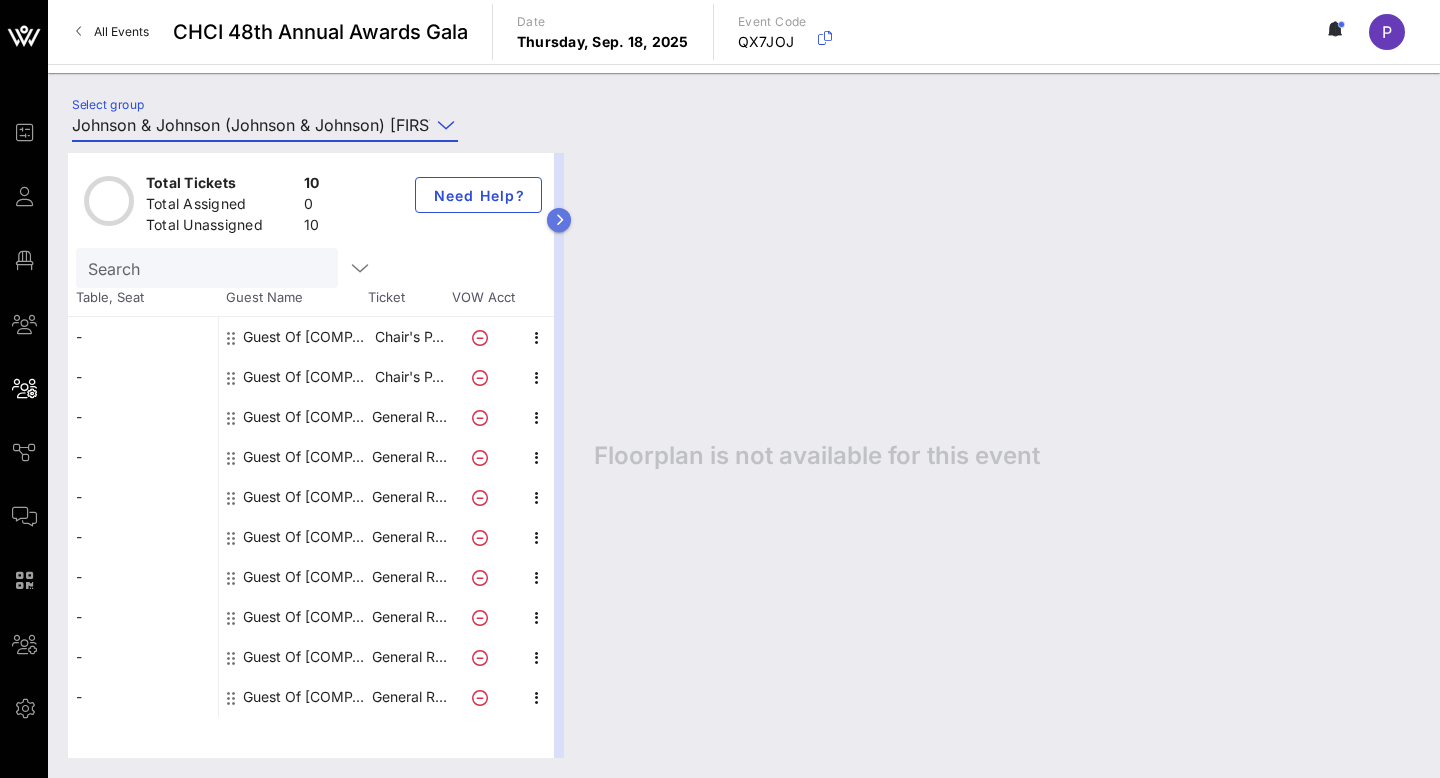 click at bounding box center [559, 220] 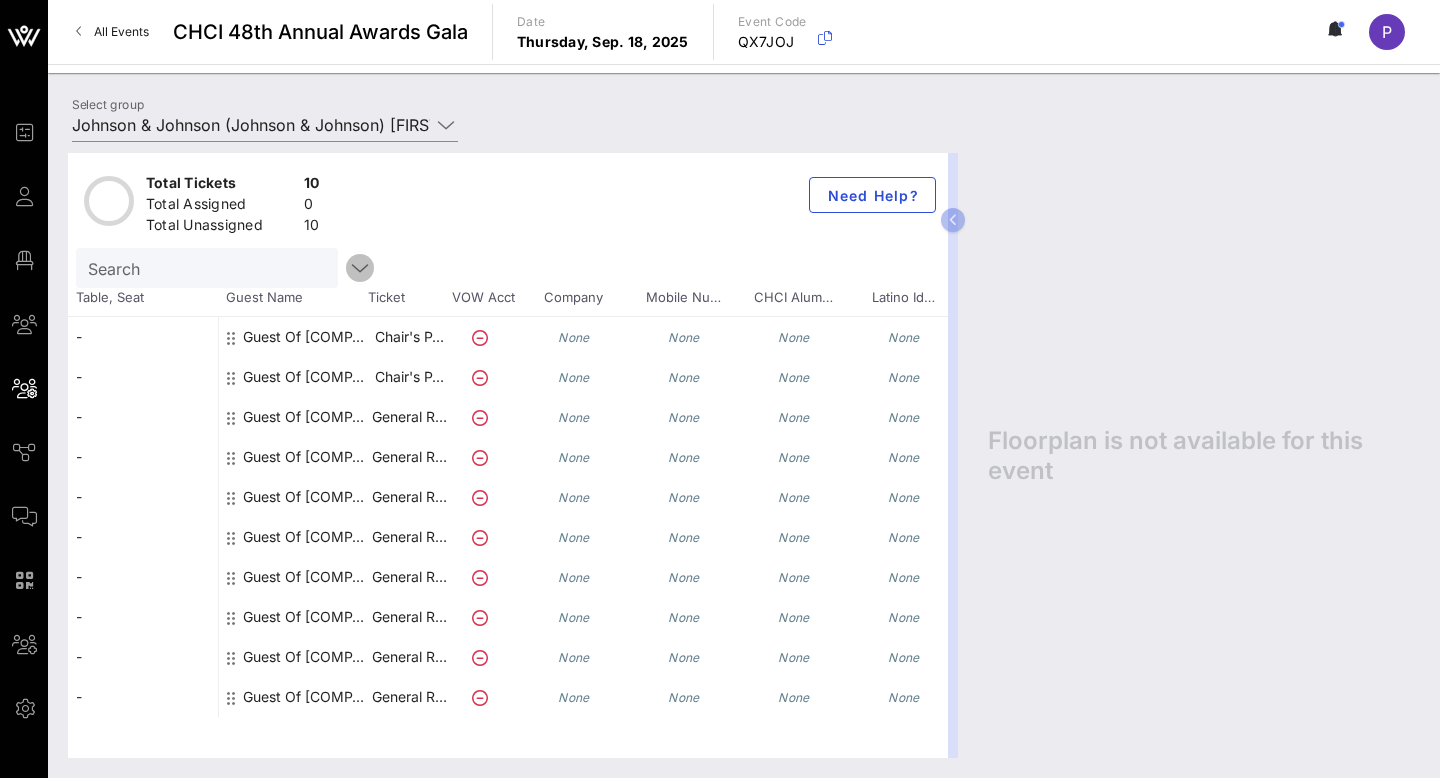 click at bounding box center [360, 268] 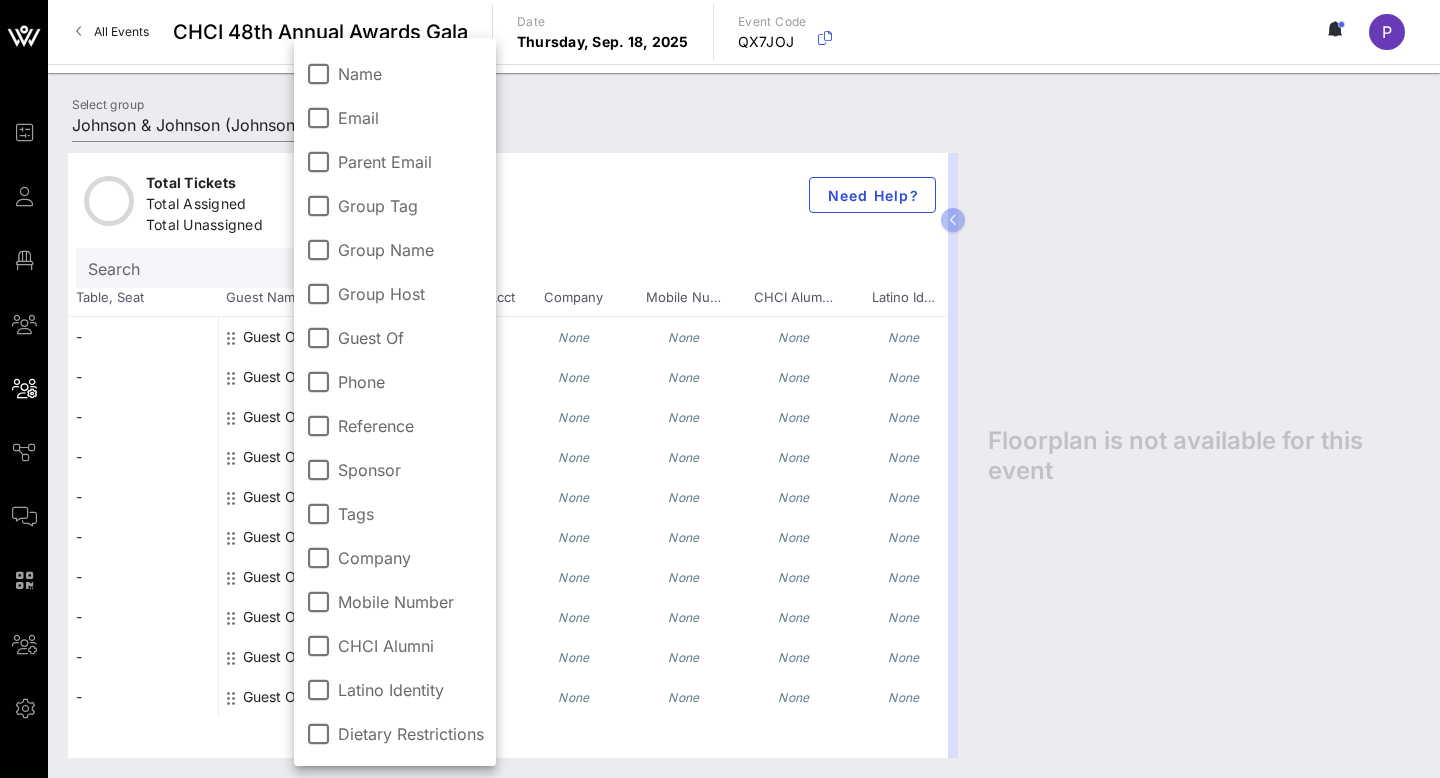 click on "Search" at bounding box center (508, 268) 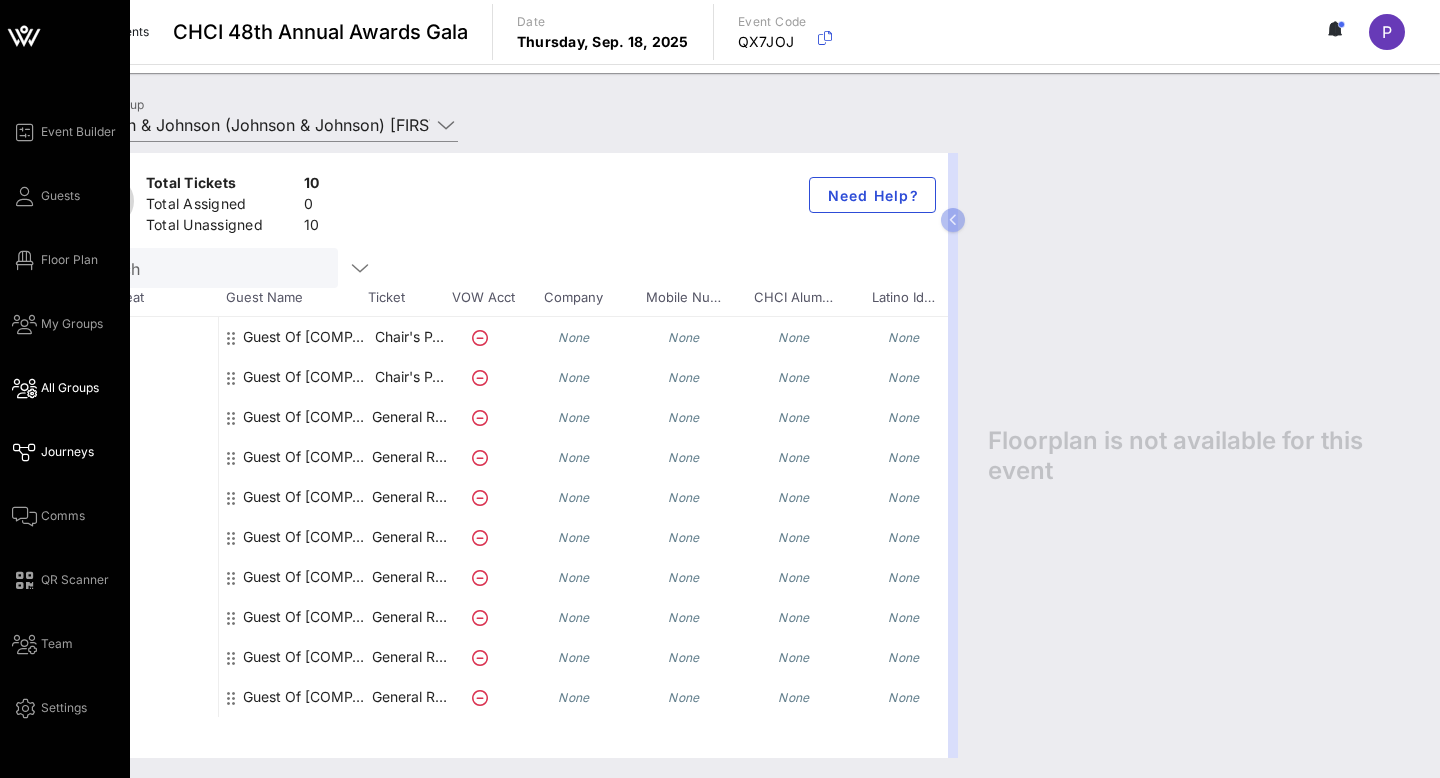 click at bounding box center (24, 452) 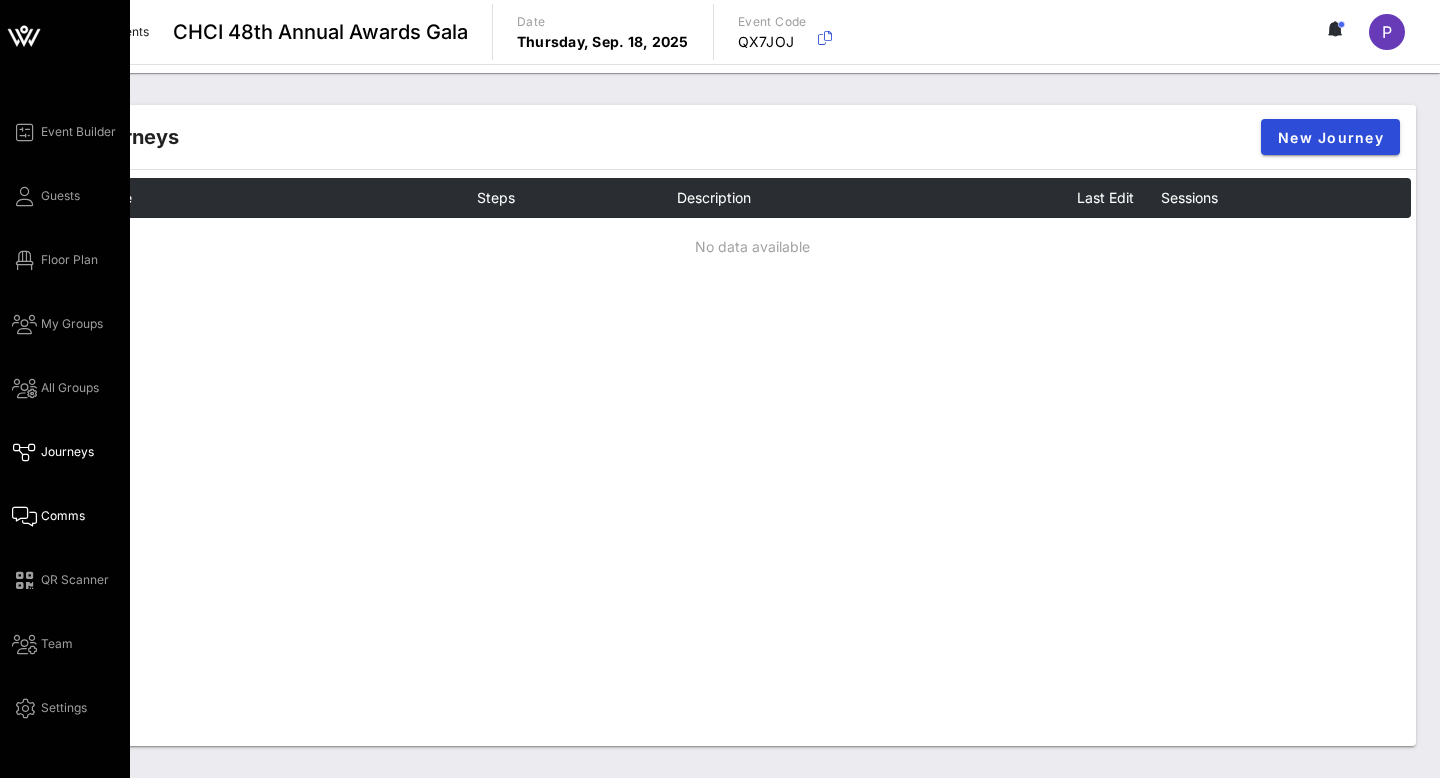 click on "Comms" at bounding box center (63, 516) 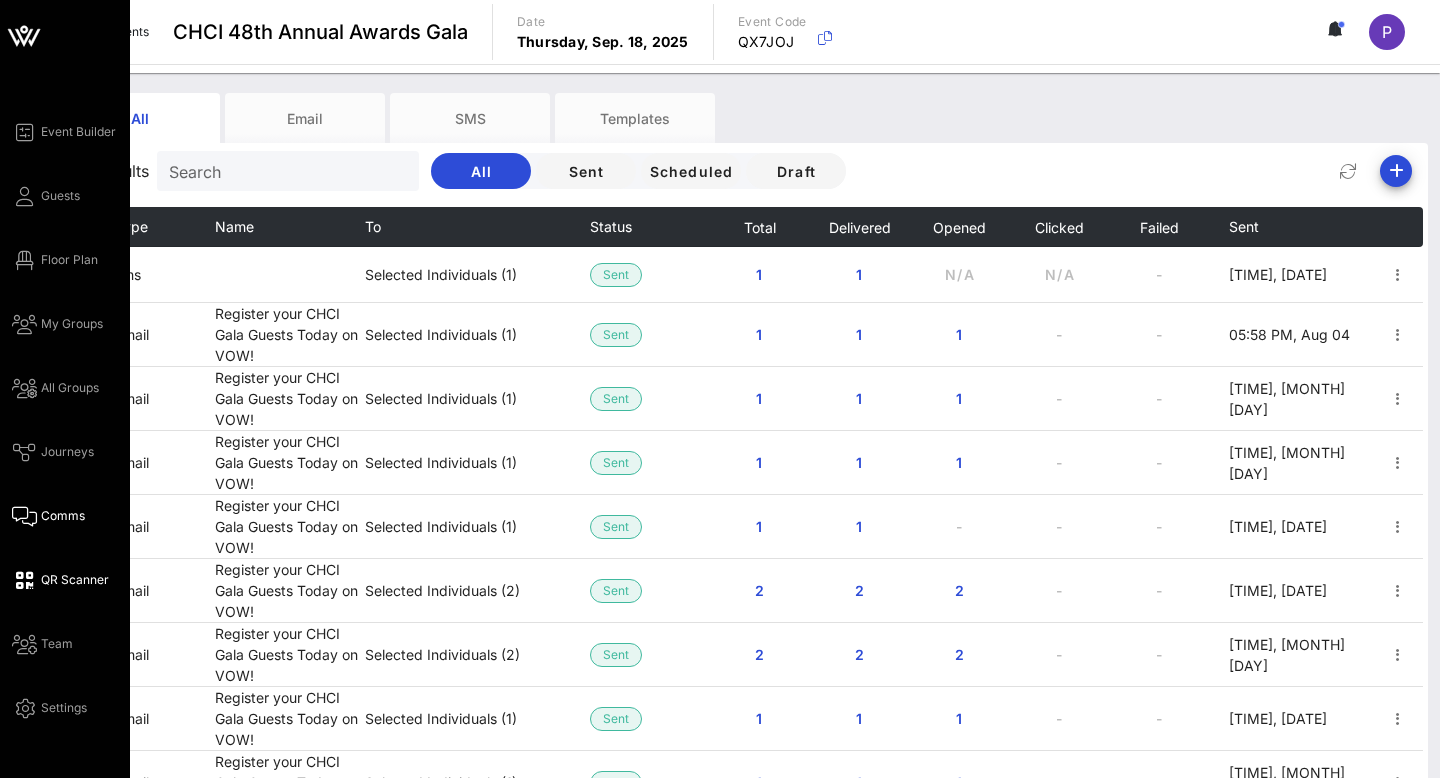 click at bounding box center [24, 580] 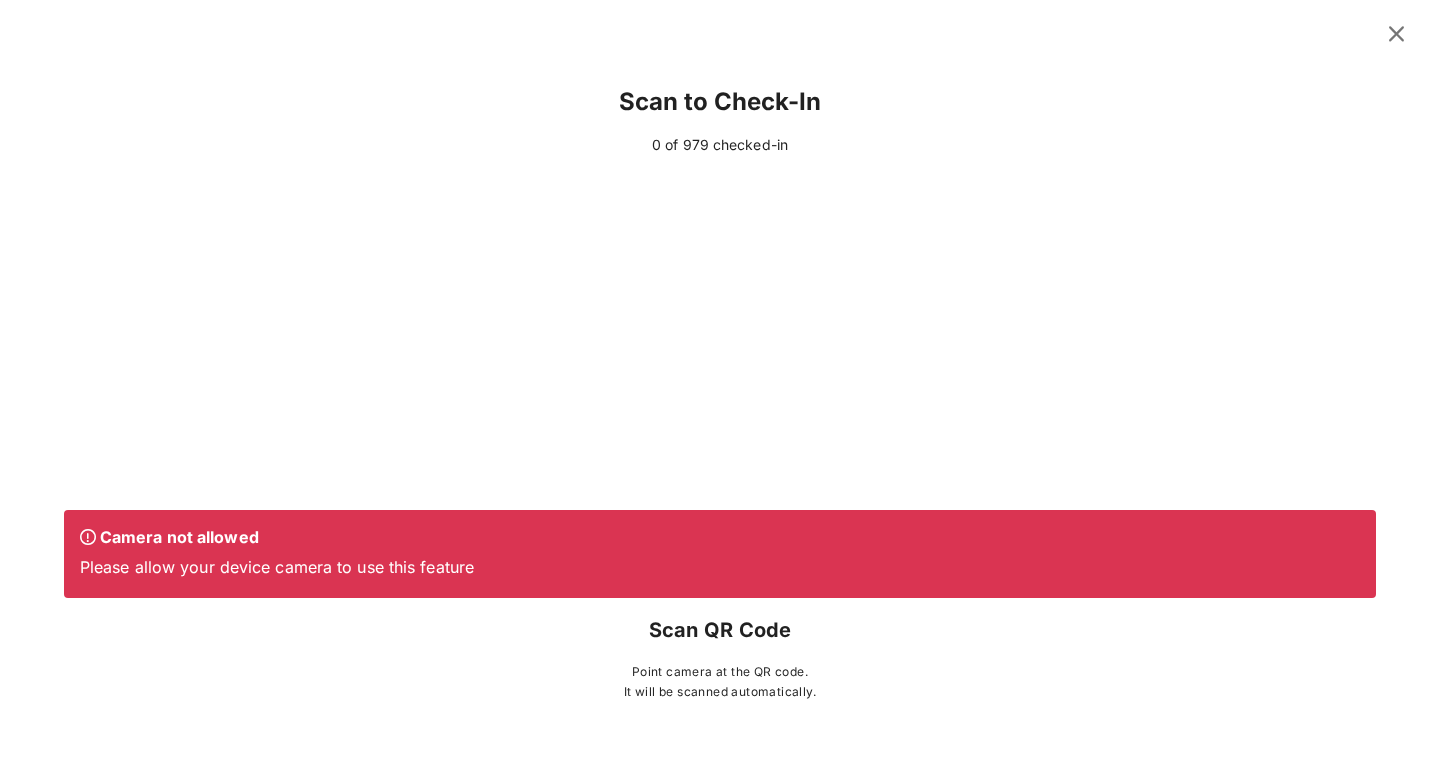 click at bounding box center (1396, 34) 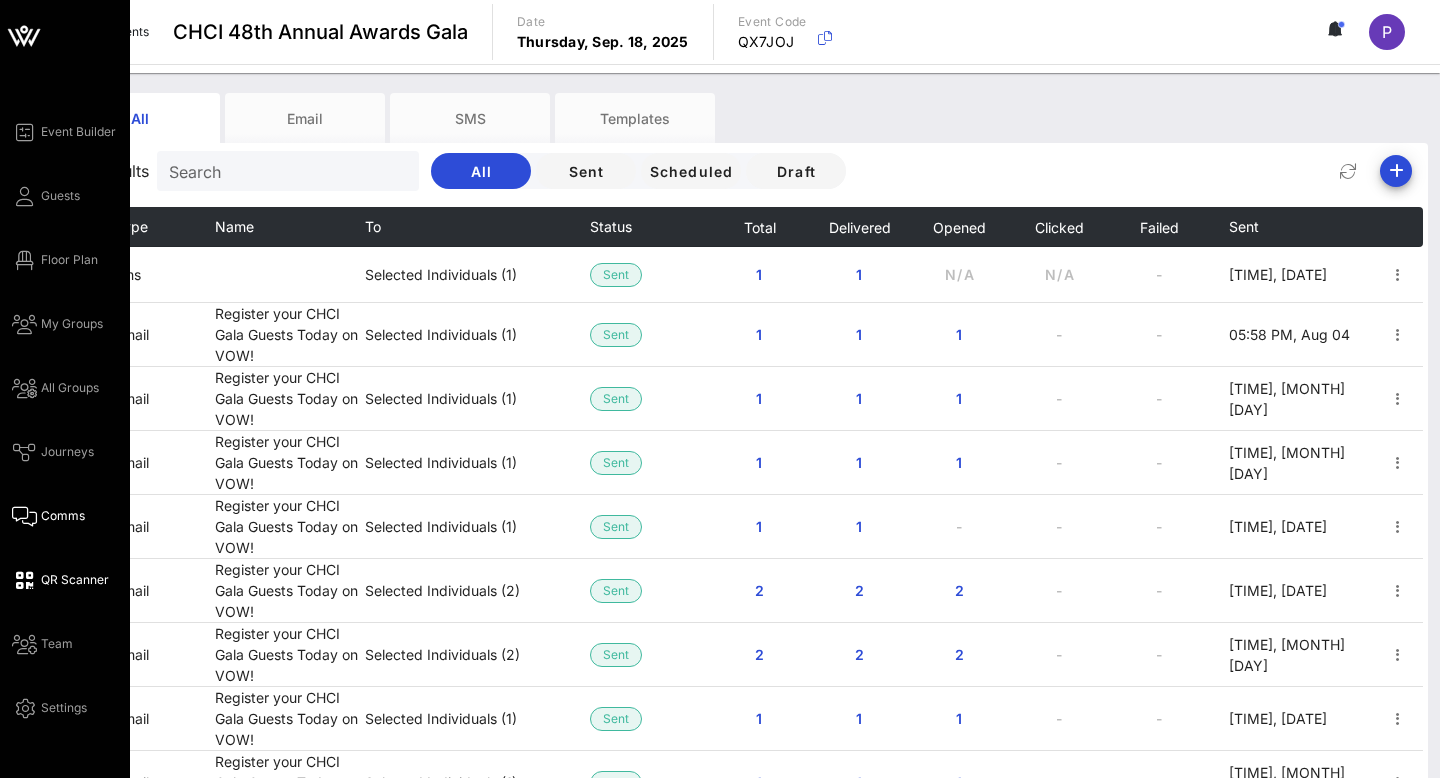 click on "Event Builder   Guests   Floor Plan   My Groups   All Groups   Journeys   Comms   QR Scanner   Team   Settings" at bounding box center [71, 420] 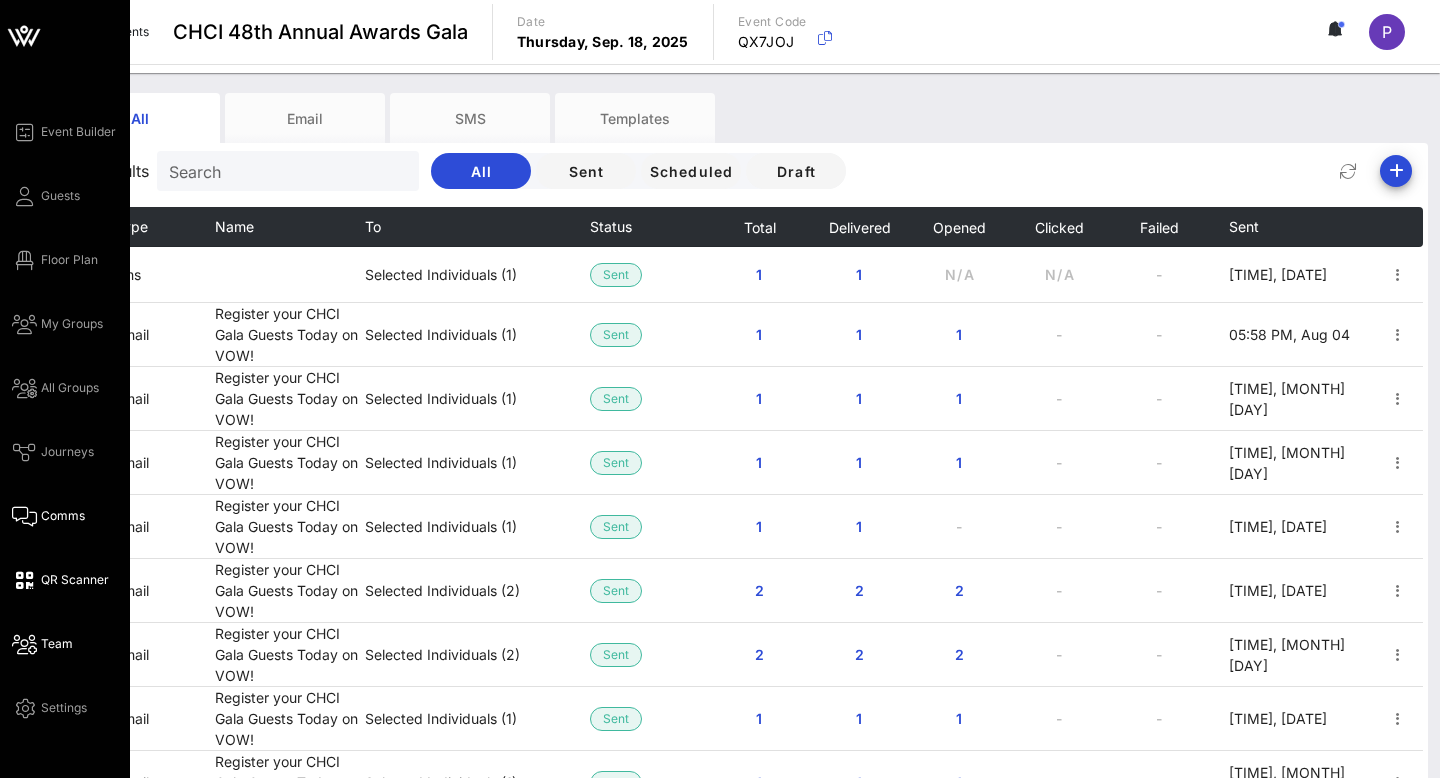 click on "Team" at bounding box center (57, 644) 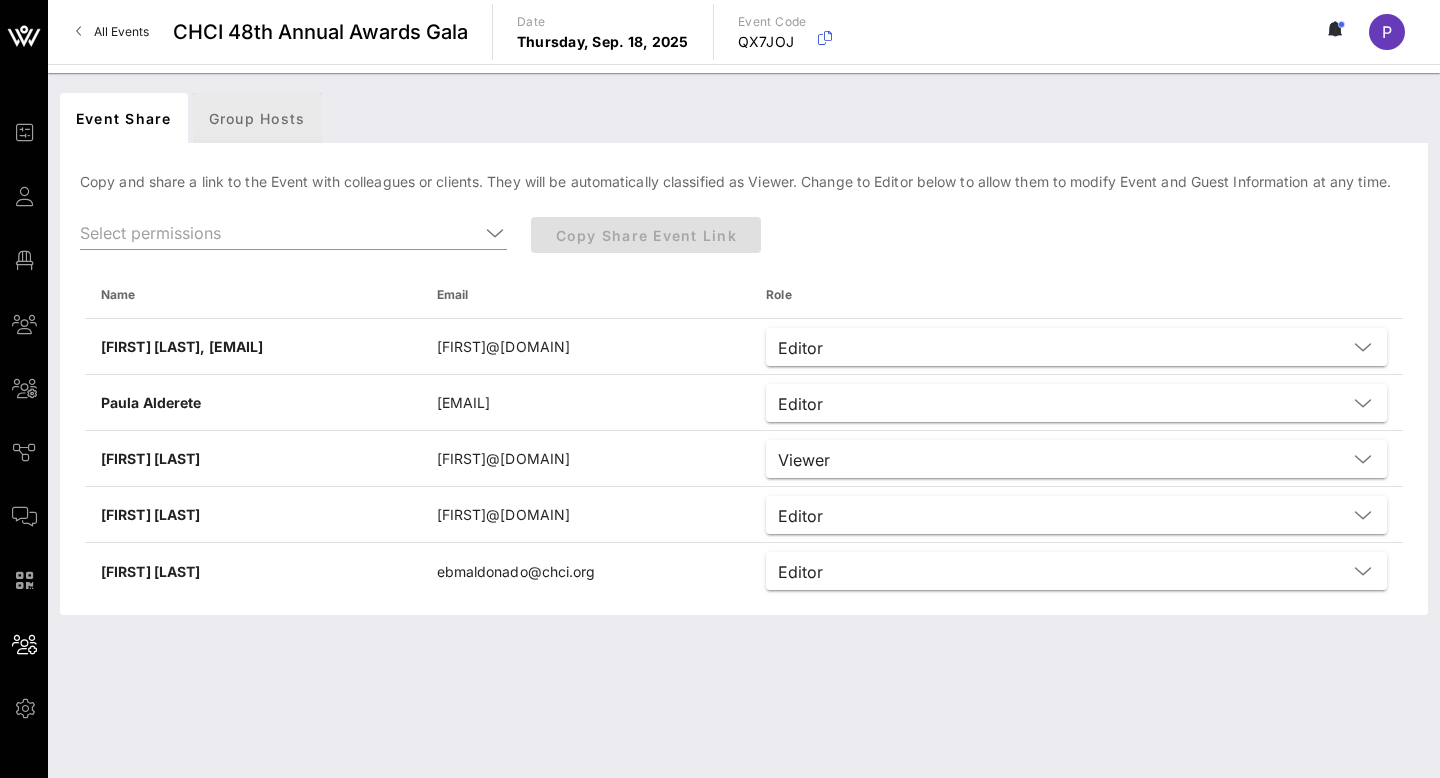 click on "Group Hosts" at bounding box center (257, 118) 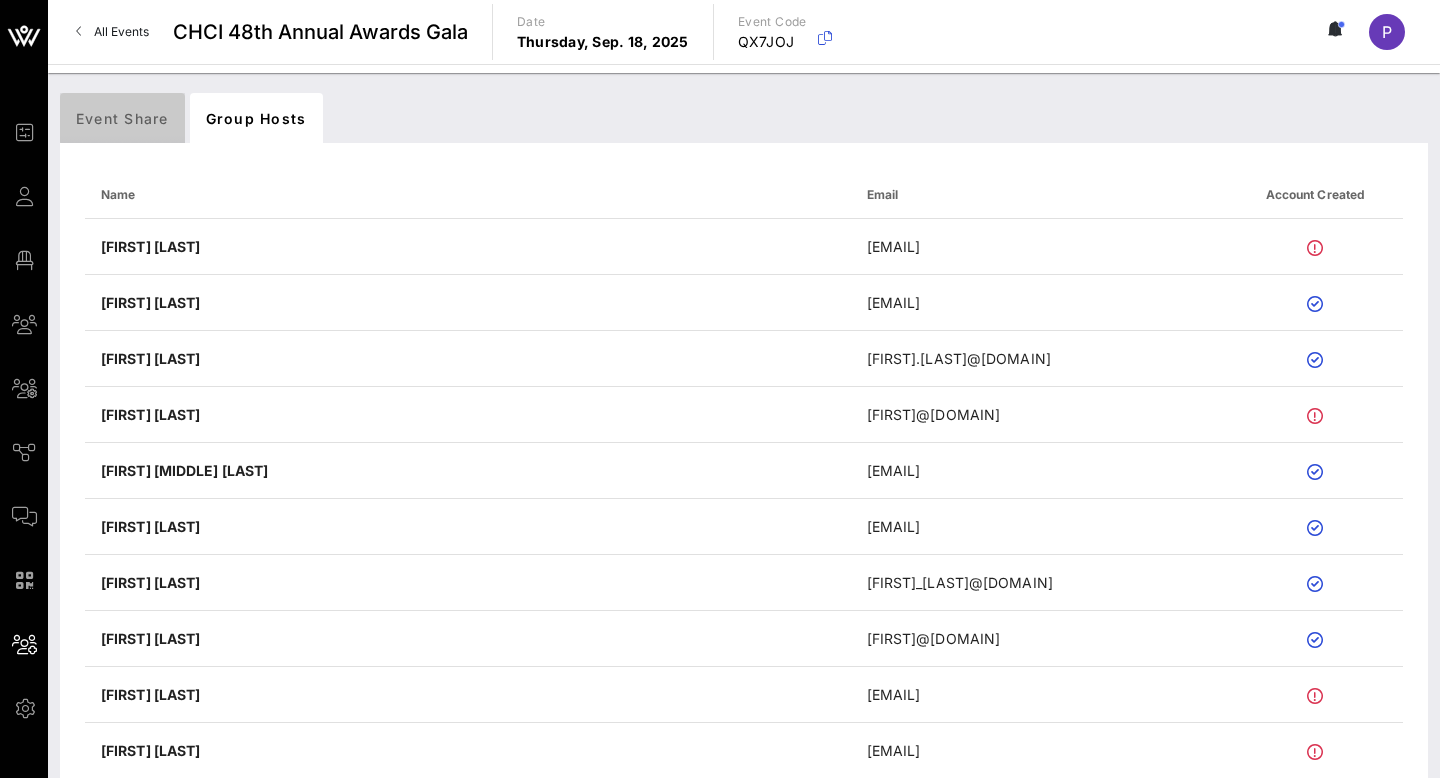 click on "Event Share" at bounding box center (122, 118) 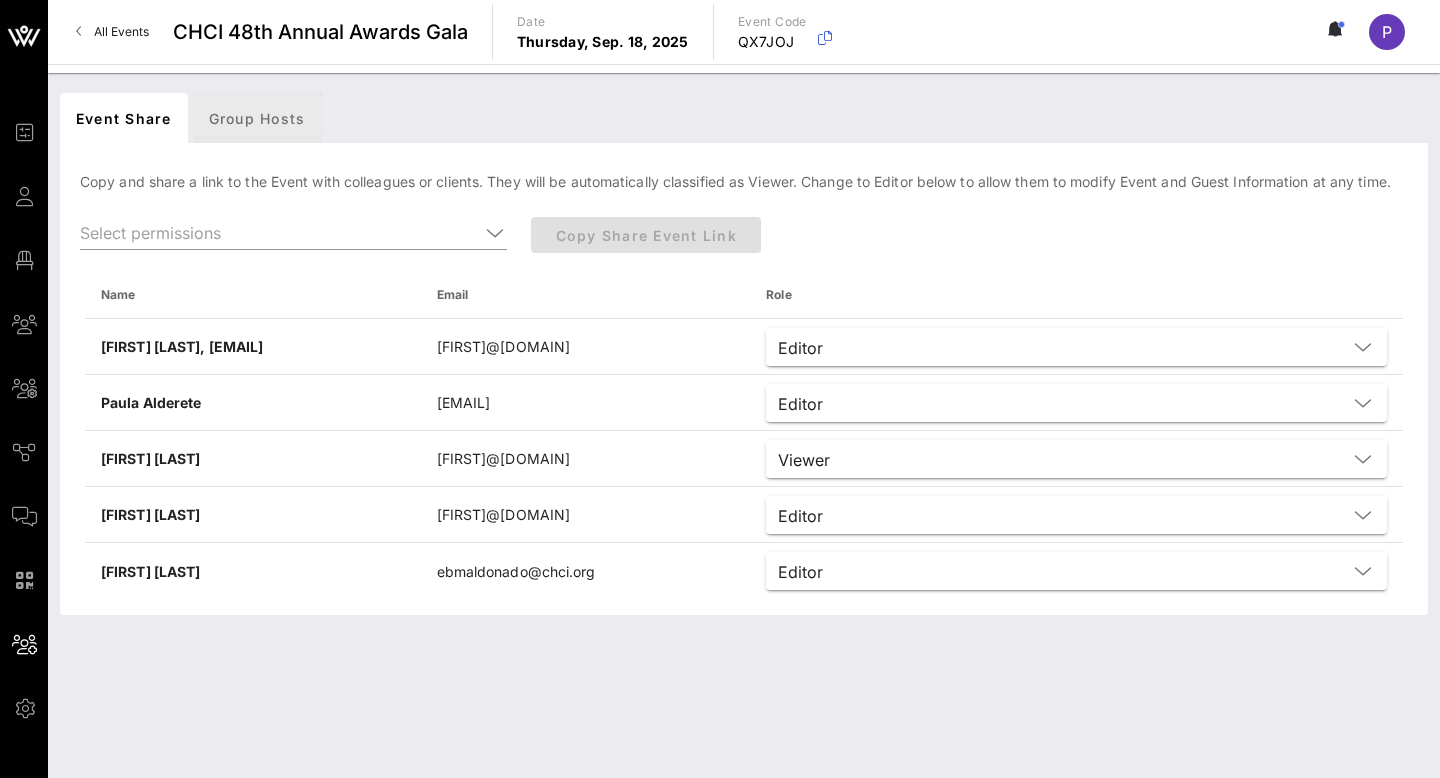 click on "Group Hosts" at bounding box center (257, 118) 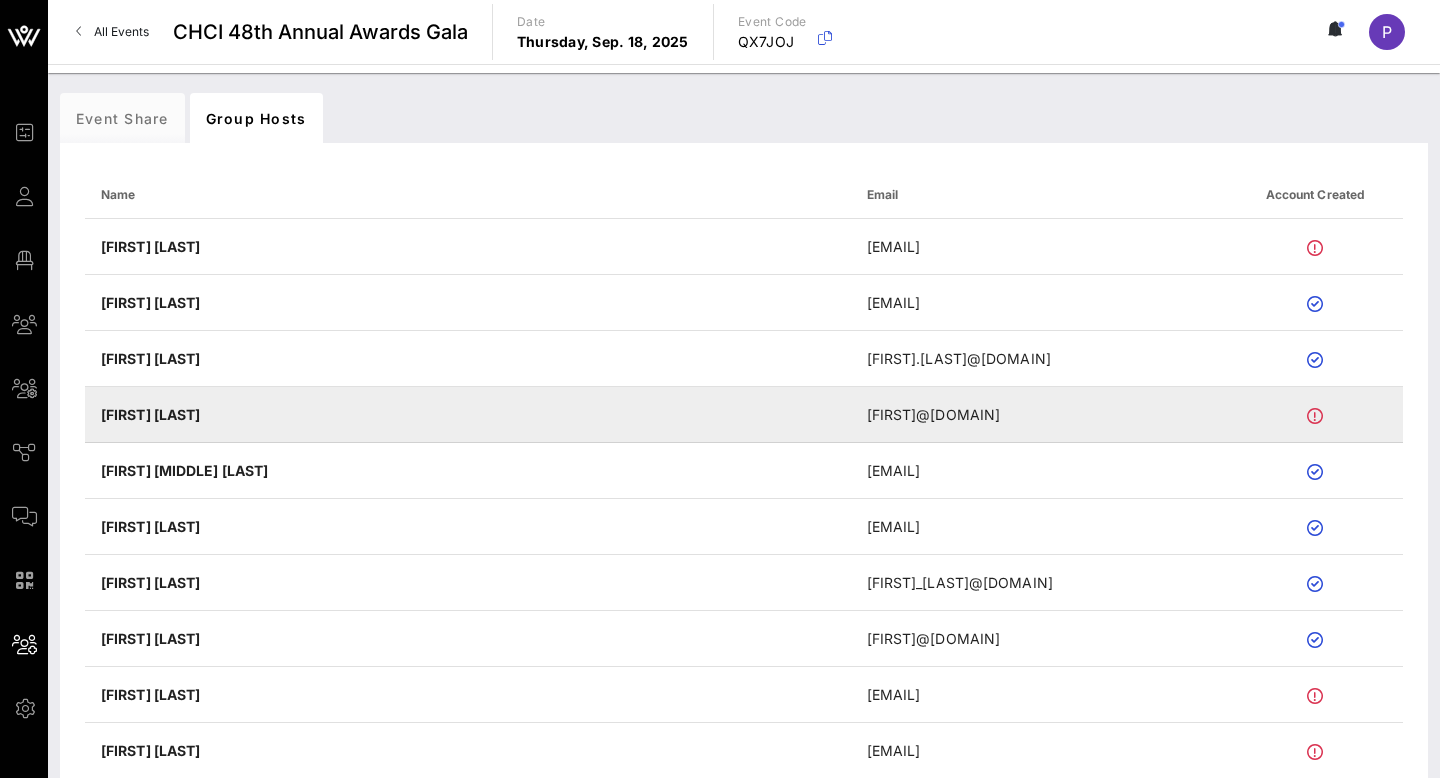 click at bounding box center [1315, 416] 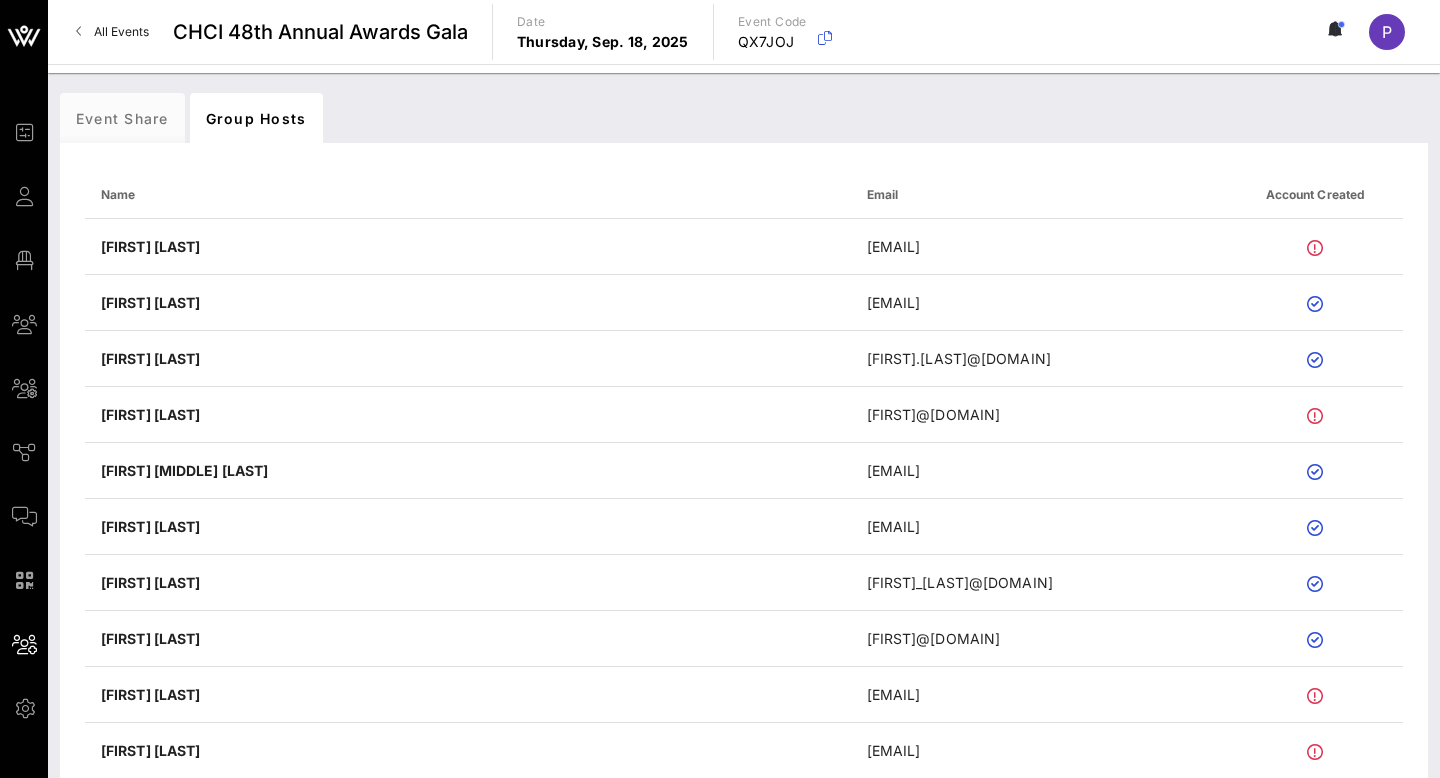 click on "Event Share
Group Hosts" at bounding box center [744, 118] 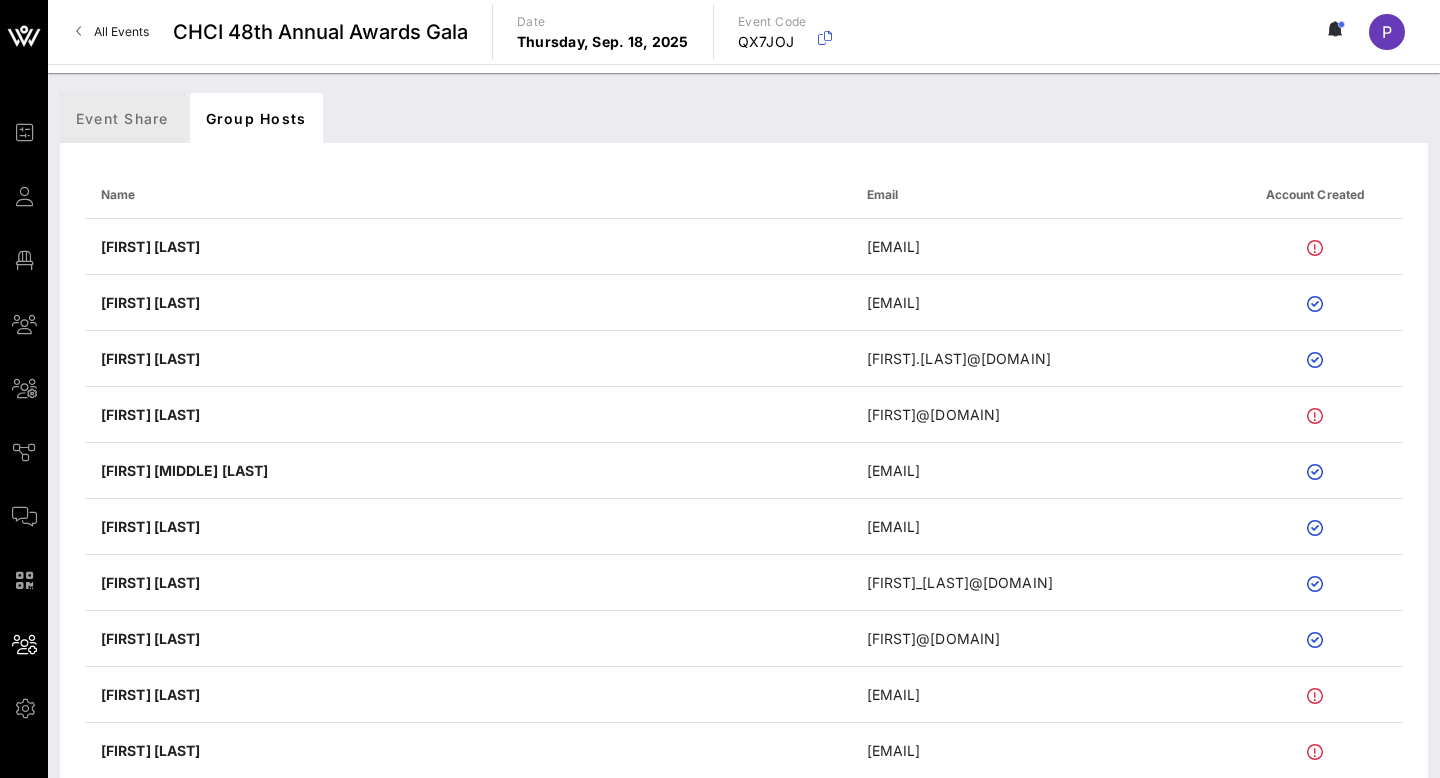 click on "Event Share" at bounding box center (122, 118) 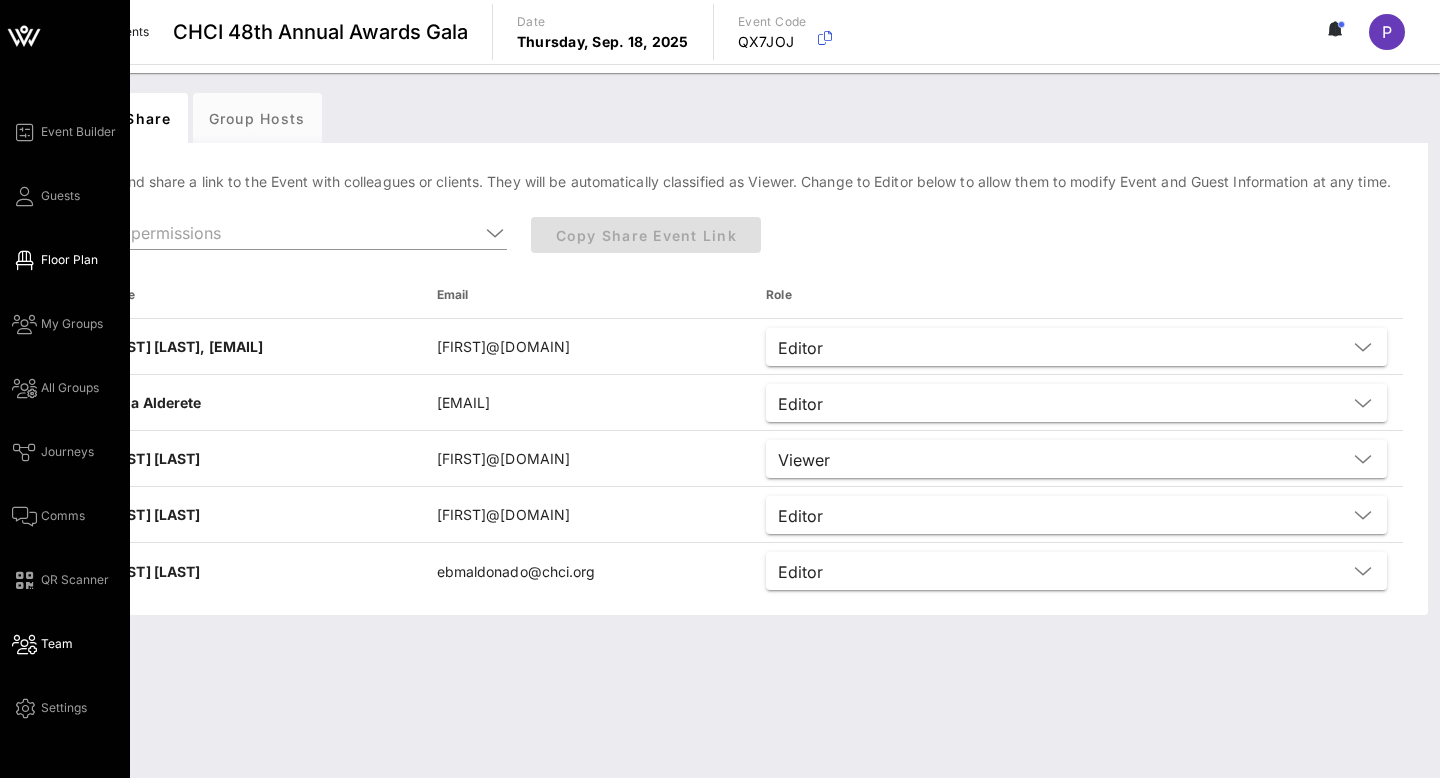 click on "Floor Plan" at bounding box center (55, 260) 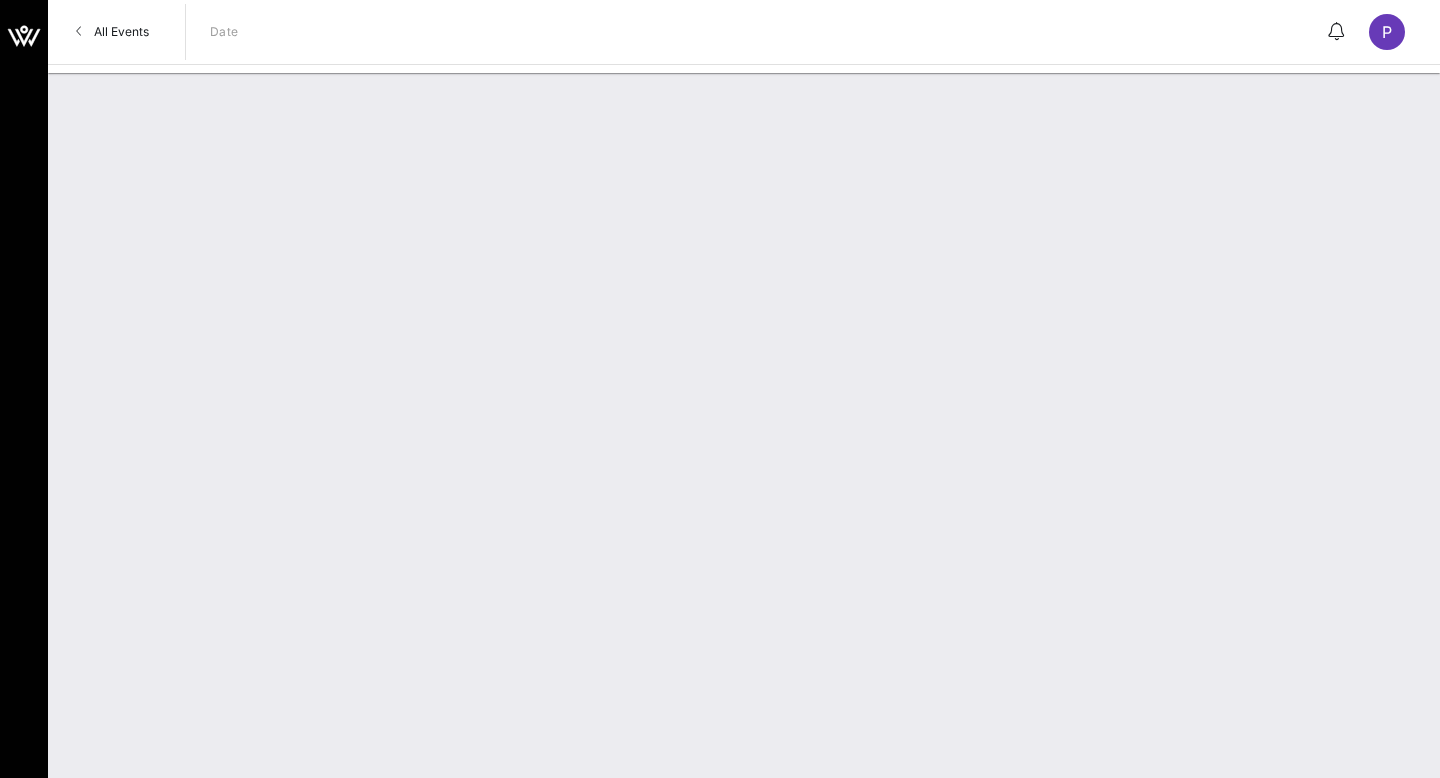 scroll, scrollTop: 0, scrollLeft: 0, axis: both 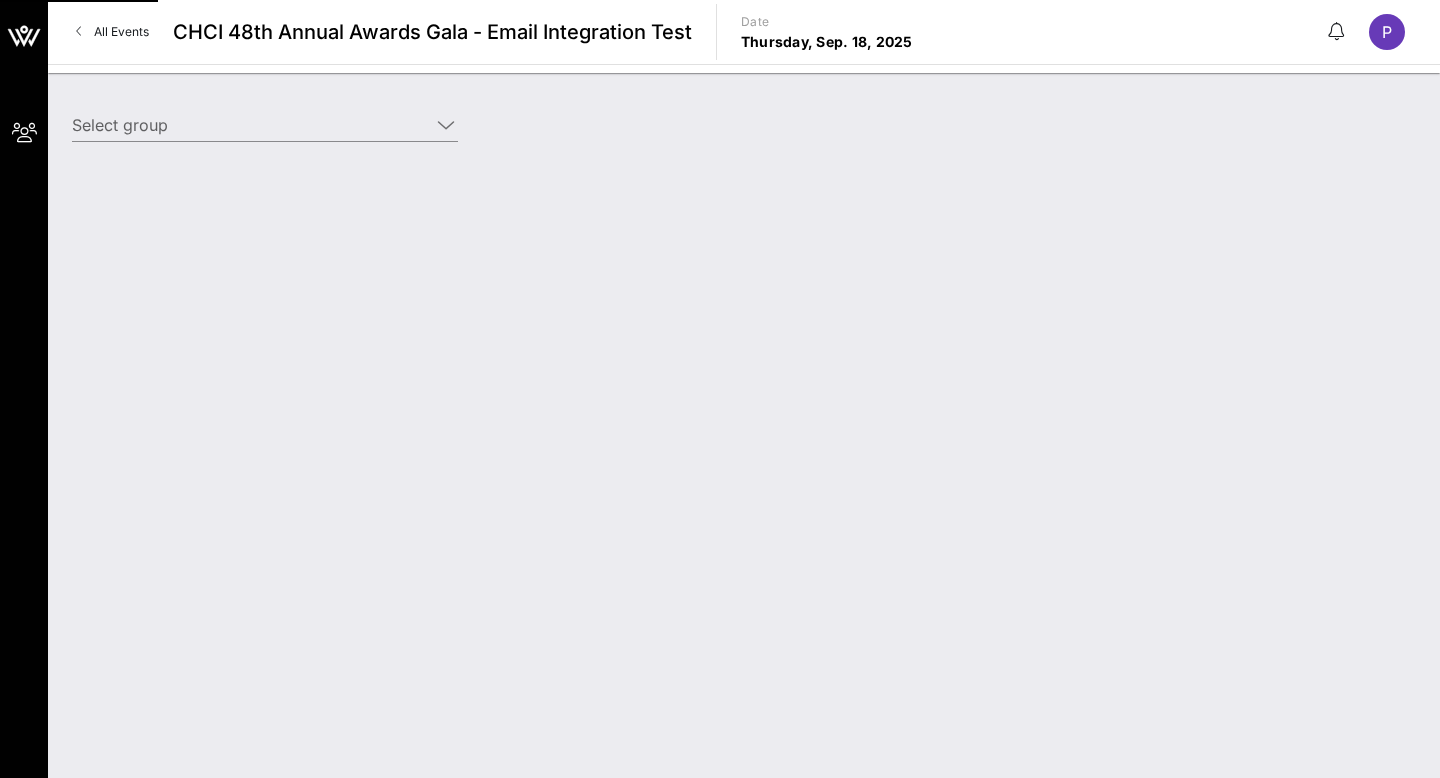 type on "CHCI - Test (Sponsor) [[FIRST] [LAST], [EMAIL]]" 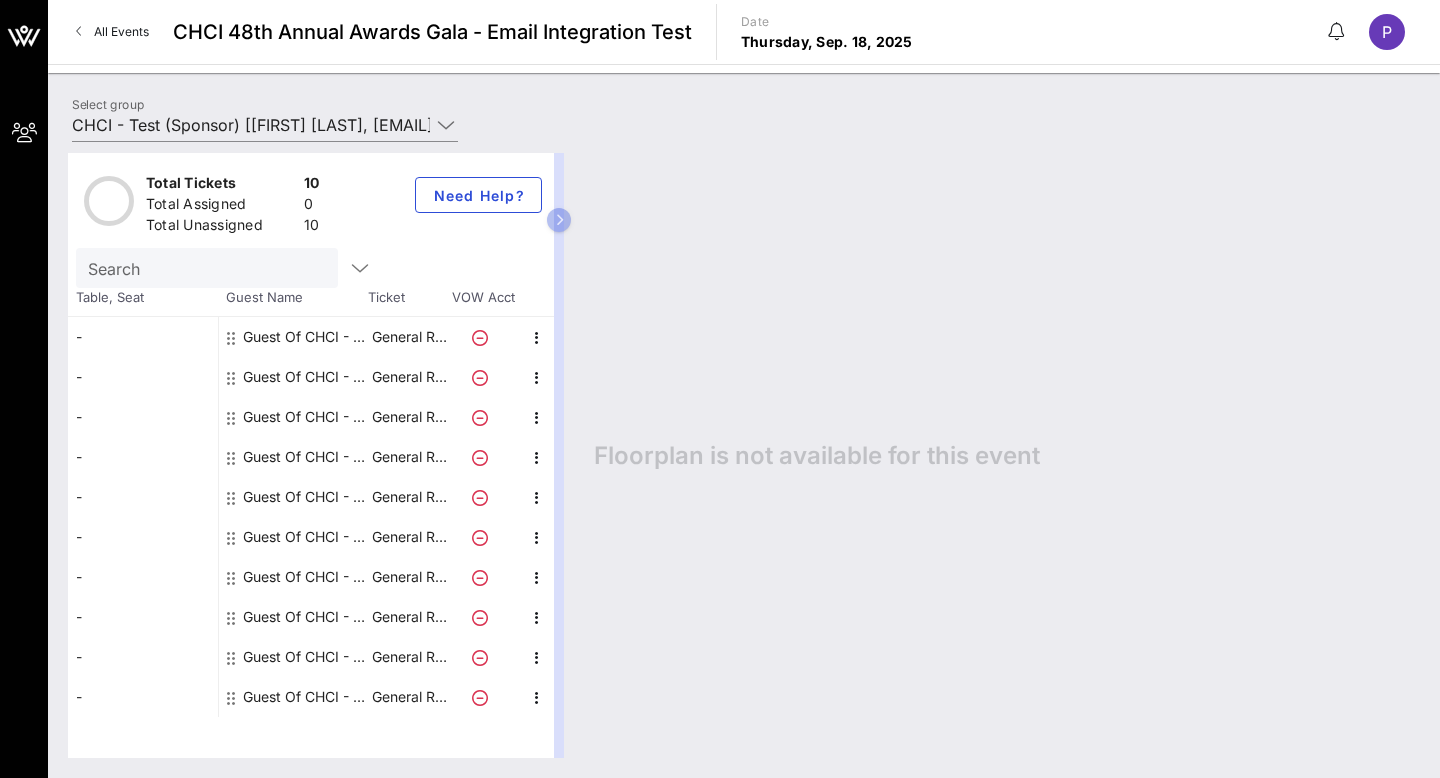 click at bounding box center (79, 31) 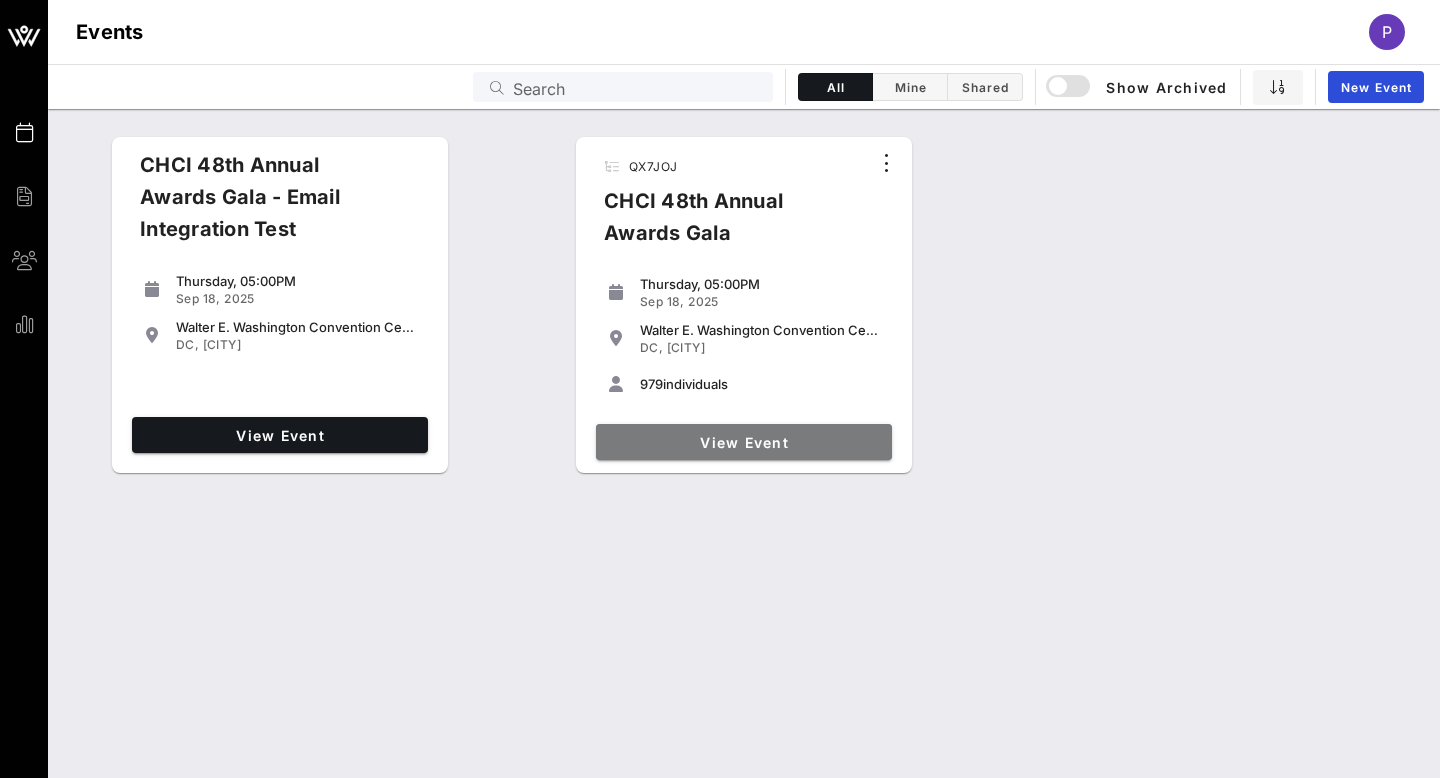 click on "View Event" at bounding box center (744, 442) 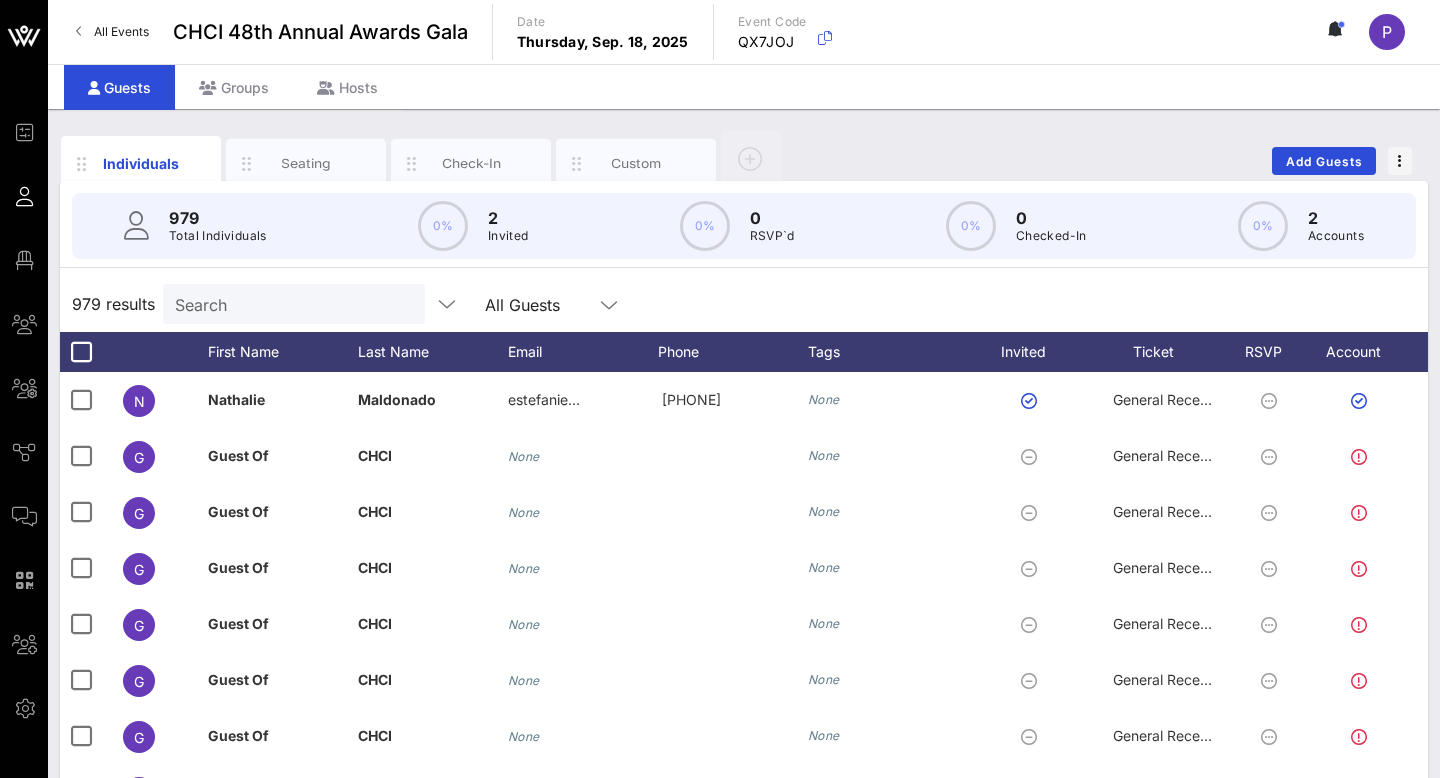 click on "All Events" at bounding box center [121, 31] 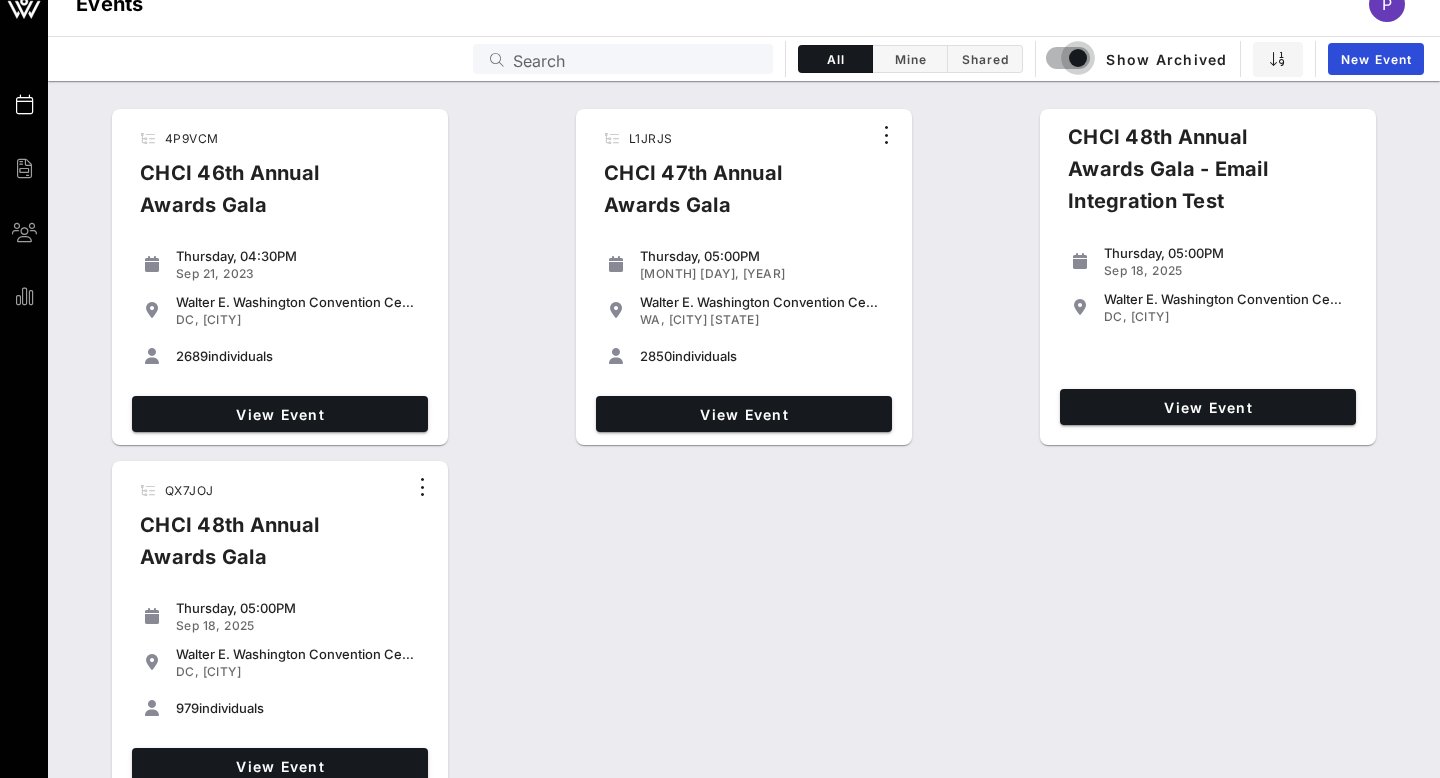 scroll, scrollTop: 56, scrollLeft: 0, axis: vertical 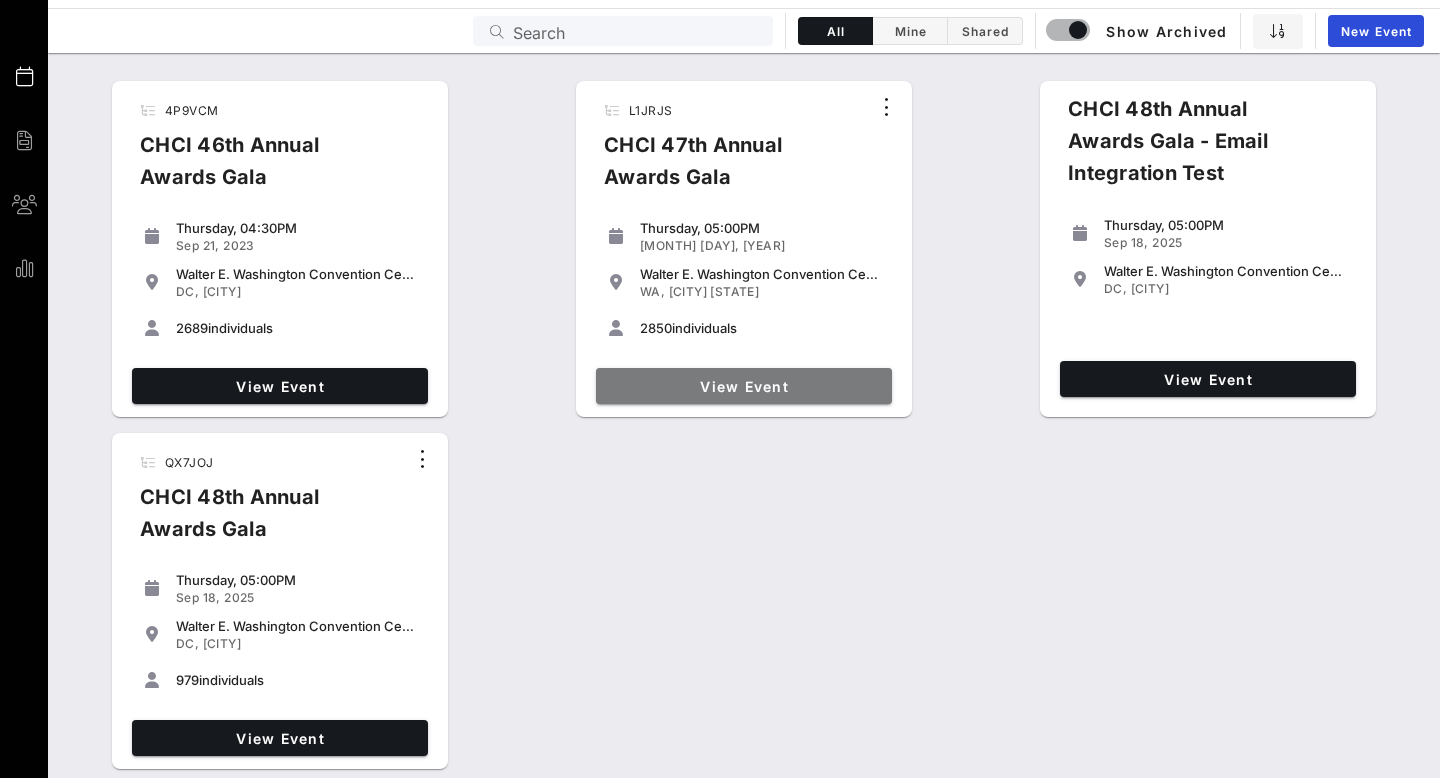 click on "View Event" at bounding box center [744, 386] 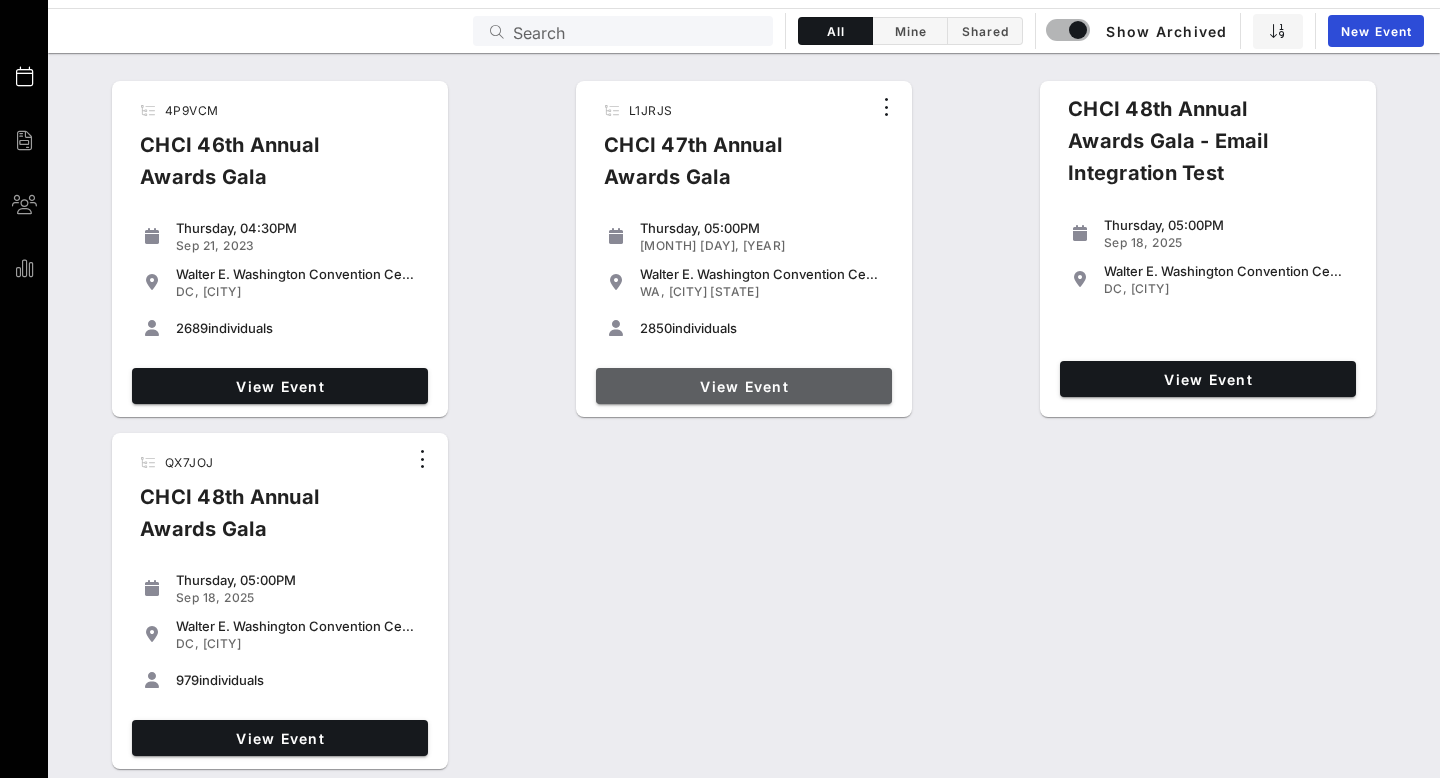 scroll, scrollTop: 0, scrollLeft: 0, axis: both 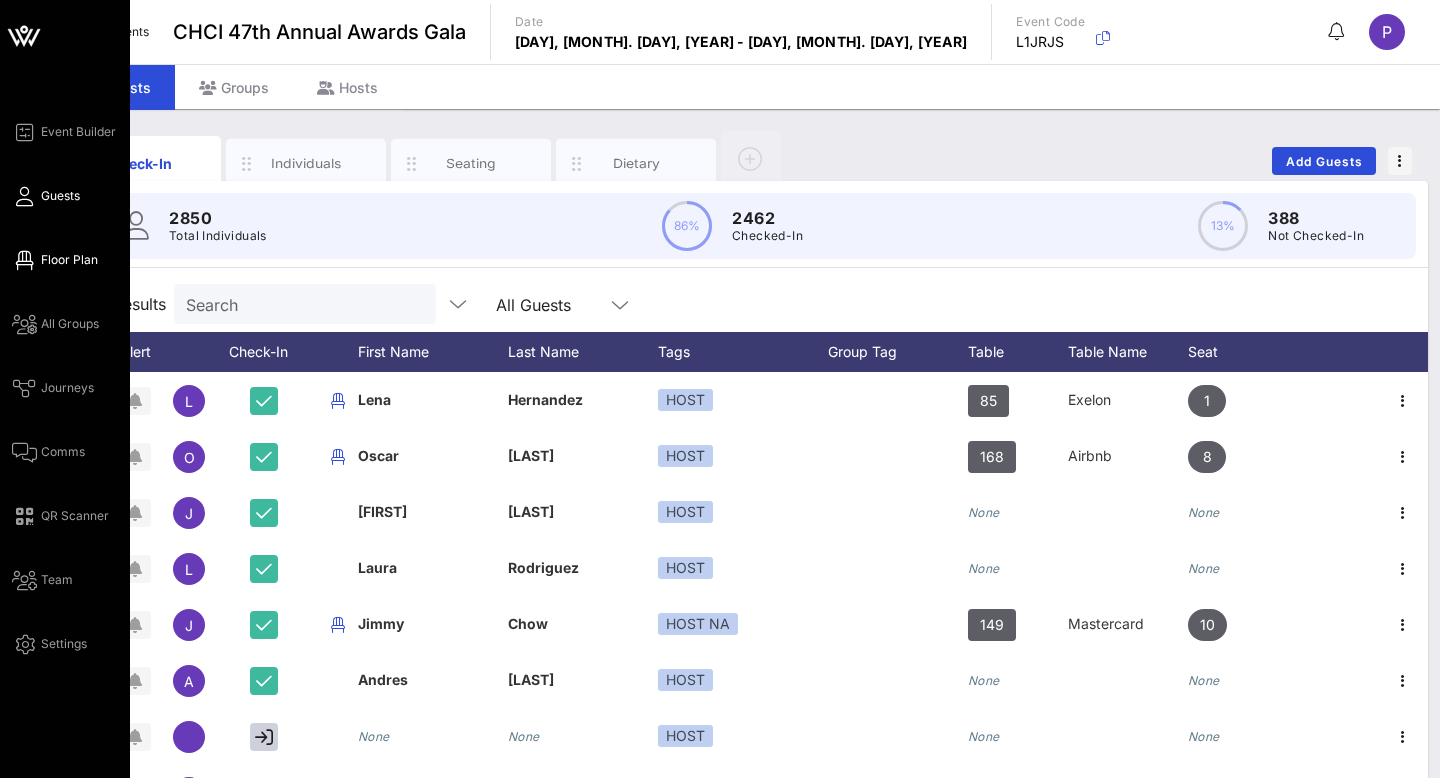 click on "Floor Plan" at bounding box center (69, 260) 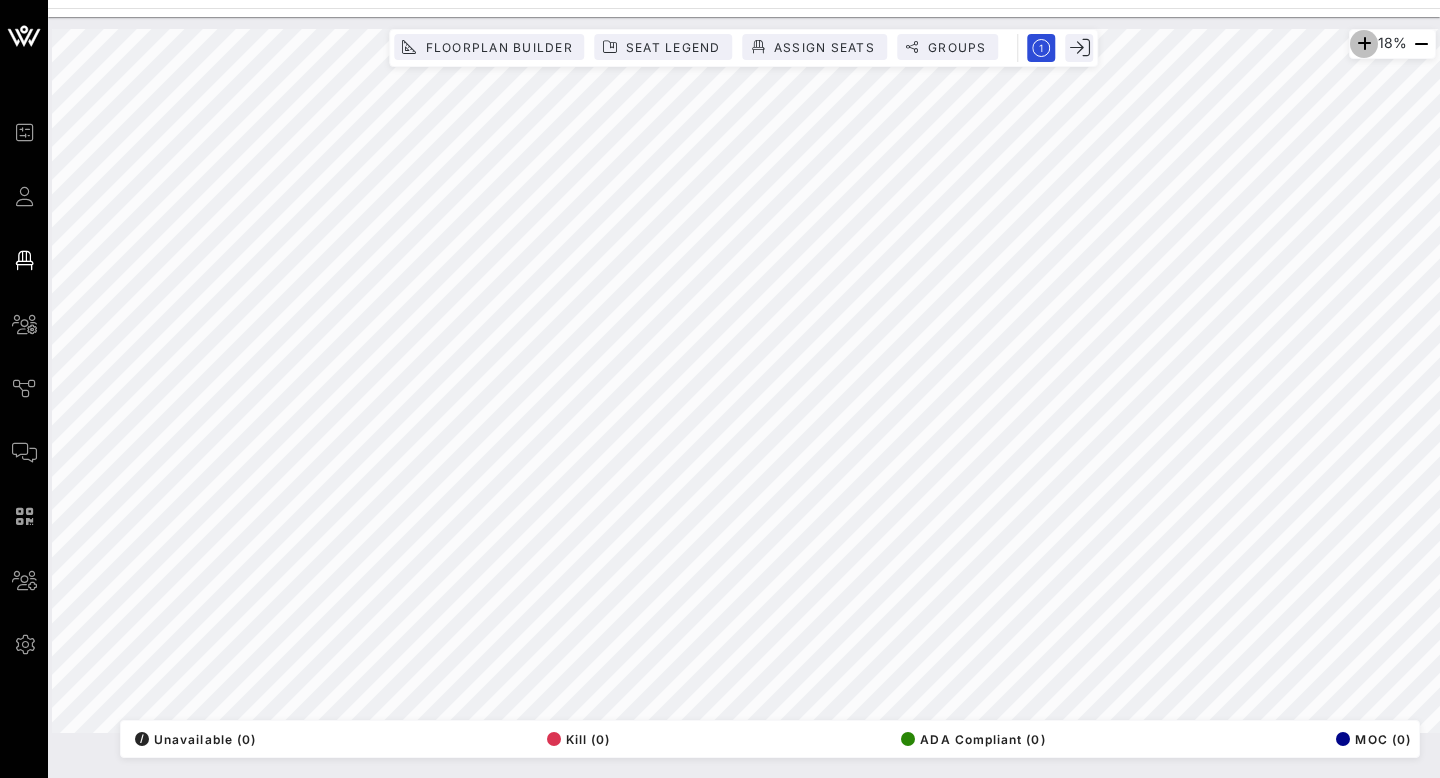 click at bounding box center [1364, 44] 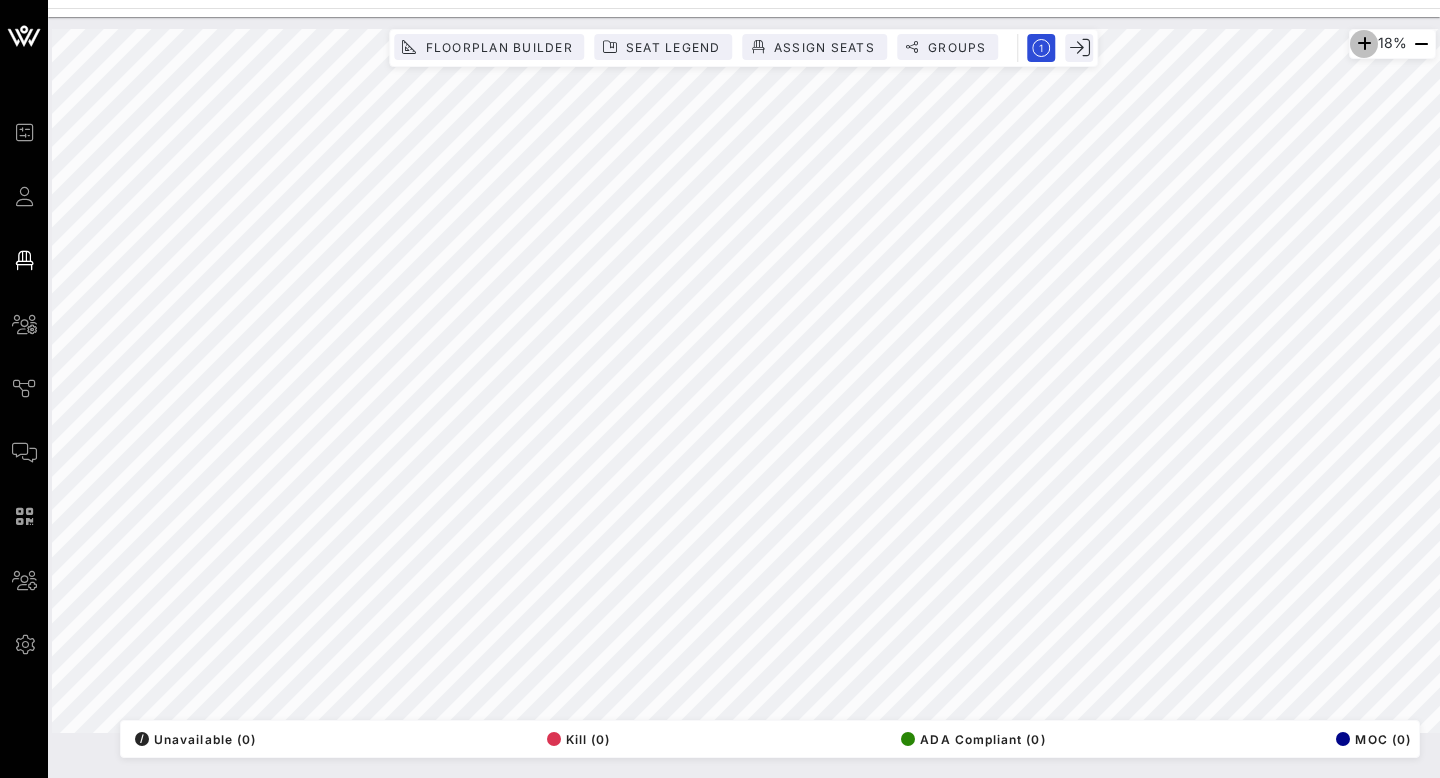 click at bounding box center (1364, 44) 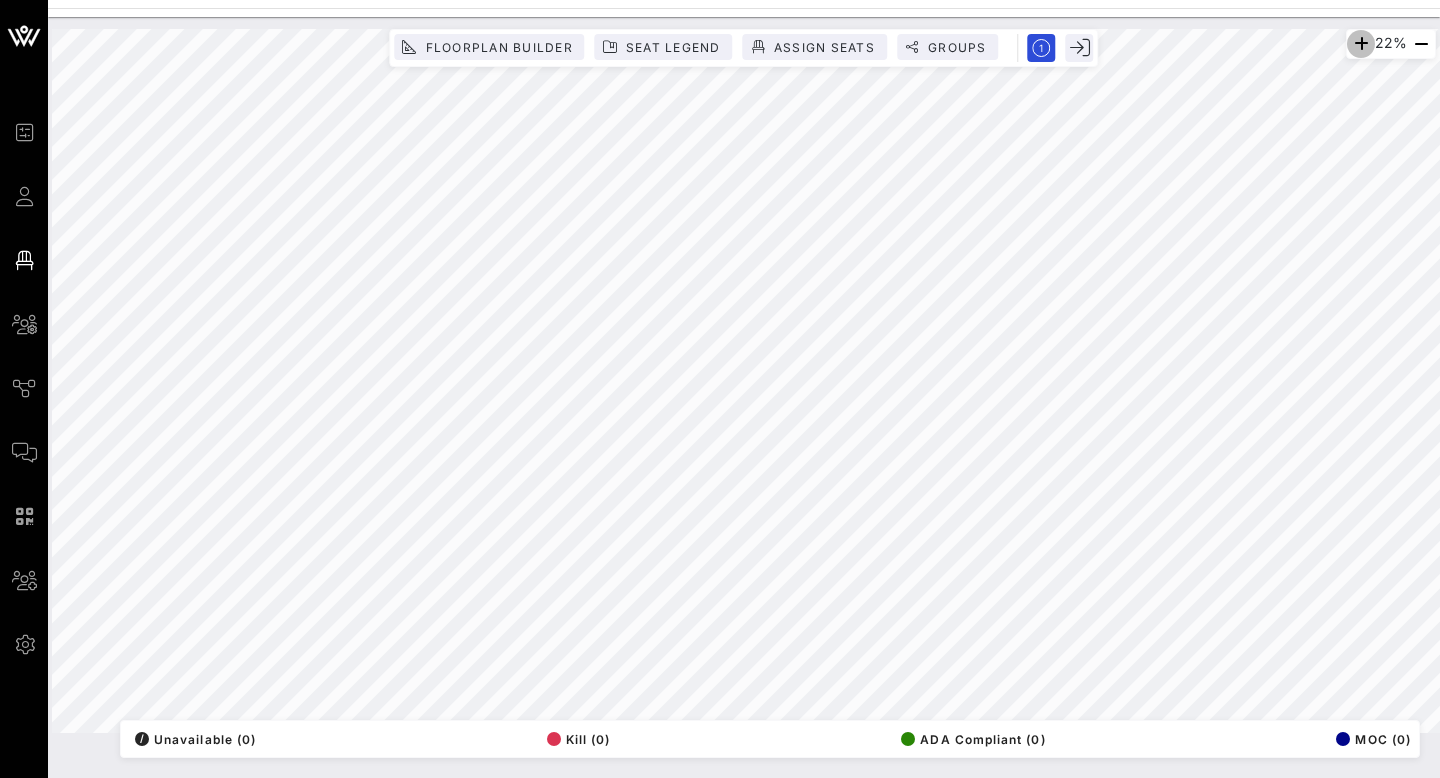 click at bounding box center [1361, 44] 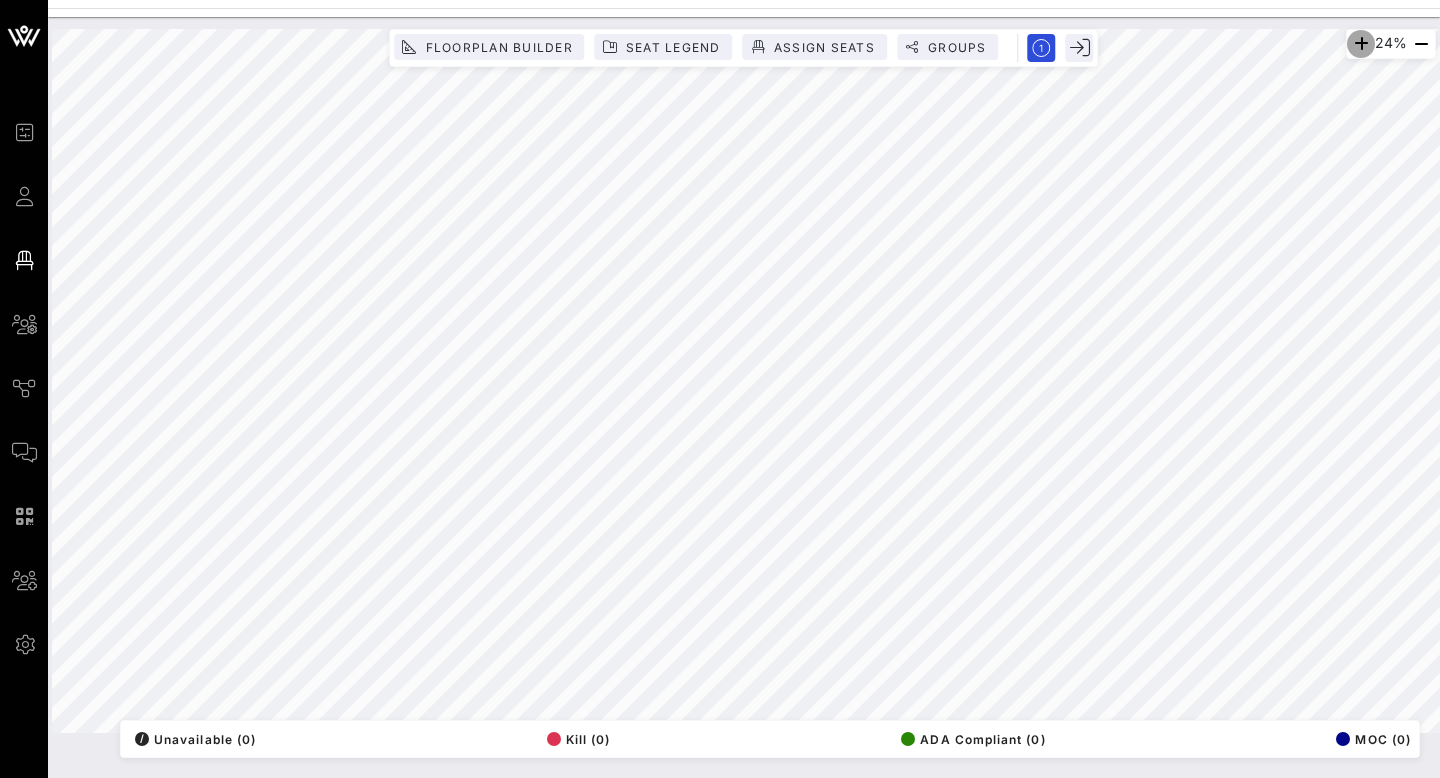 click at bounding box center [1361, 44] 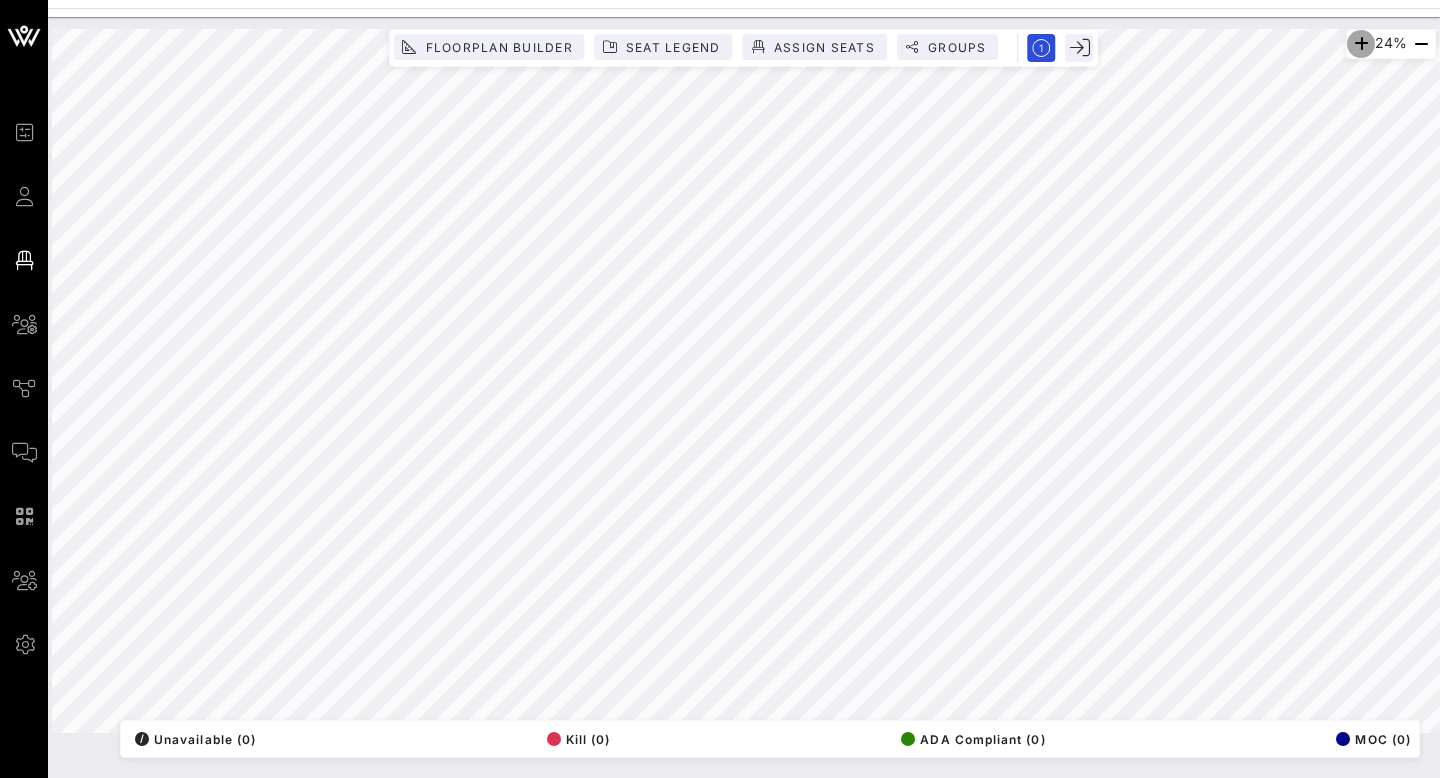 click at bounding box center [1361, 44] 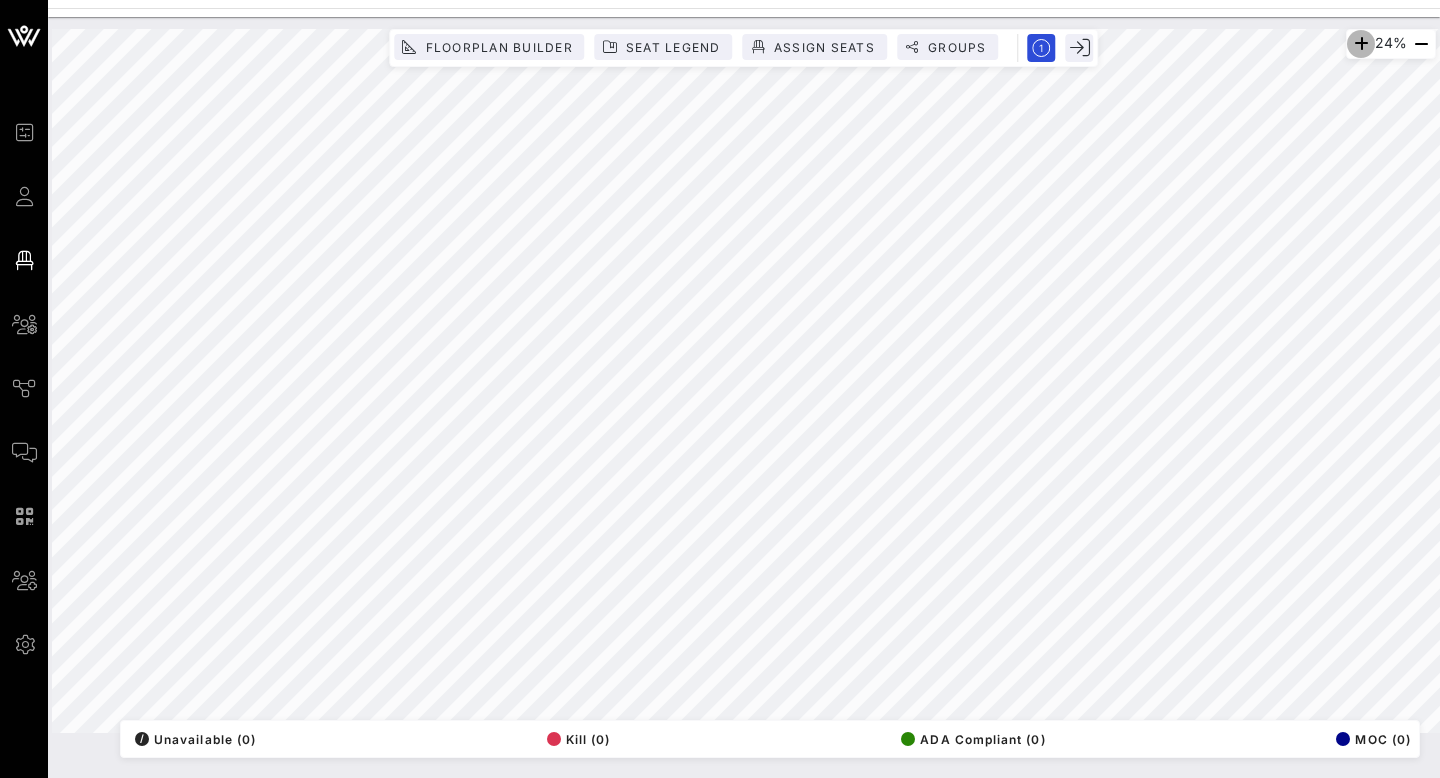 click at bounding box center (1361, 44) 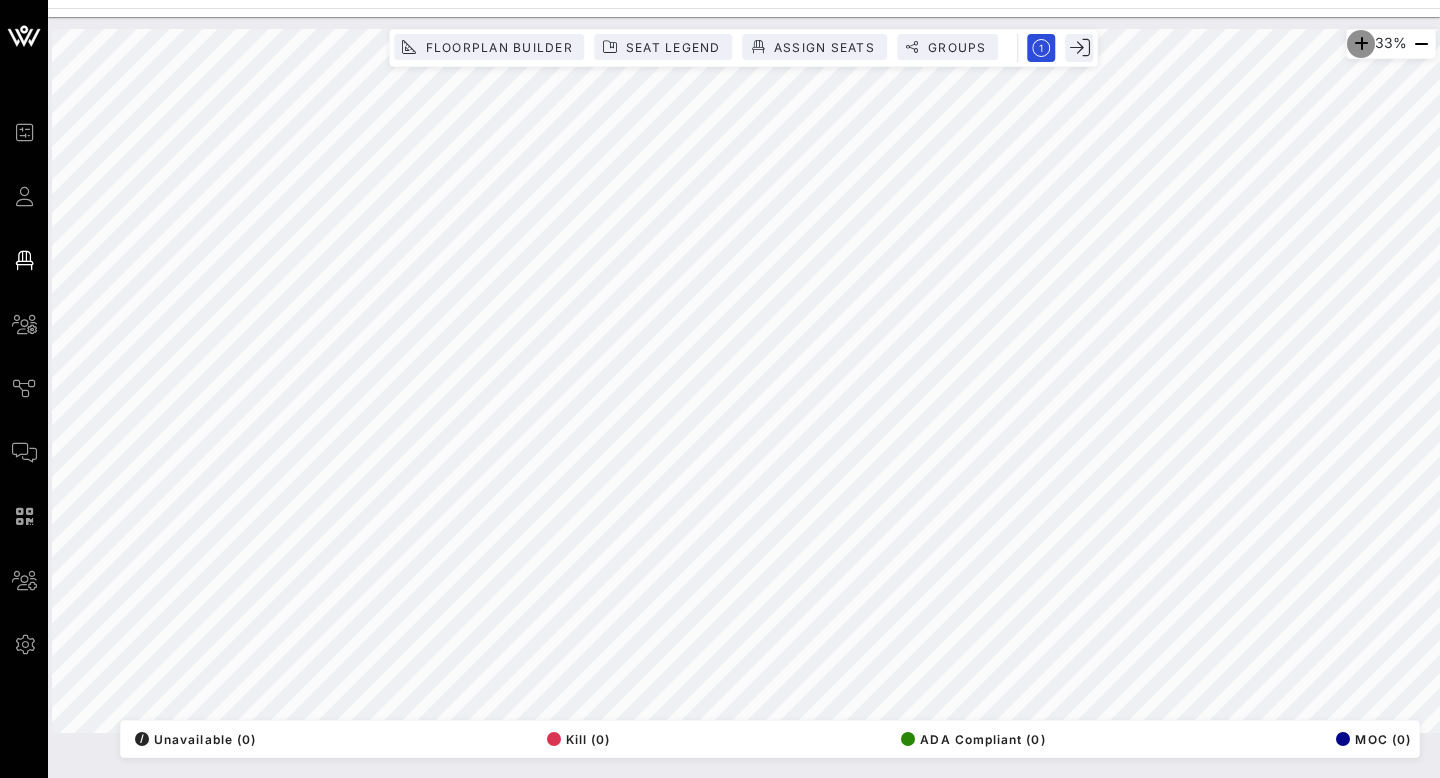click at bounding box center [1361, 44] 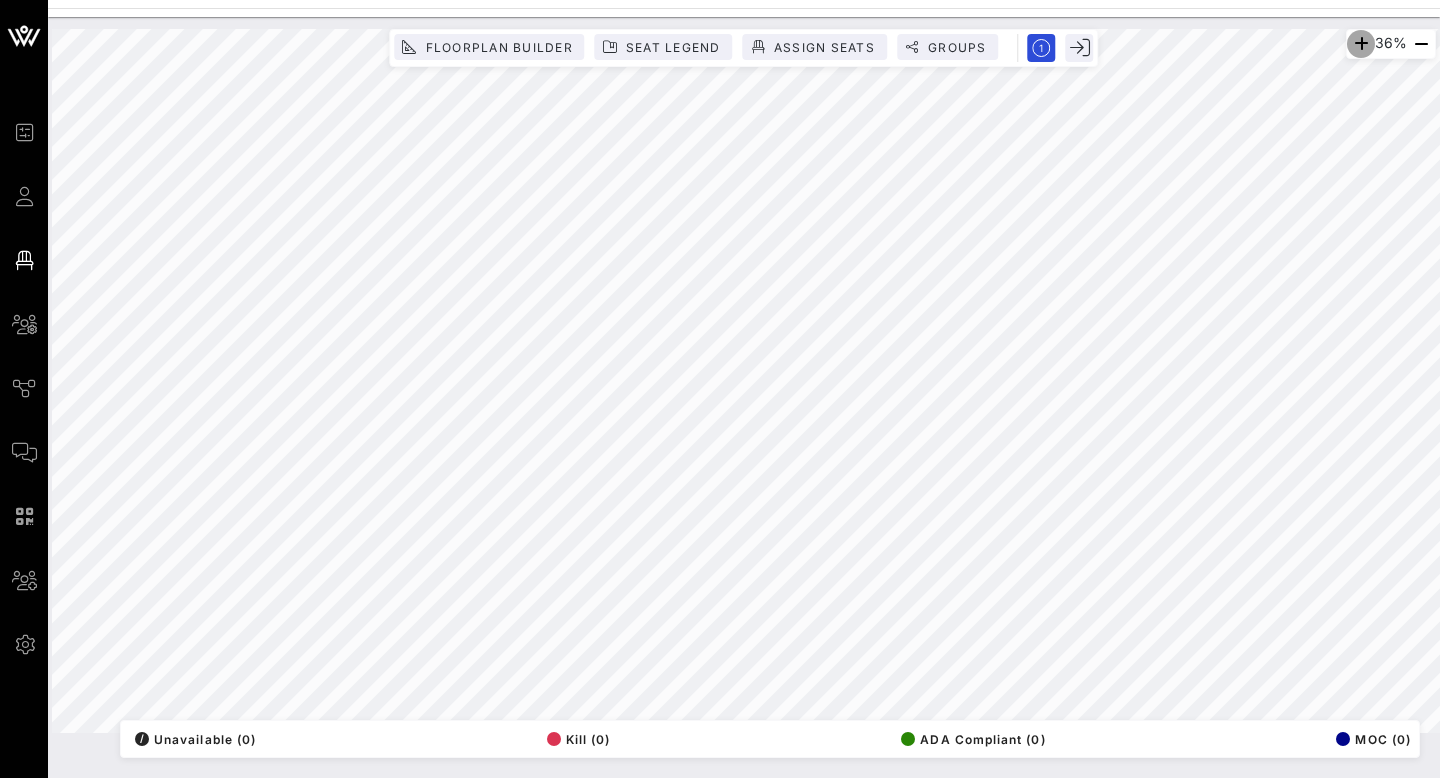click at bounding box center (1361, 44) 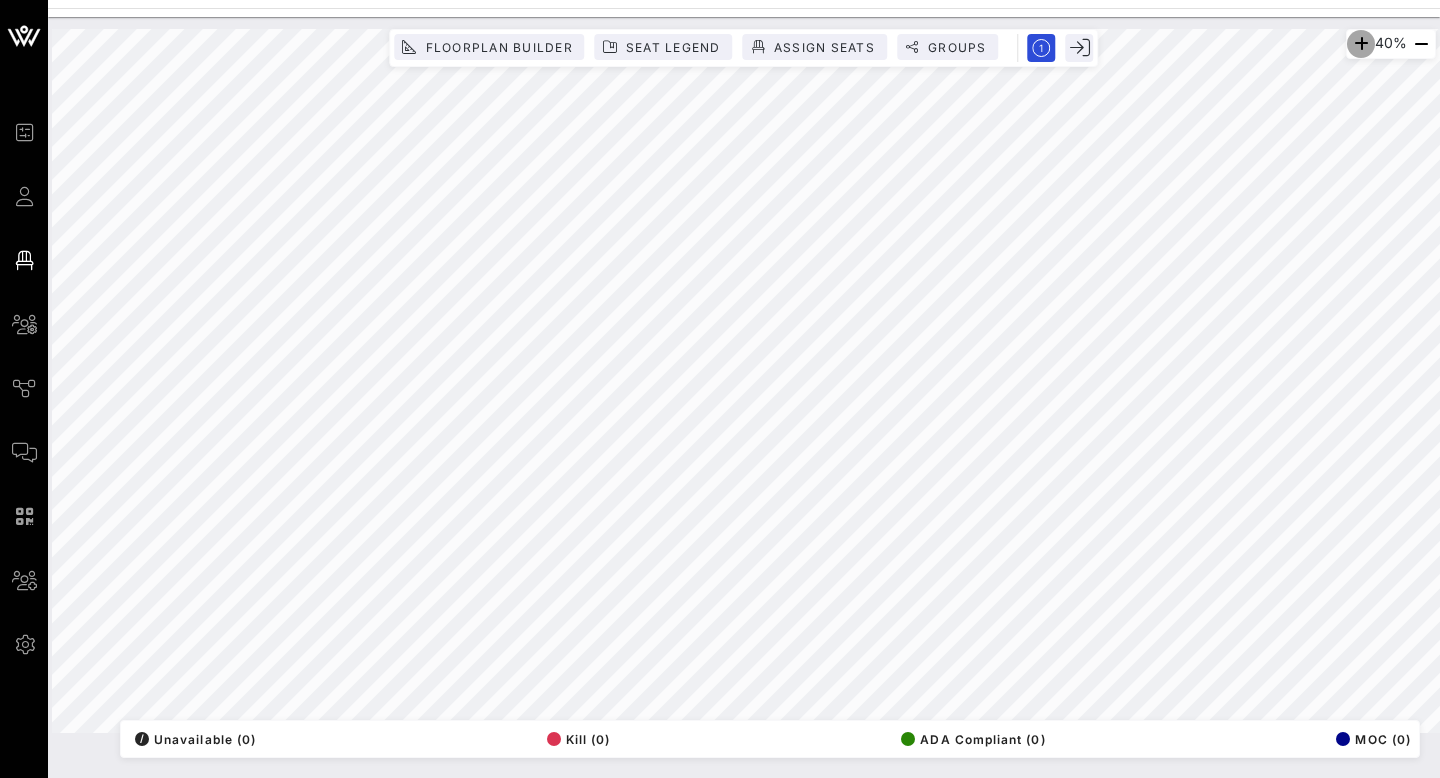 click at bounding box center [1361, 44] 